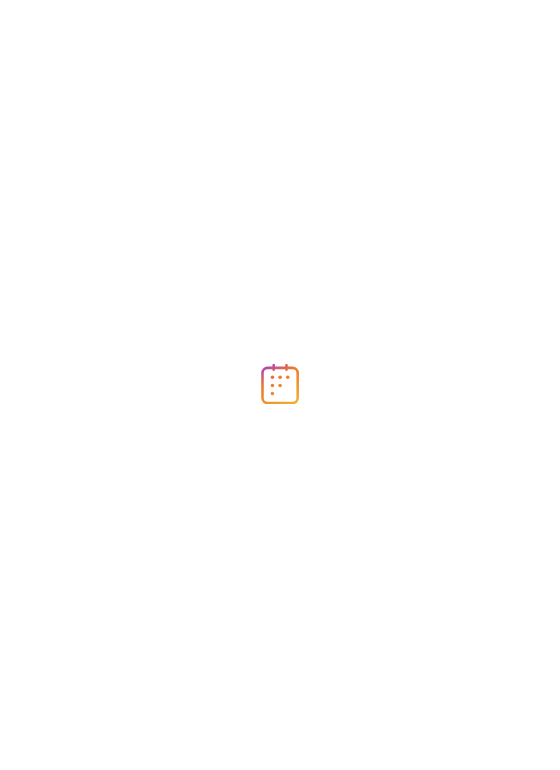 scroll, scrollTop: 0, scrollLeft: 0, axis: both 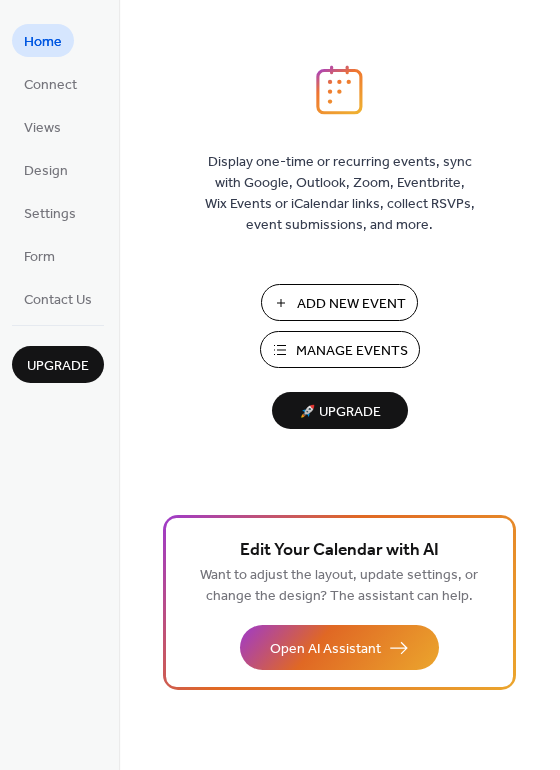 click on "Manage Events" at bounding box center (352, 351) 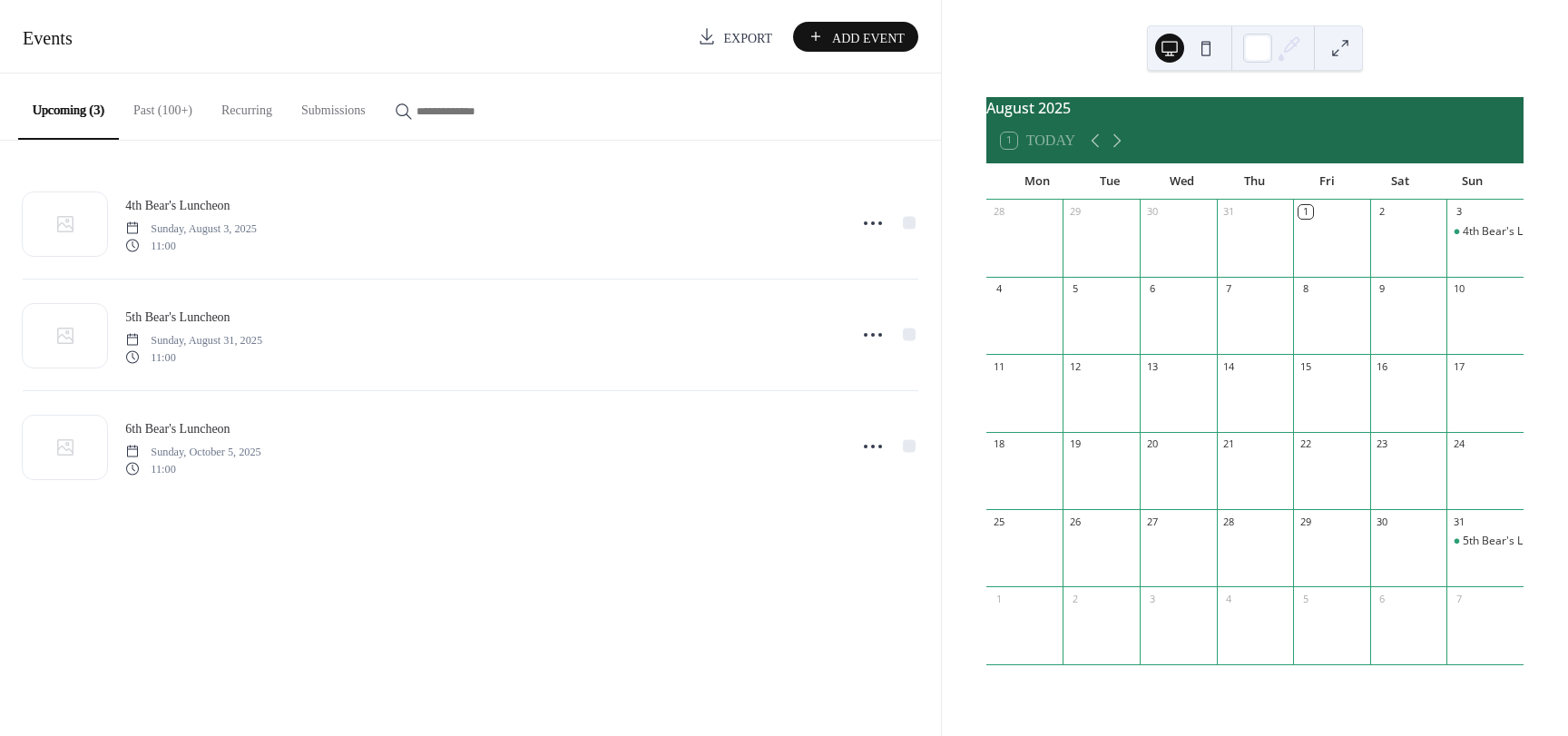 scroll, scrollTop: 0, scrollLeft: 0, axis: both 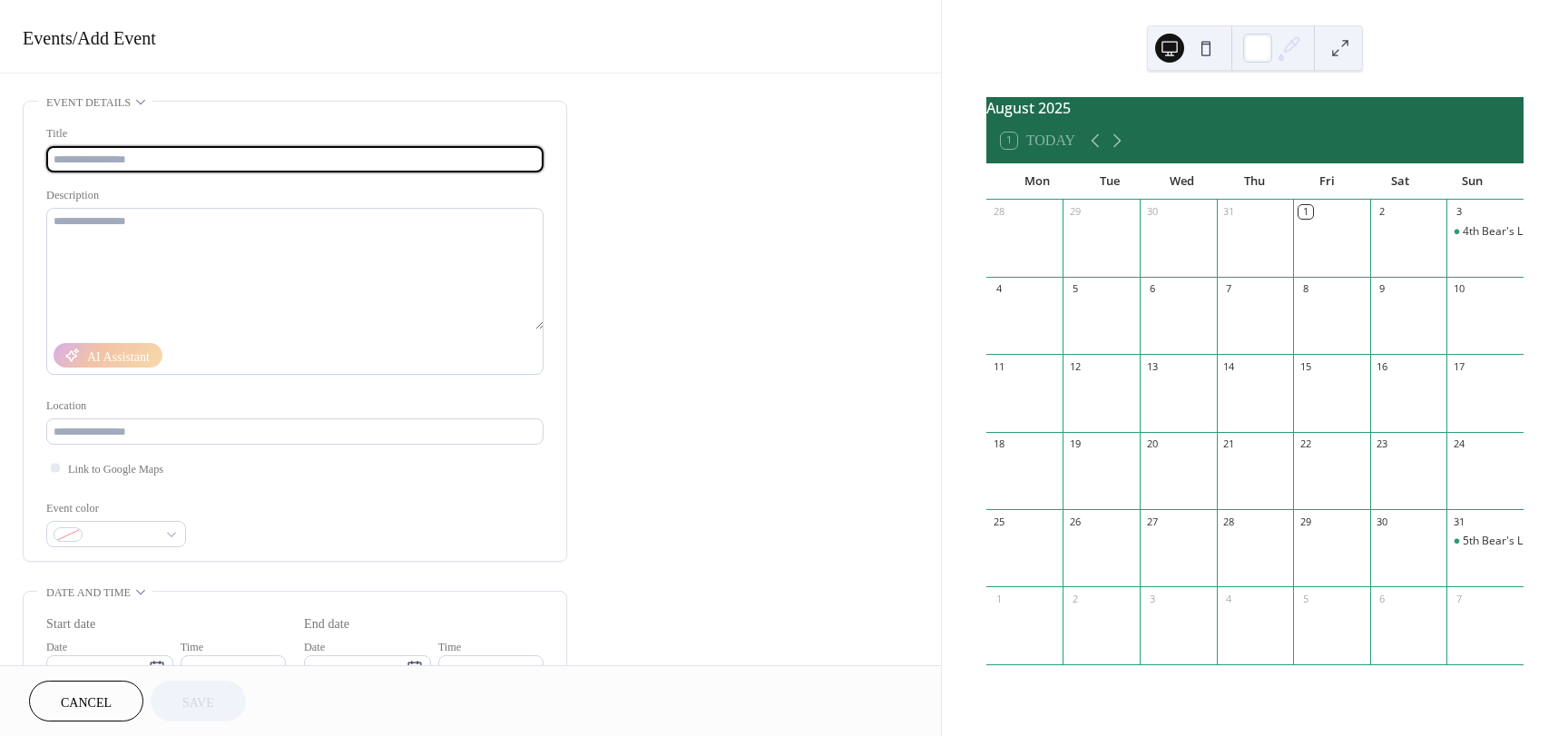 click at bounding box center [295, 159] 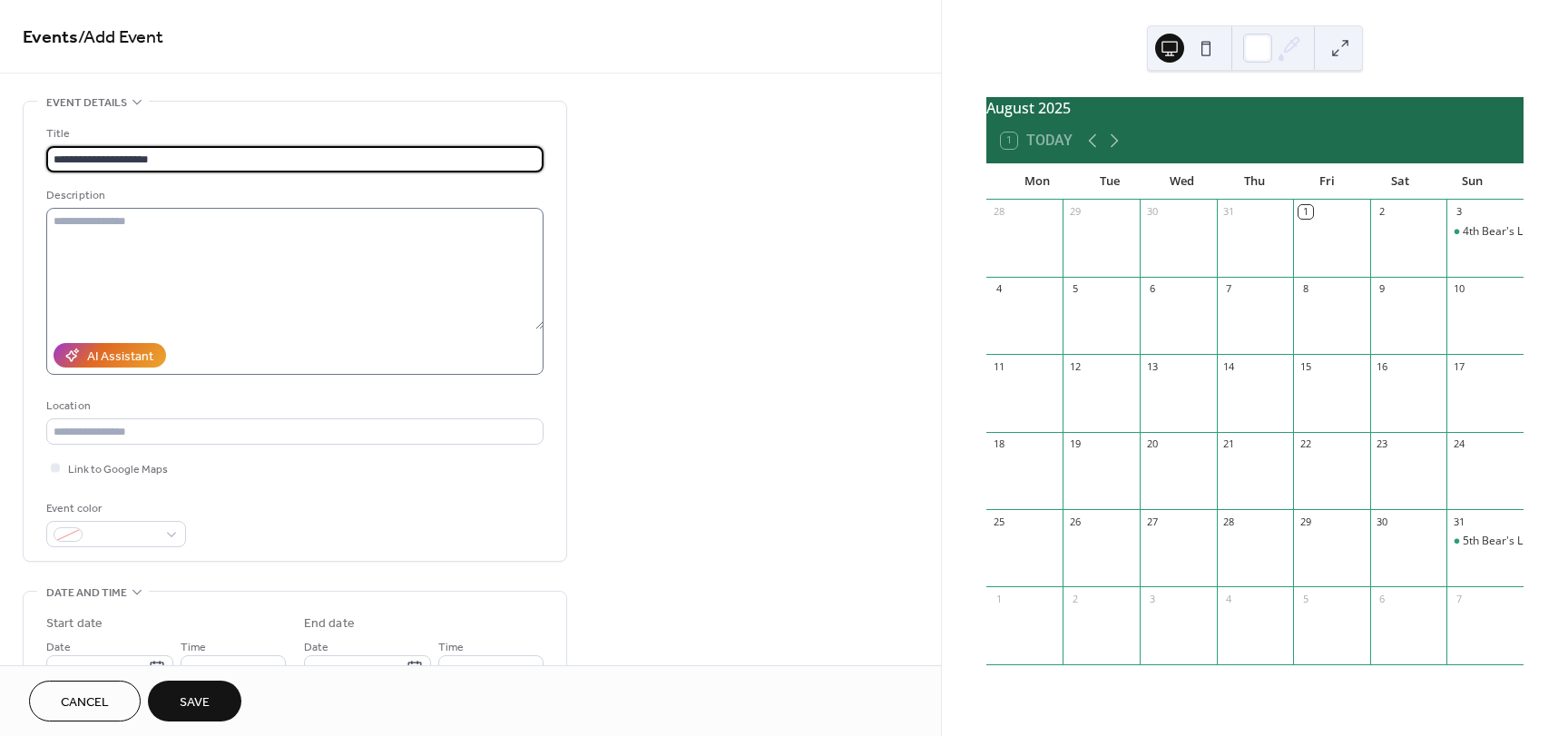 type on "**********" 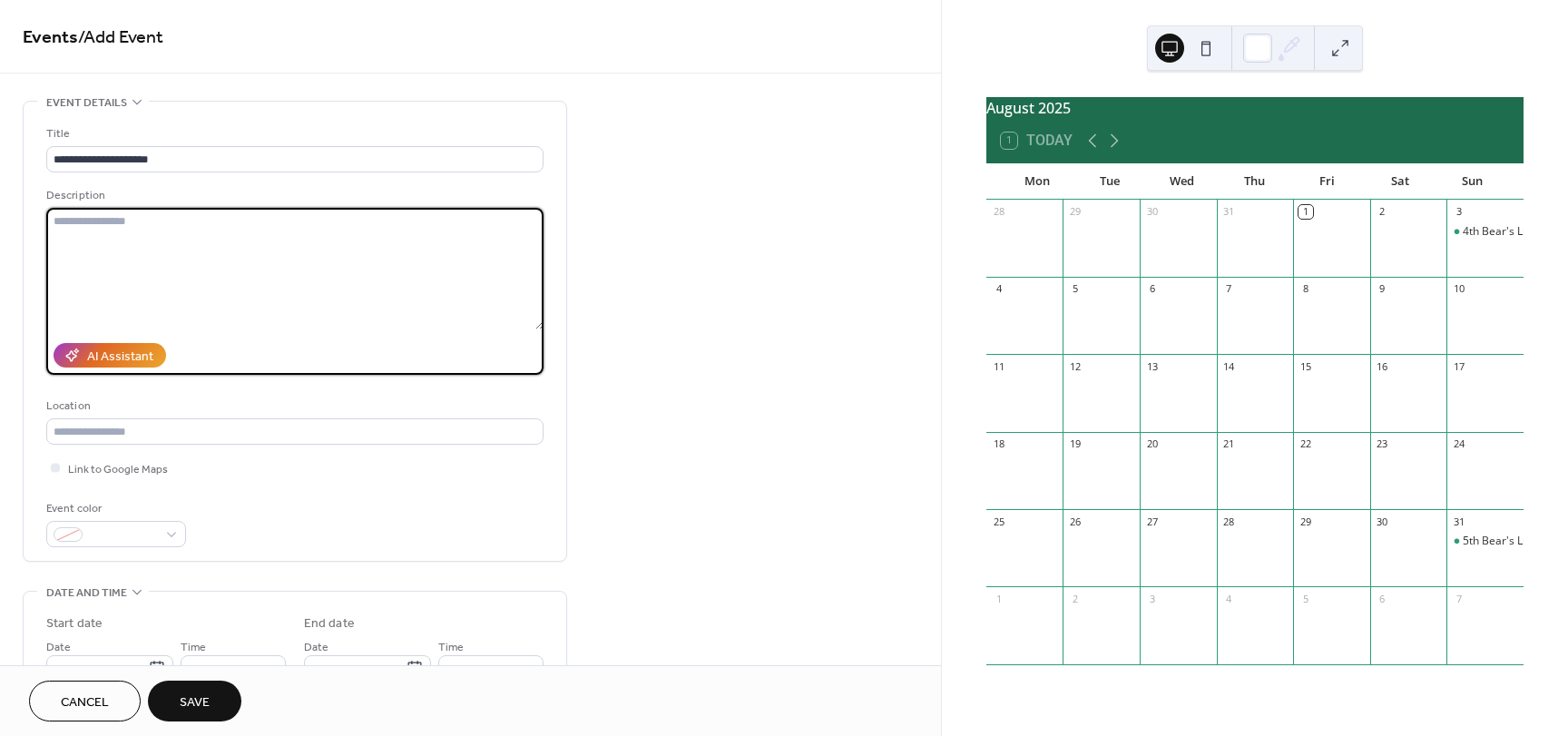 click at bounding box center (295, 269) 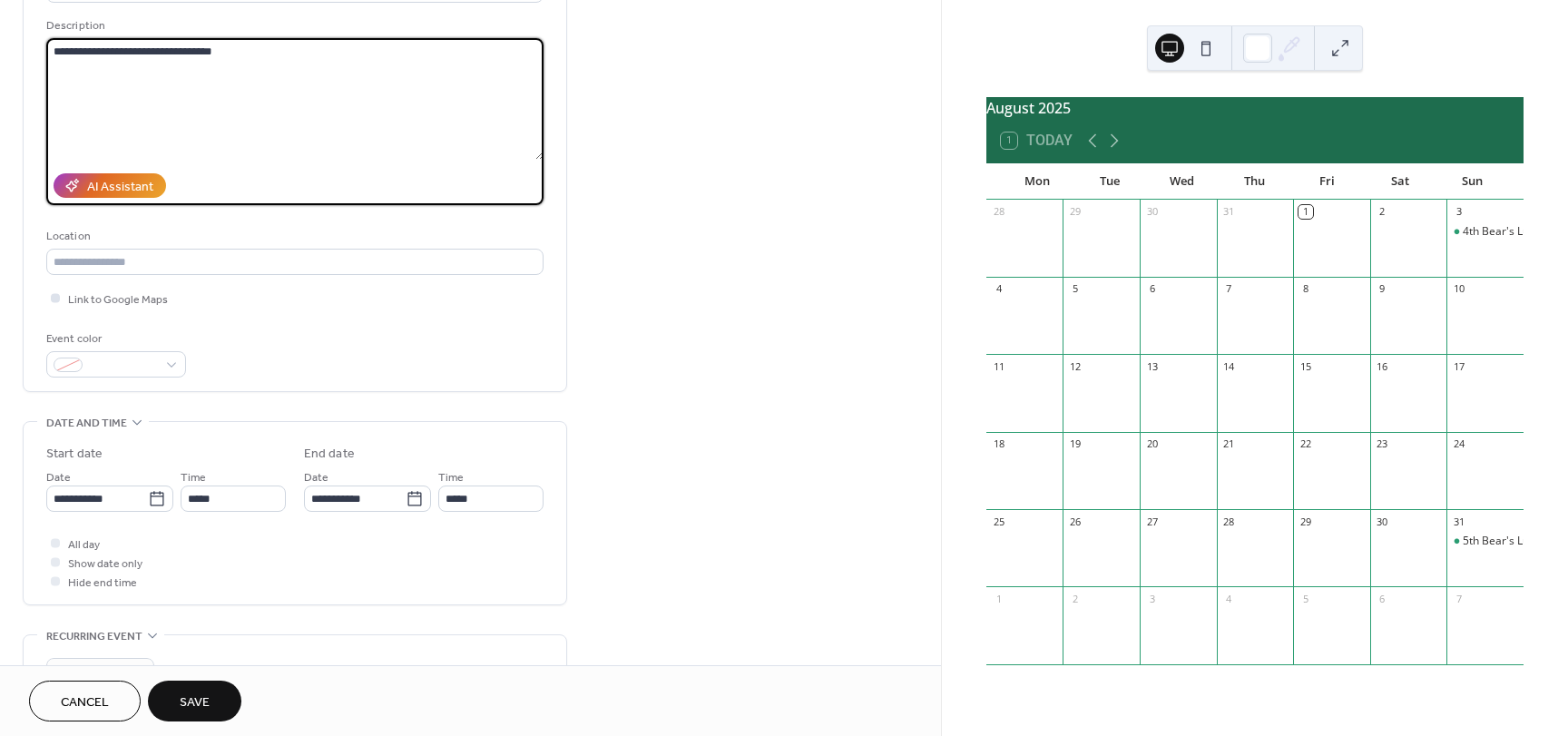 scroll, scrollTop: 182, scrollLeft: 0, axis: vertical 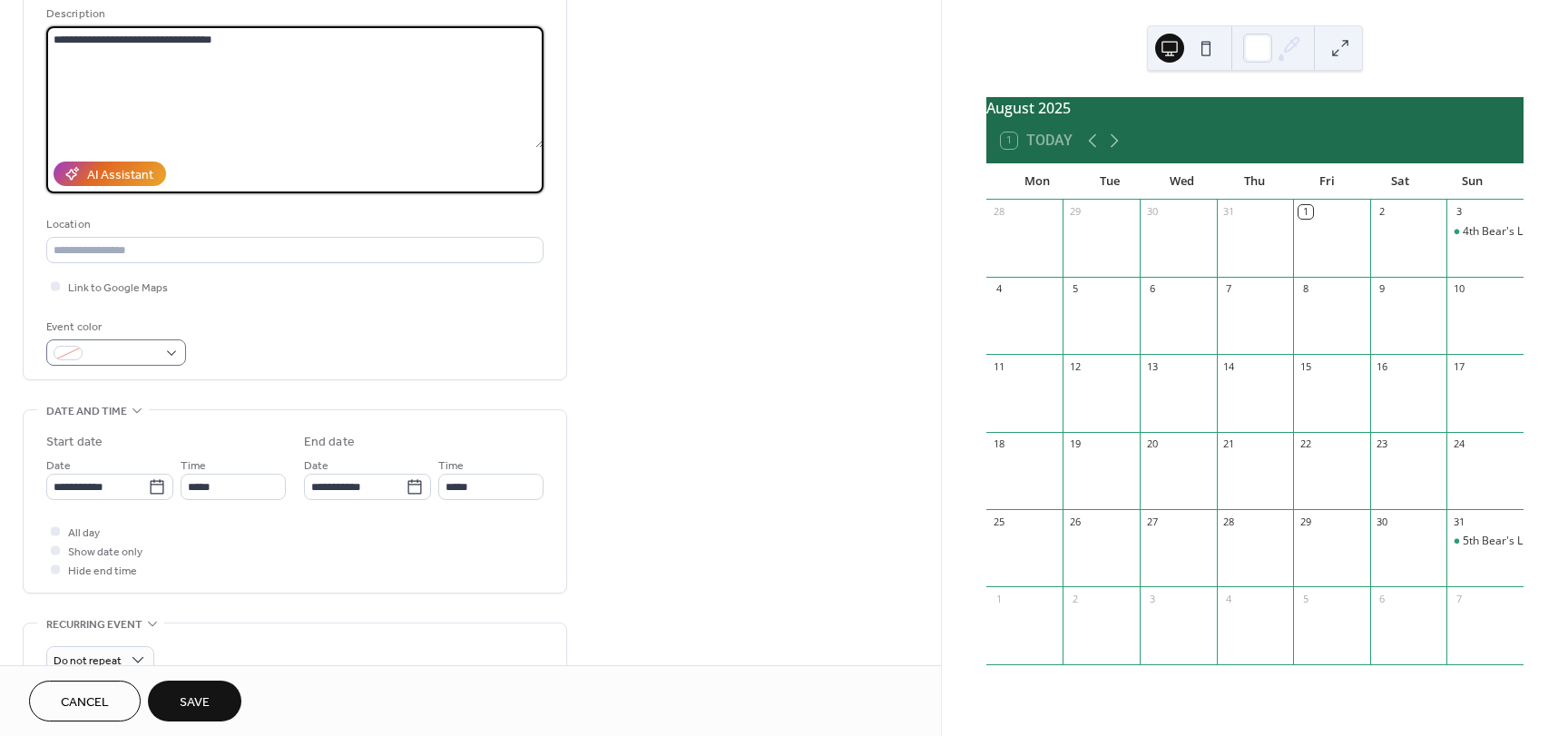 type on "**********" 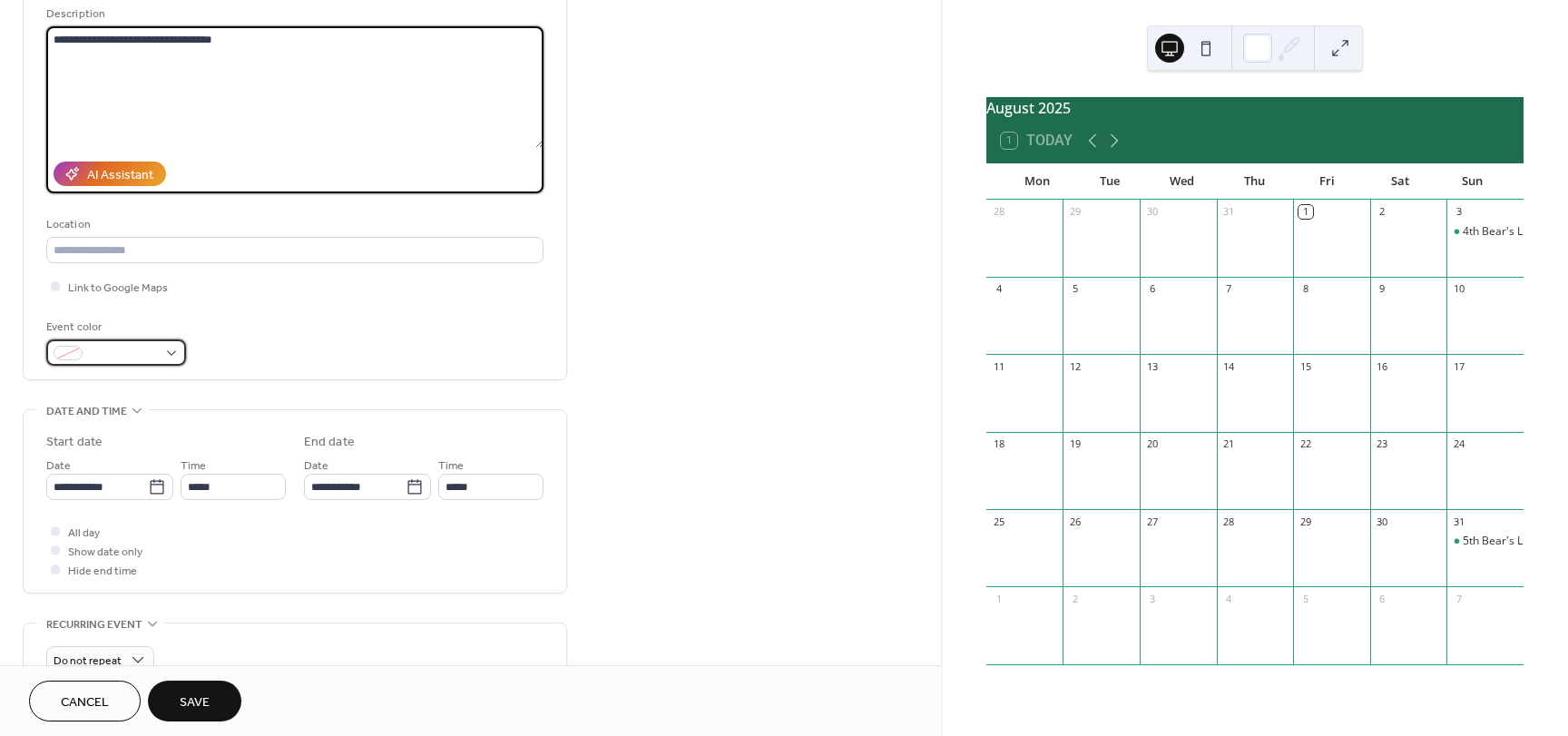click at bounding box center [116, 352] 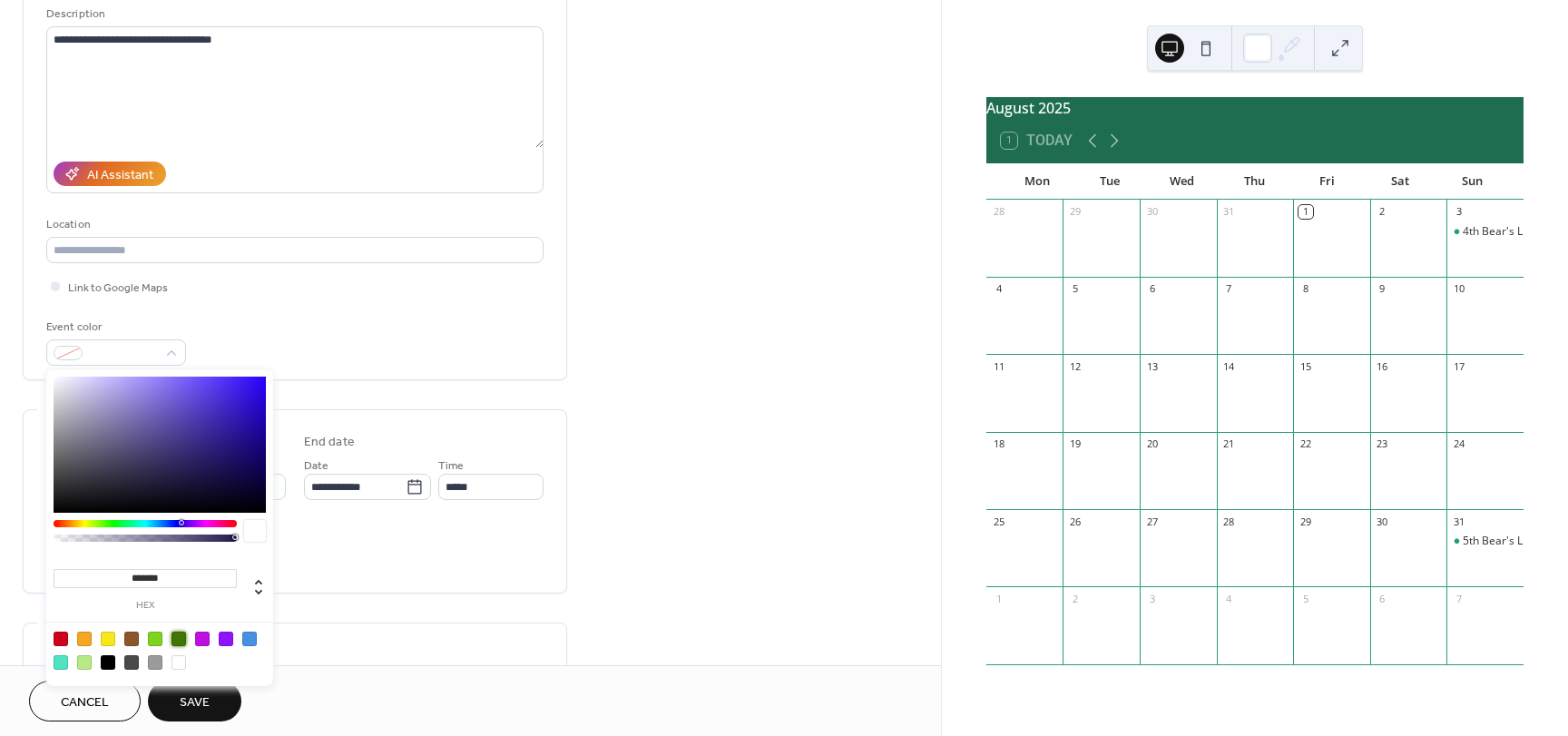 click at bounding box center (179, 639) 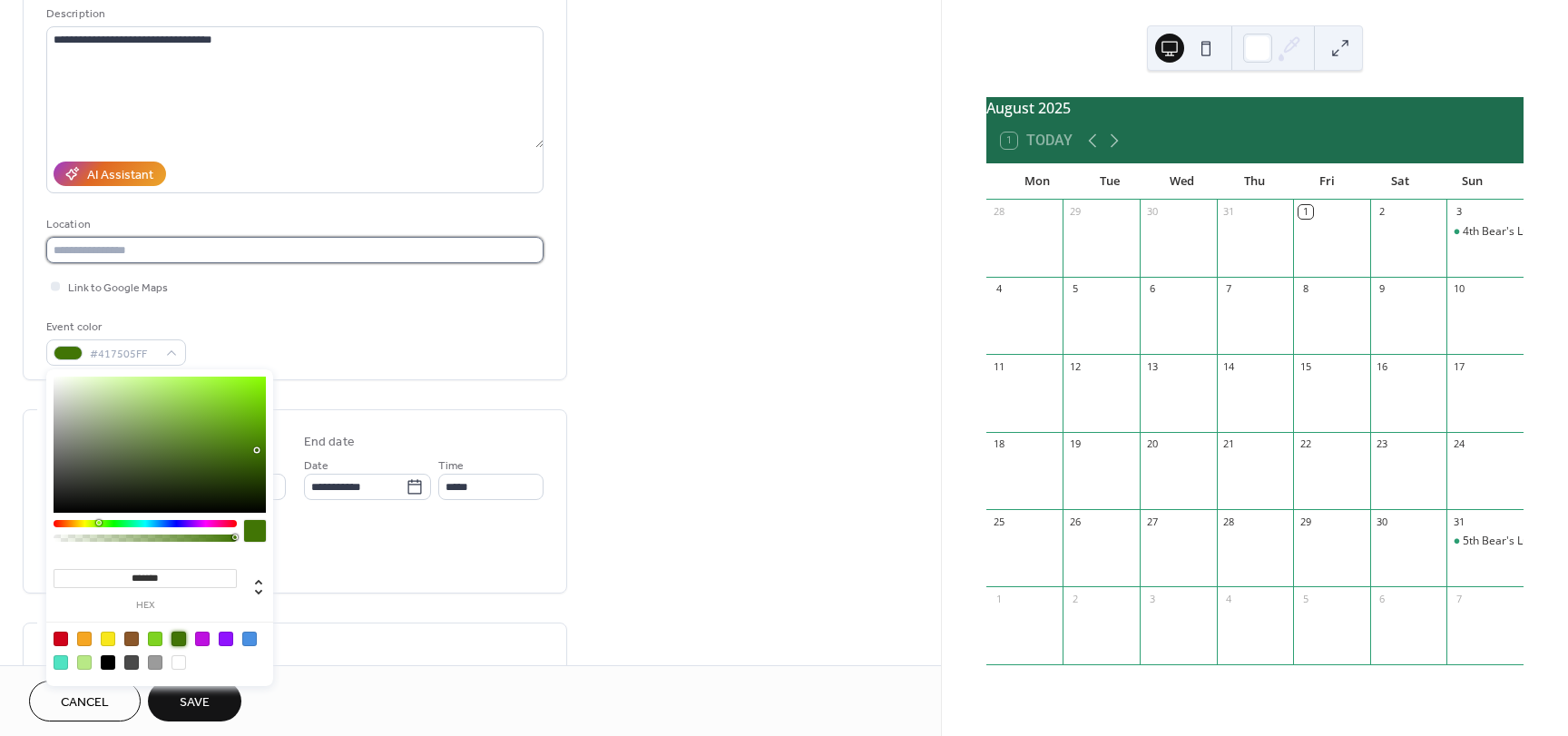 click at bounding box center [295, 250] 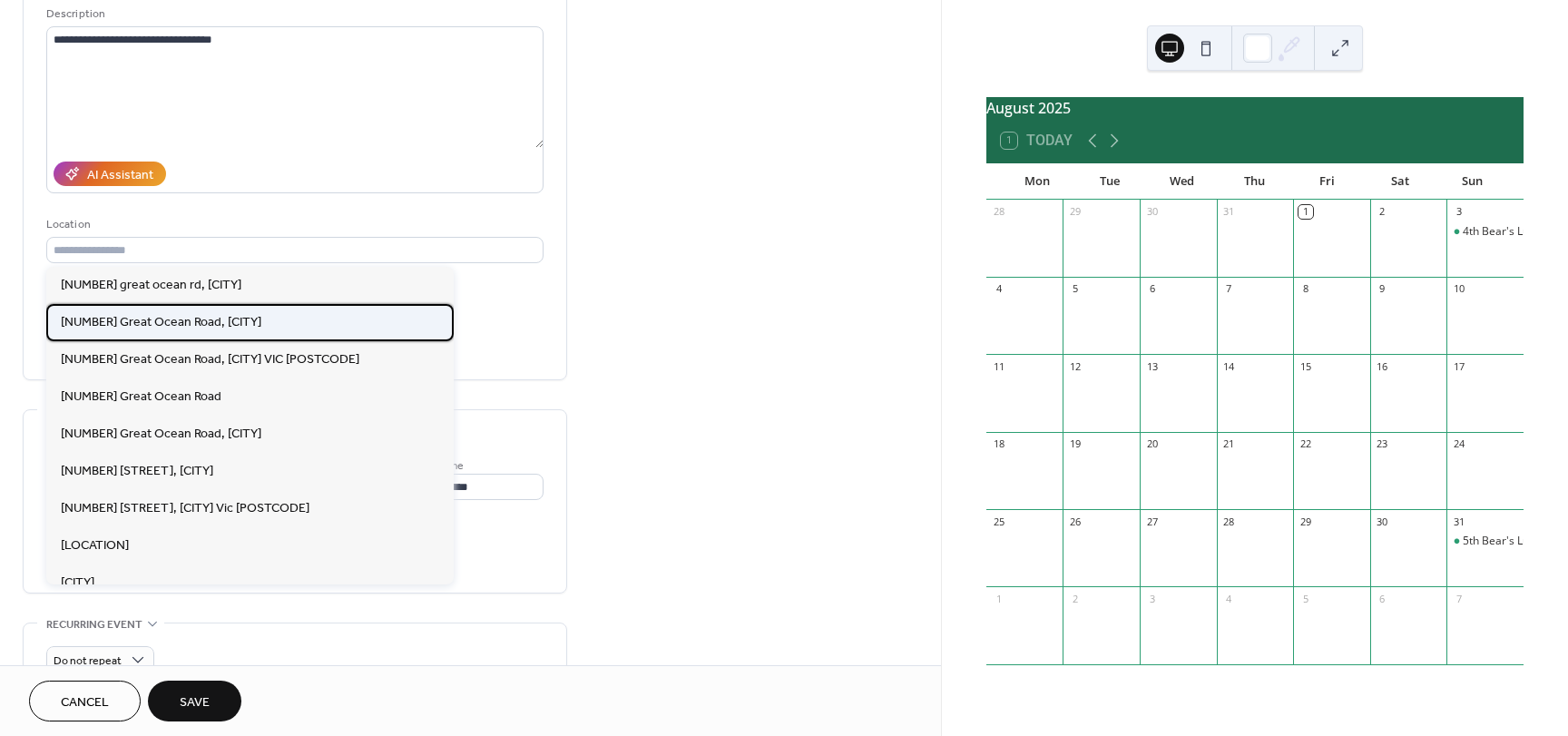 click on "[NUMBER] Great Ocean Road, [CITY]" at bounding box center (161, 322) 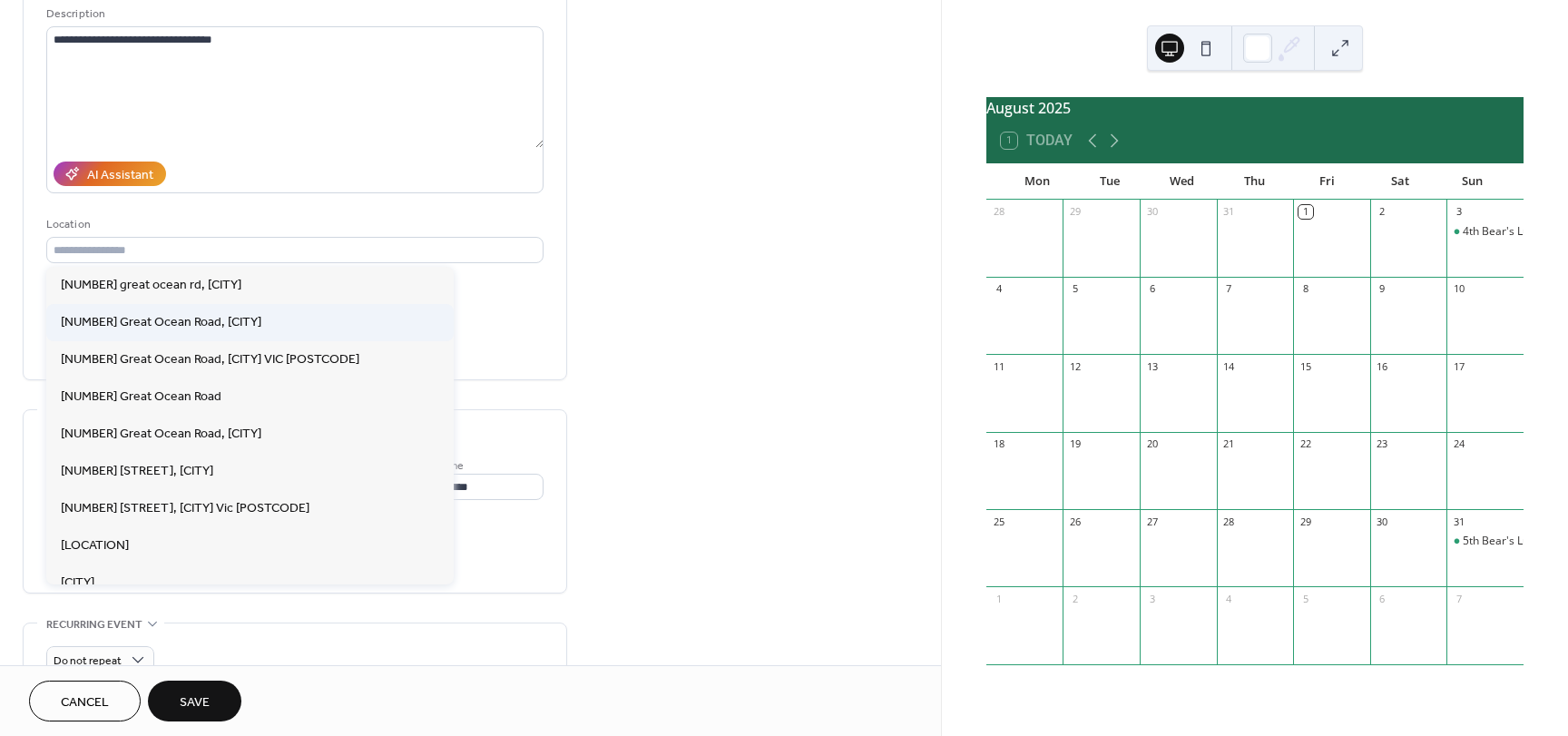 type on "**********" 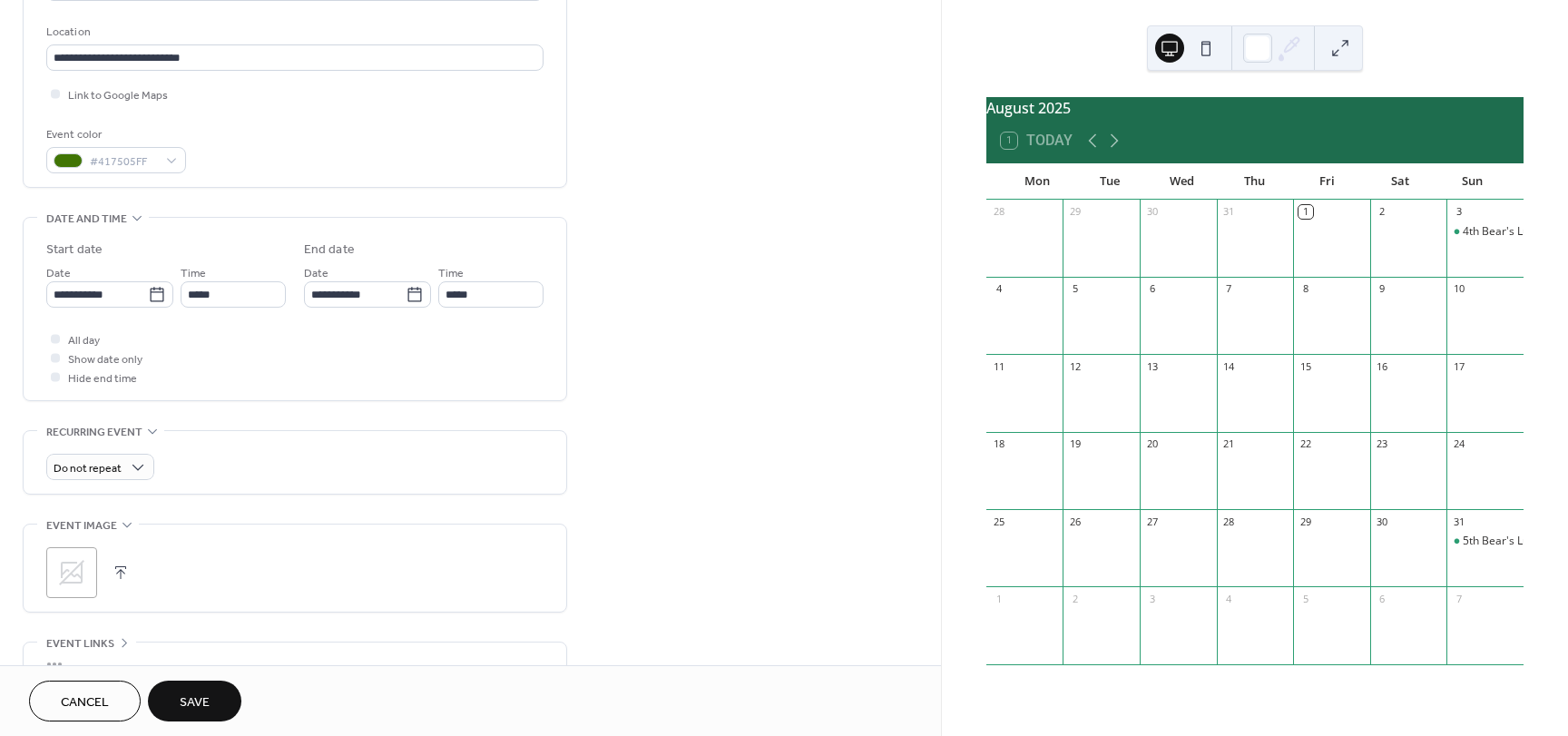 scroll, scrollTop: 454, scrollLeft: 0, axis: vertical 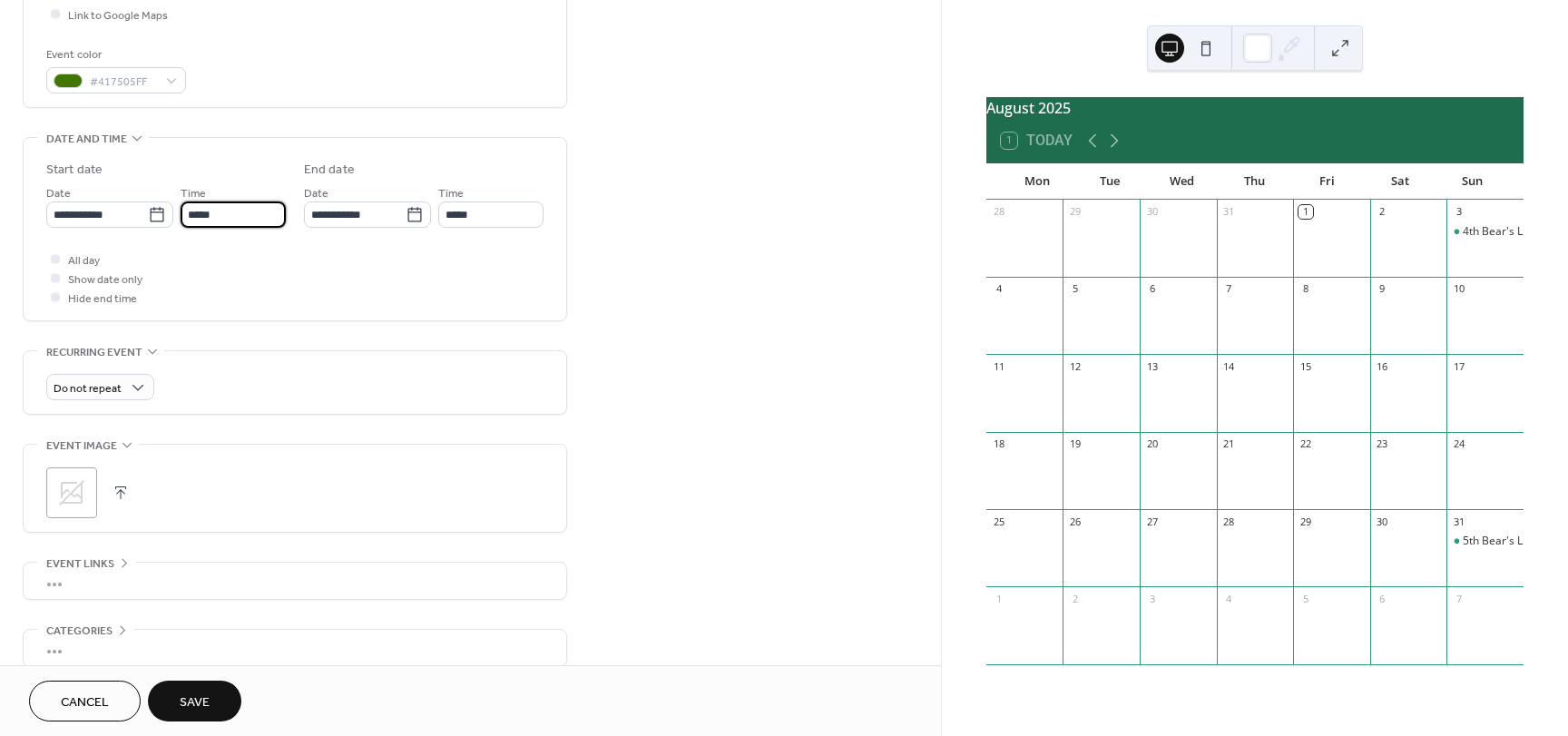 click on "*****" at bounding box center [233, 214] 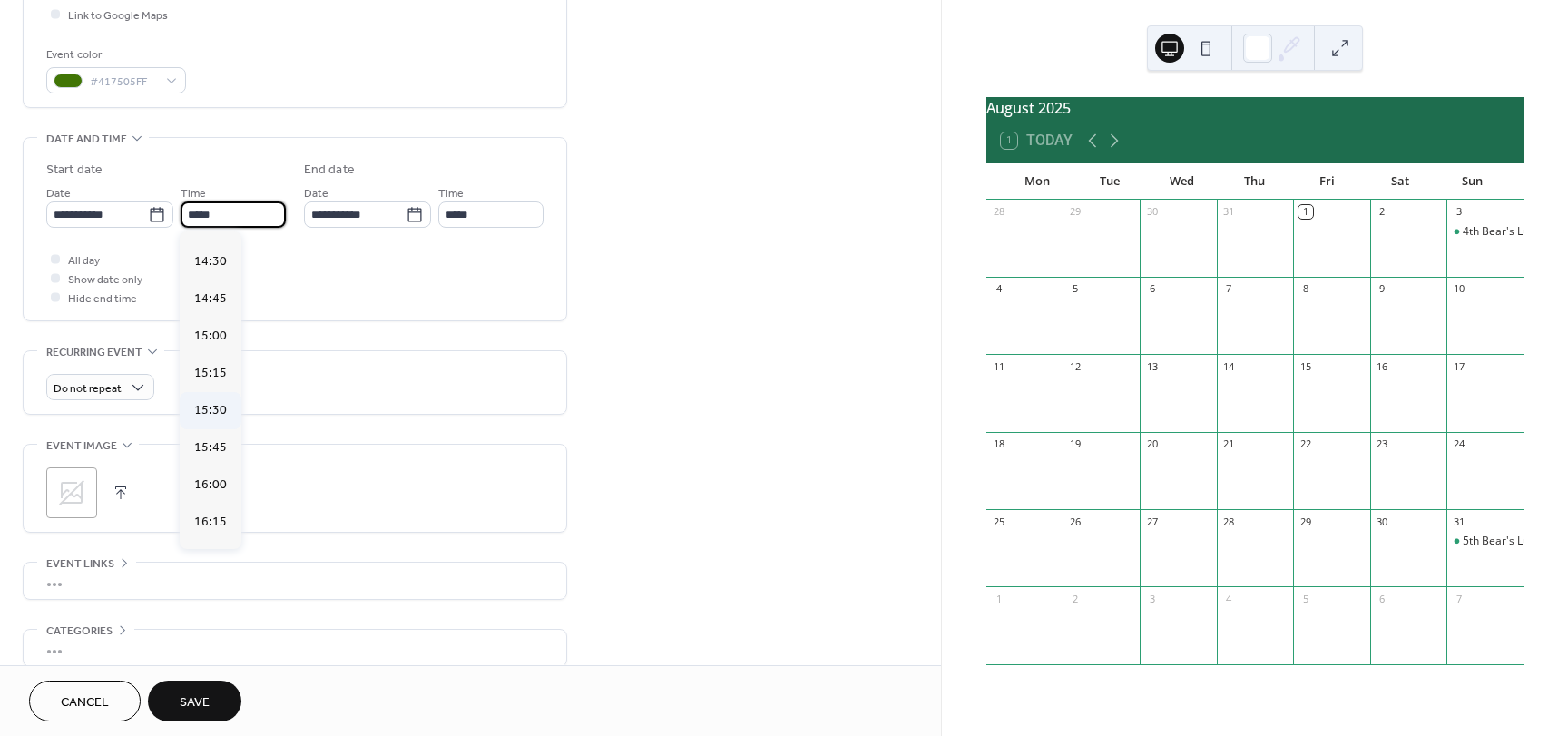 scroll, scrollTop: 2149, scrollLeft: 0, axis: vertical 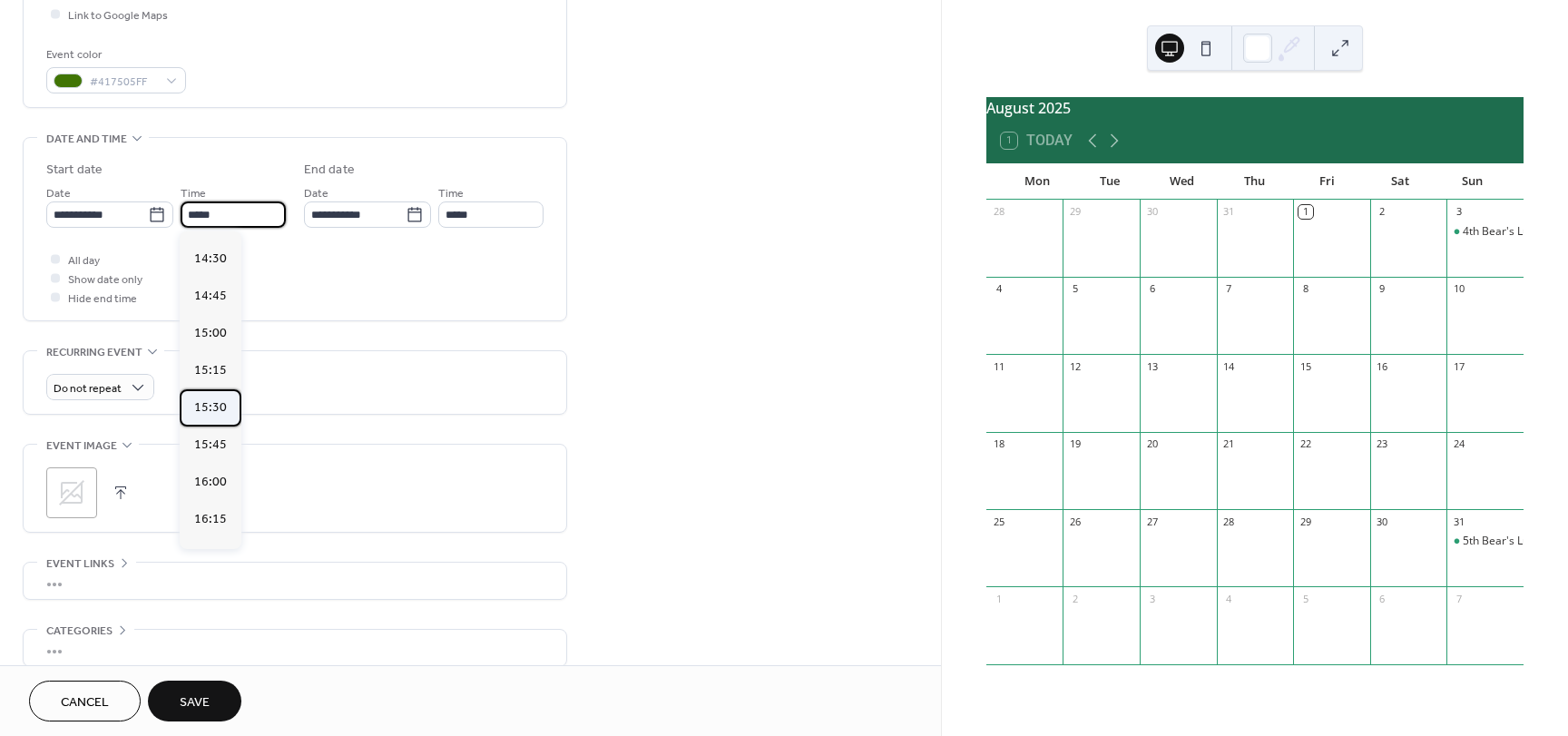 click on "15:30" at bounding box center (211, 407) 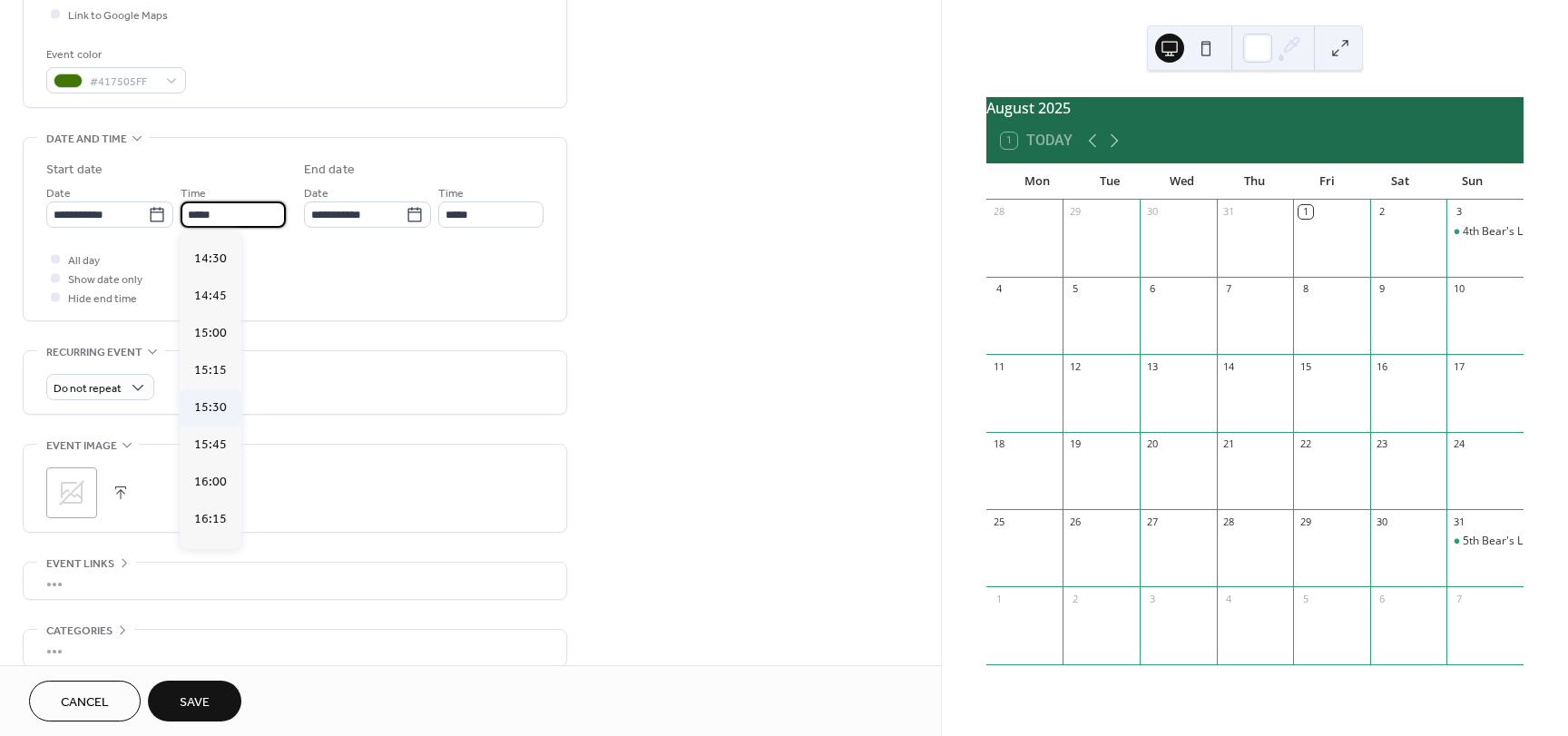 type on "*****" 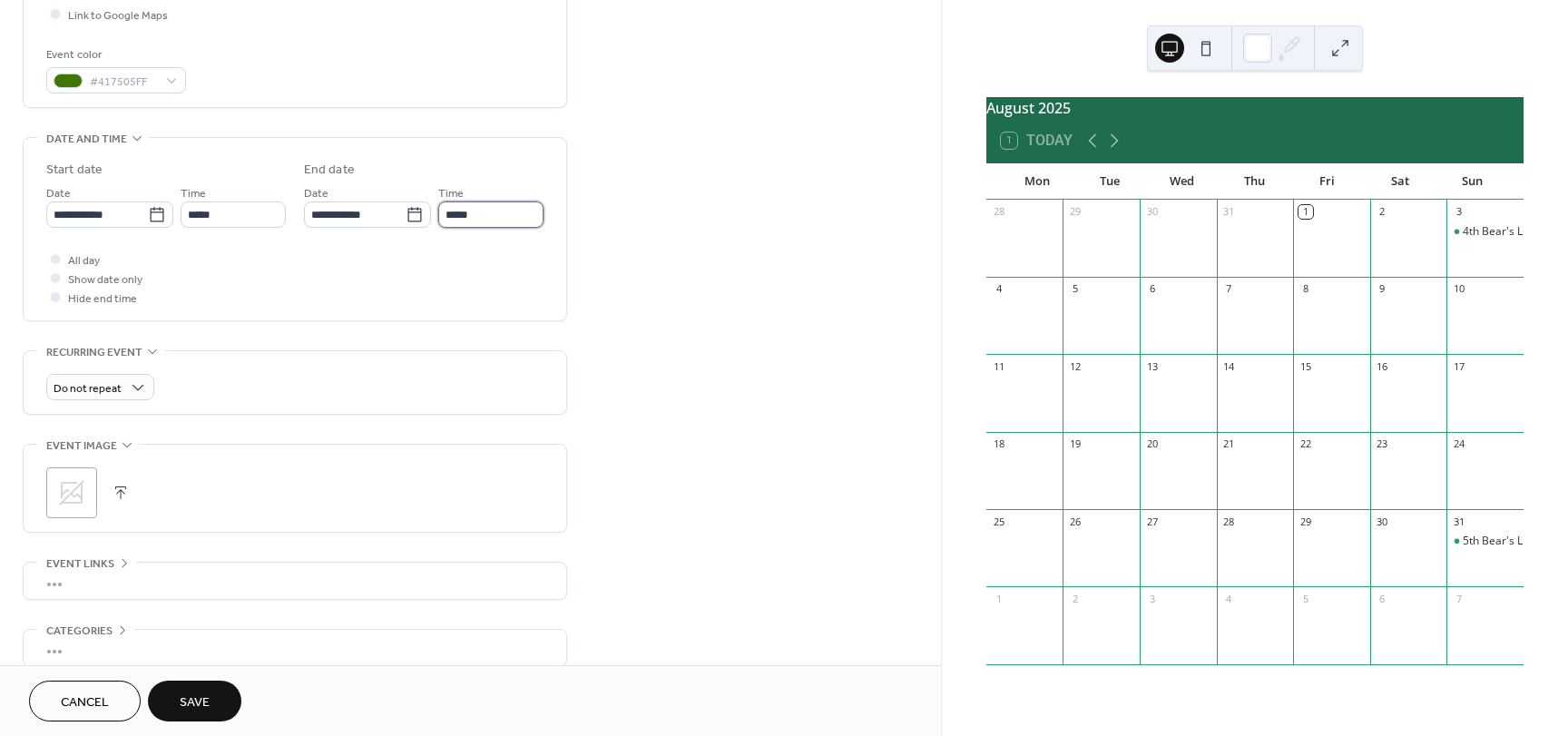 click on "*****" at bounding box center [491, 214] 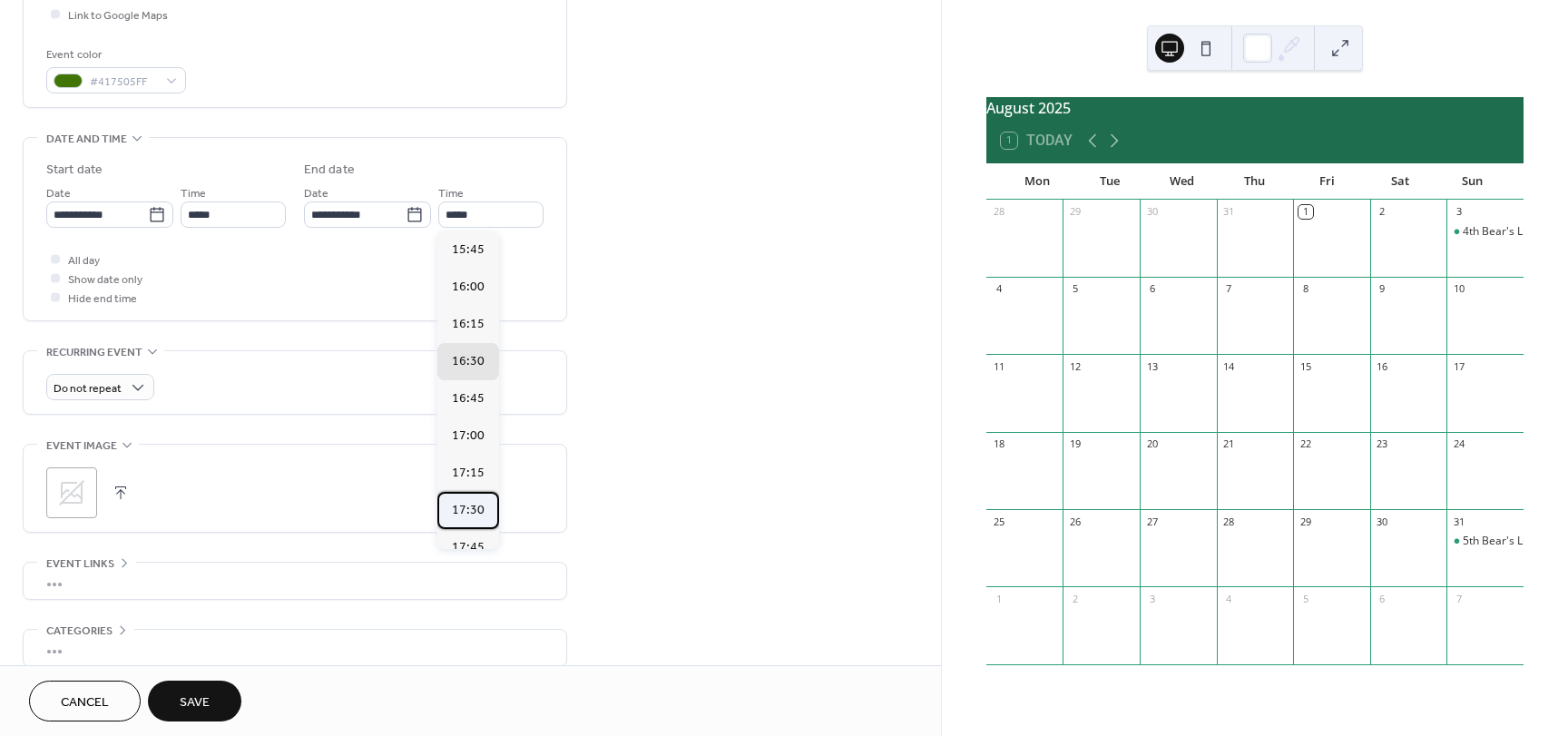 click on "17:30" at bounding box center (468, 510) 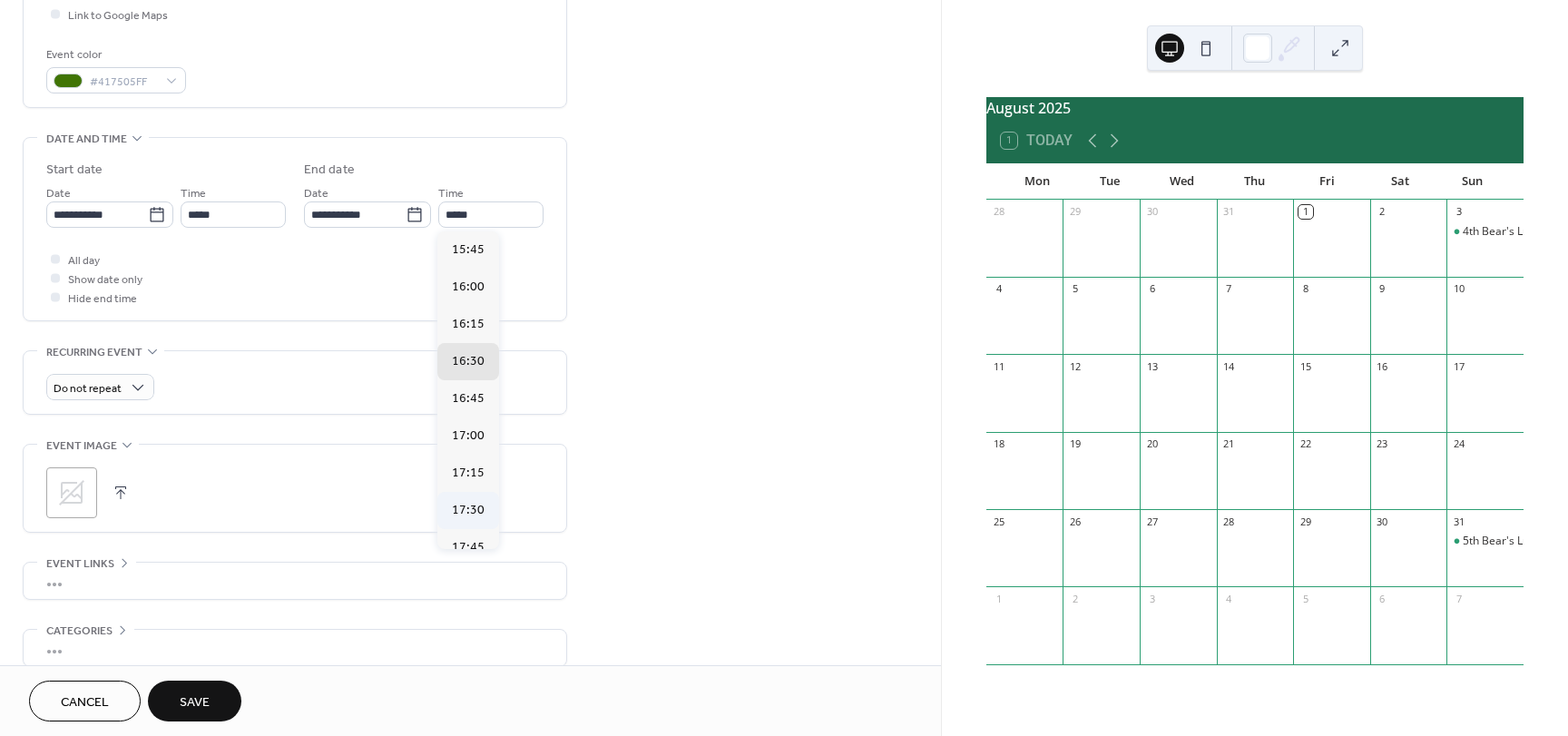 type on "*****" 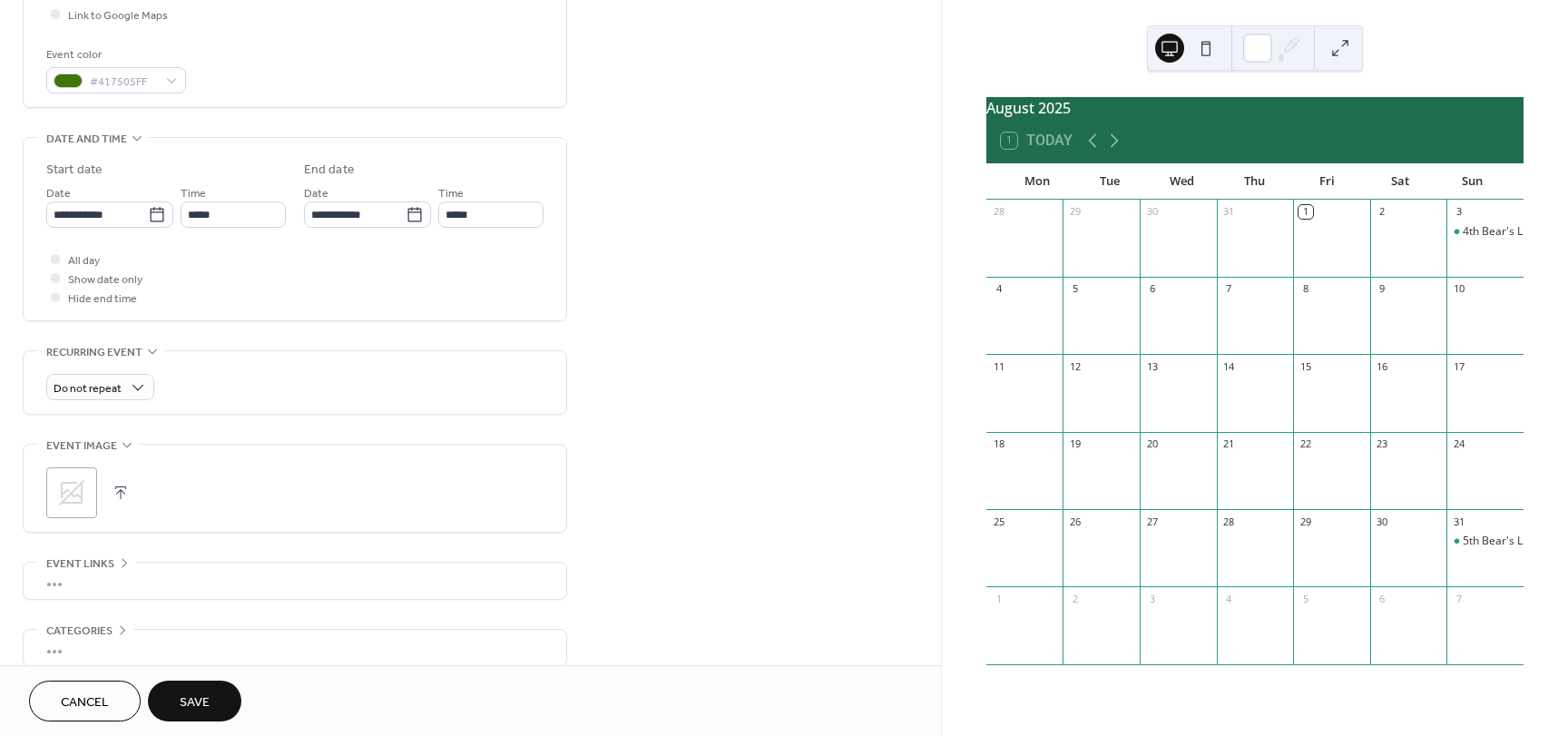 click on "Save" at bounding box center [194, 702] 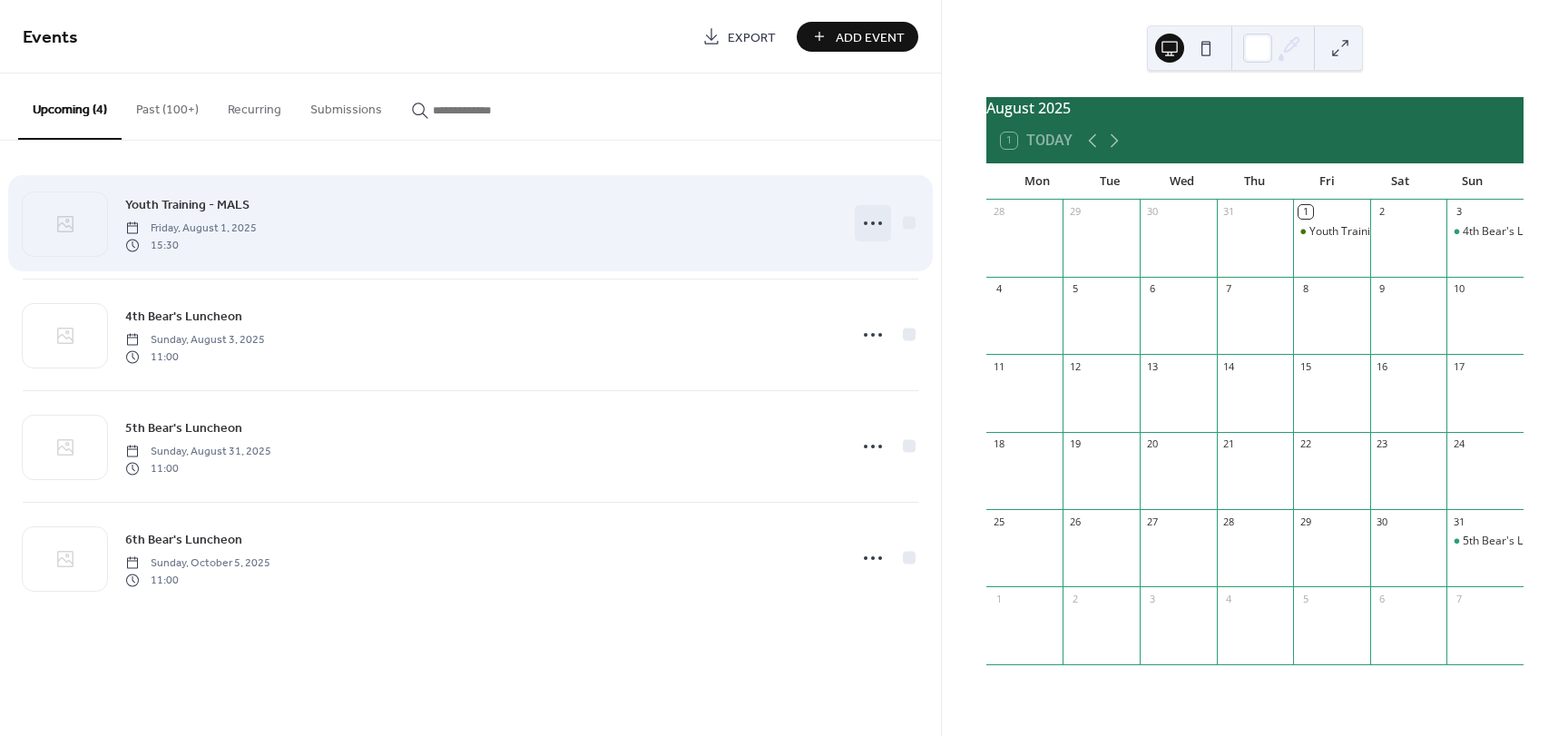 click 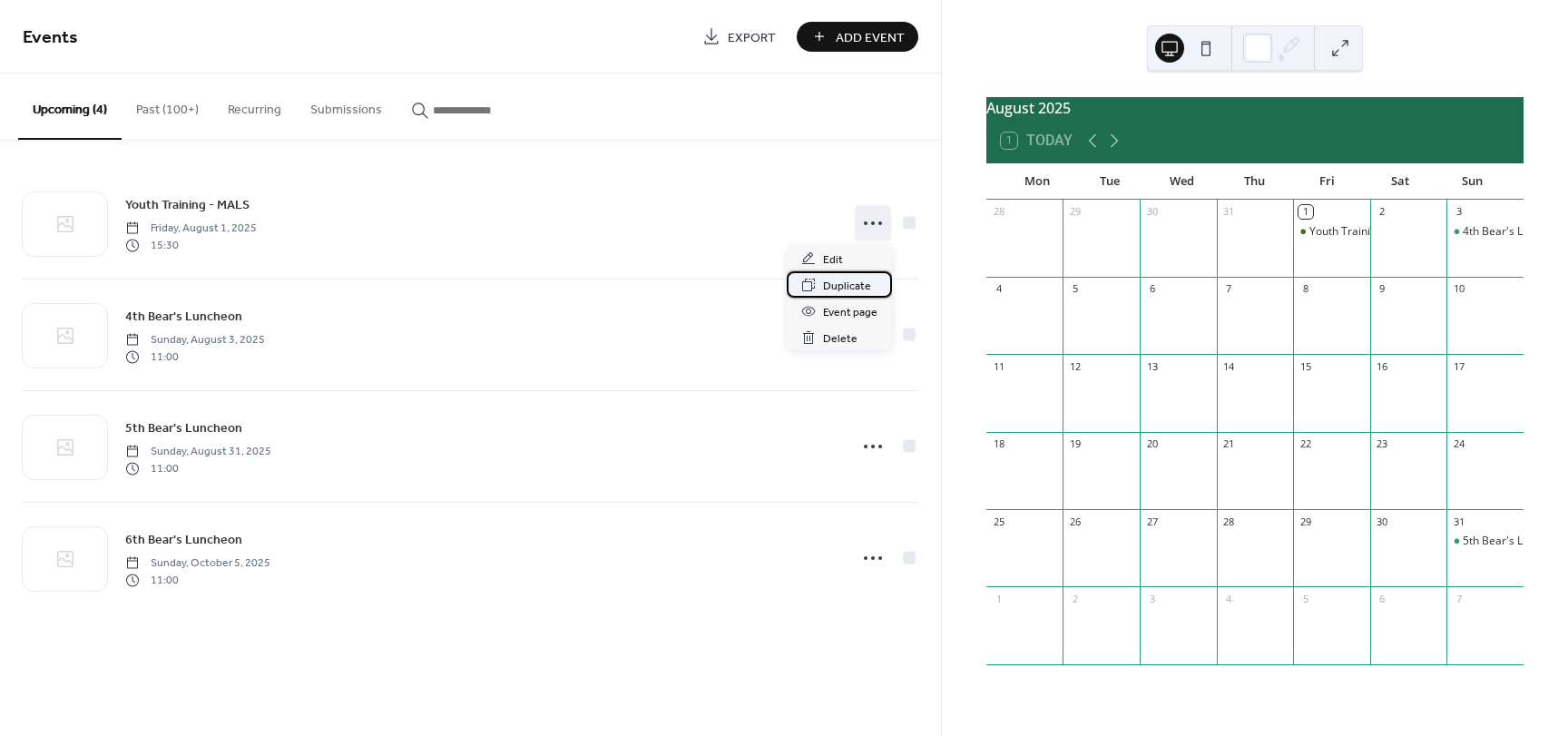 click on "Duplicate" at bounding box center (847, 286) 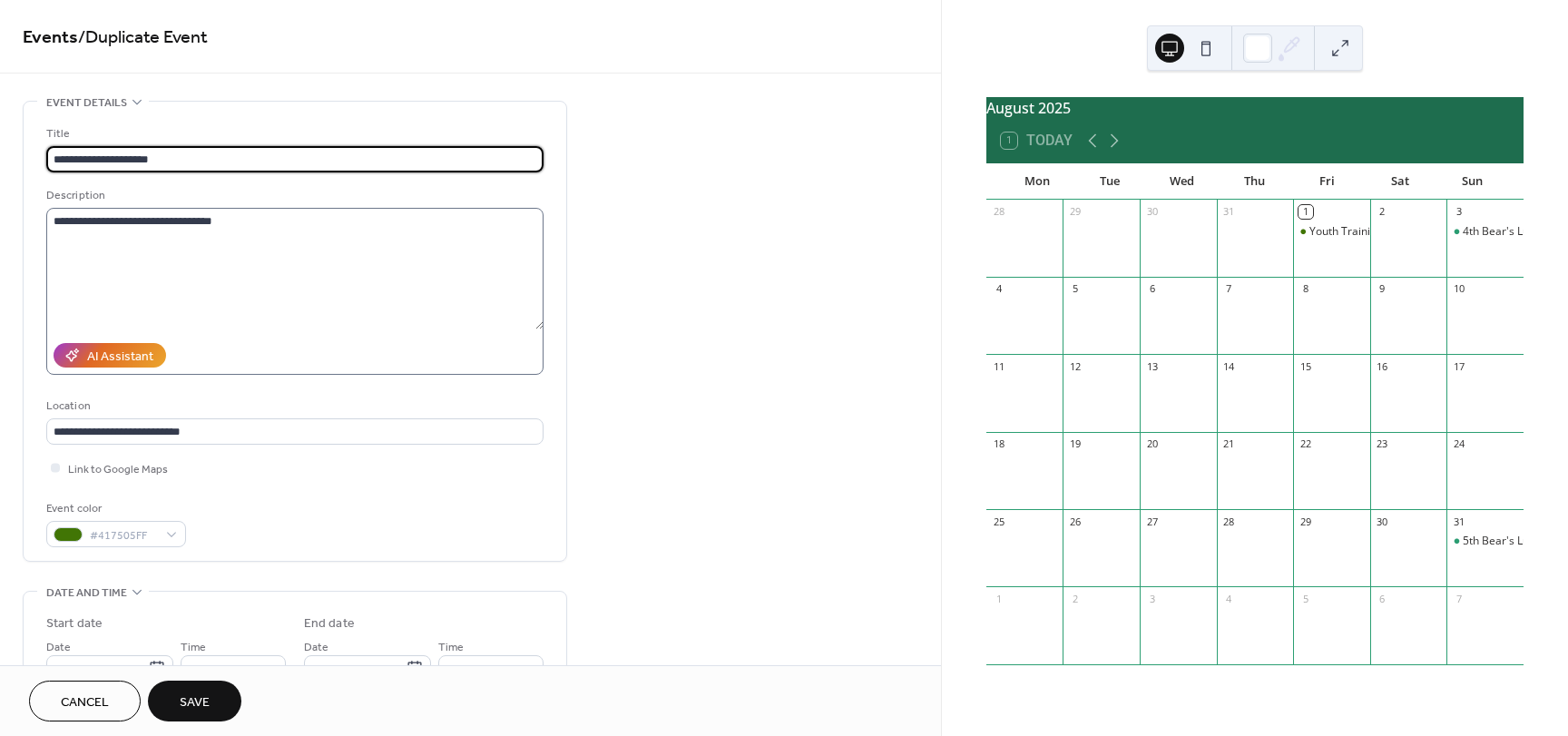 type on "**********" 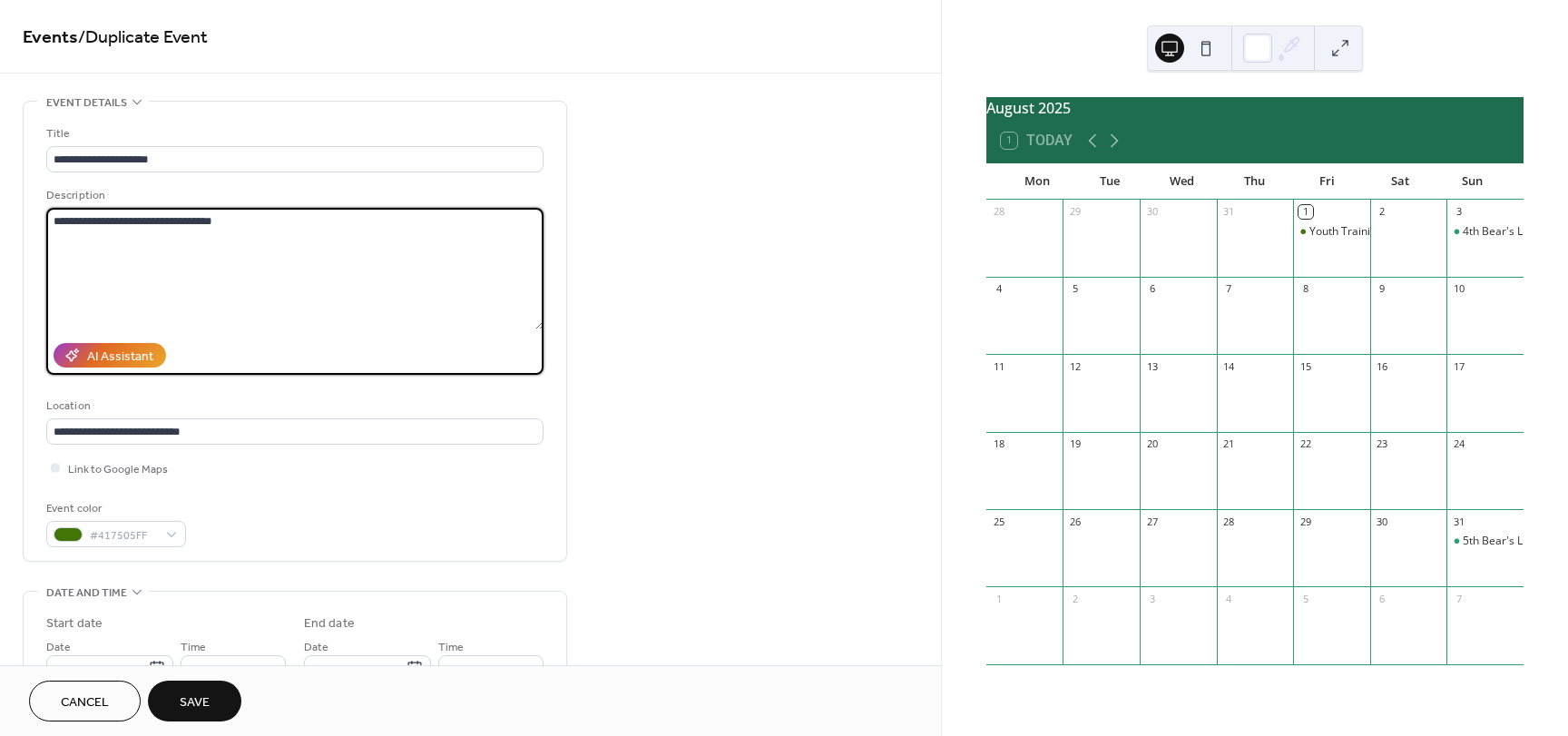 drag, startPoint x: 234, startPoint y: 222, endPoint x: 181, endPoint y: 227, distance: 53.235327 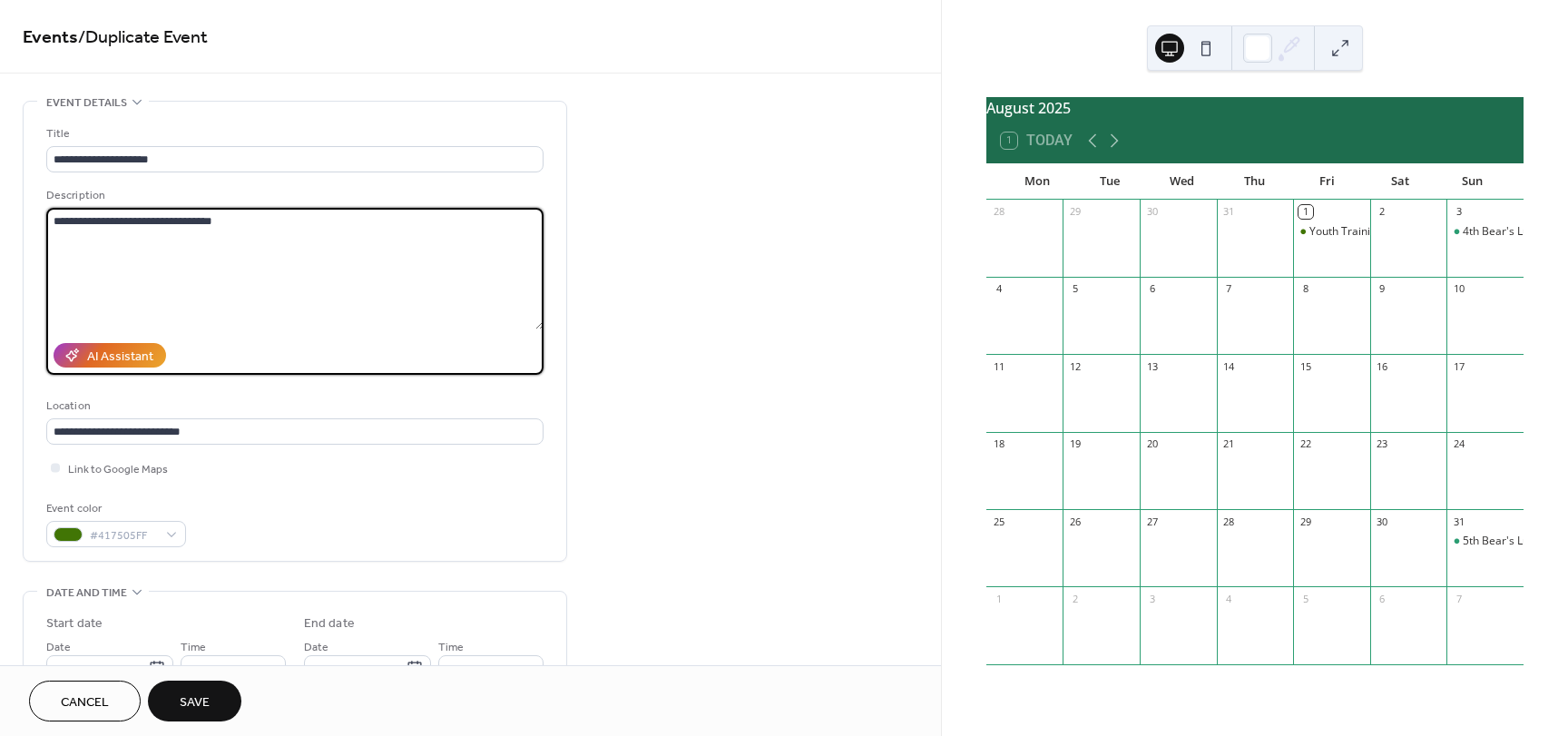 click on "**********" at bounding box center [295, 269] 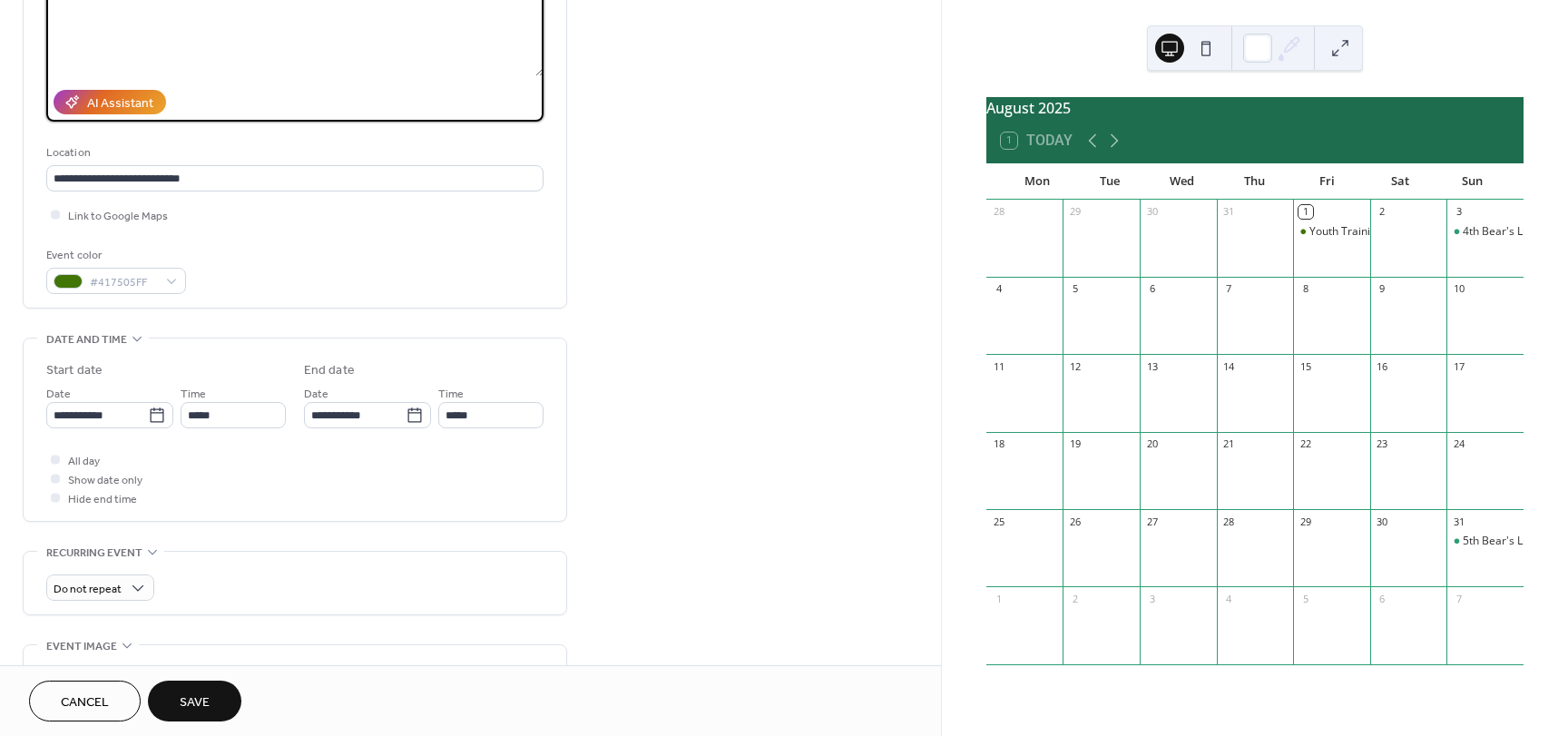 scroll, scrollTop: 272, scrollLeft: 0, axis: vertical 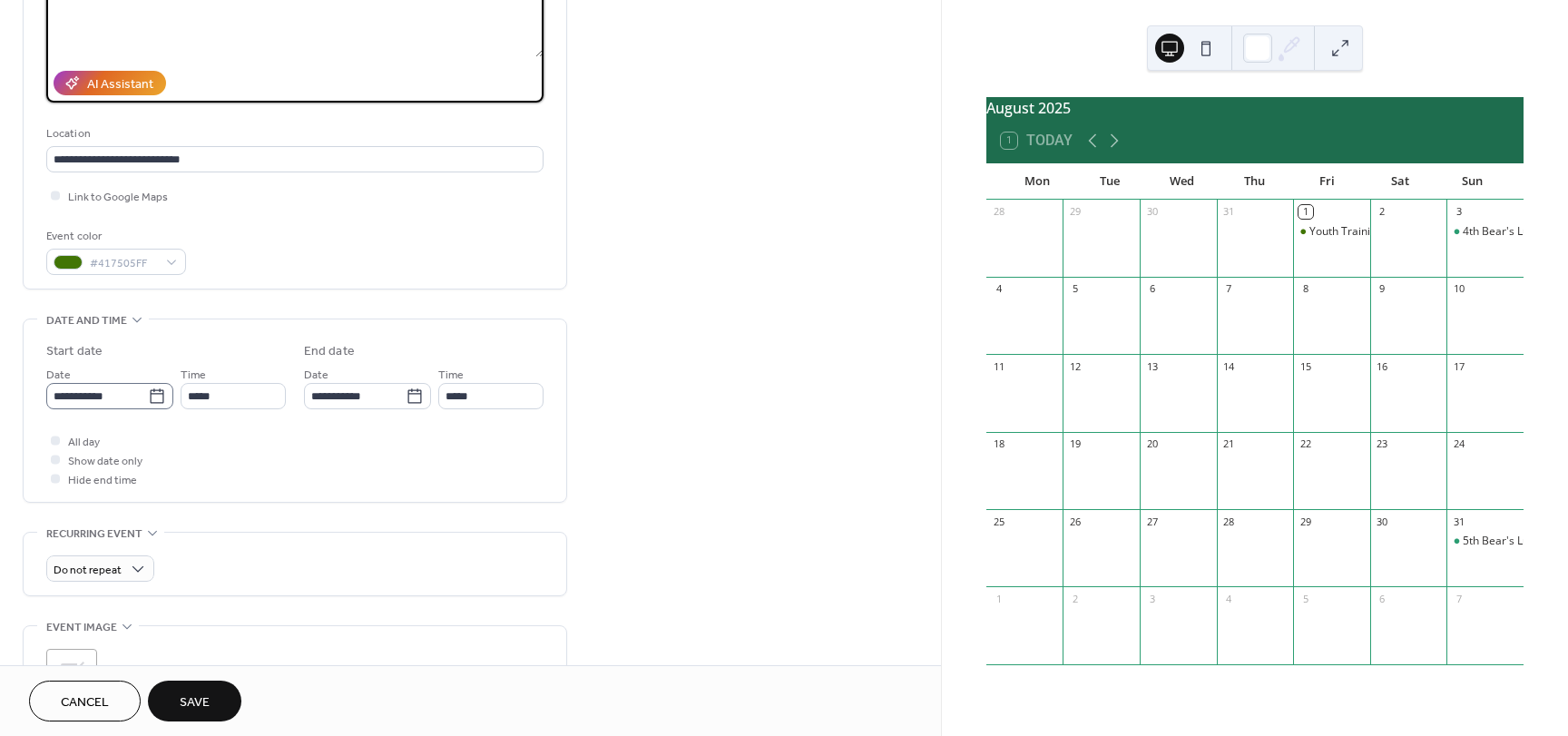 type on "**********" 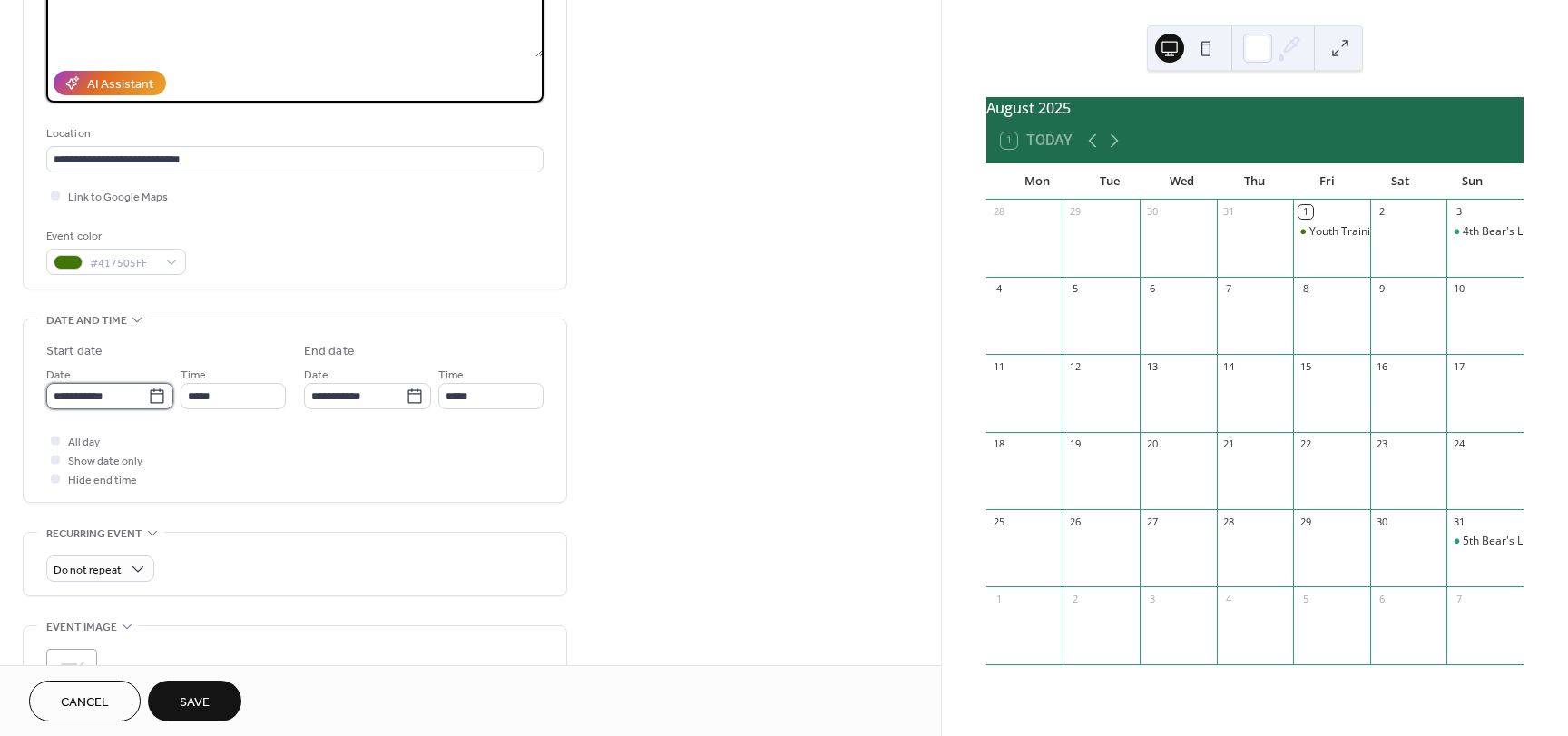 click on "**********" at bounding box center (97, 396) 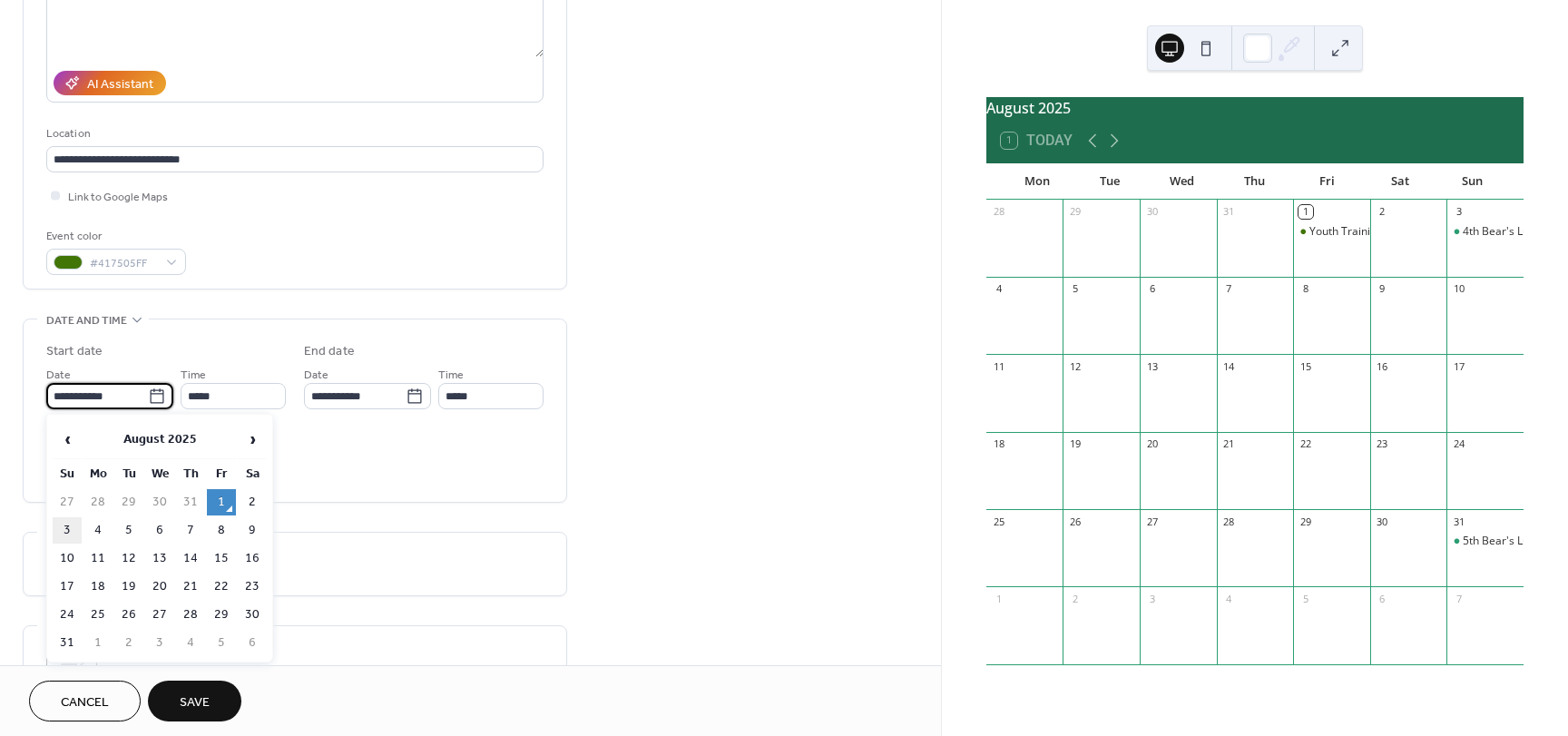 click on "3" at bounding box center [67, 530] 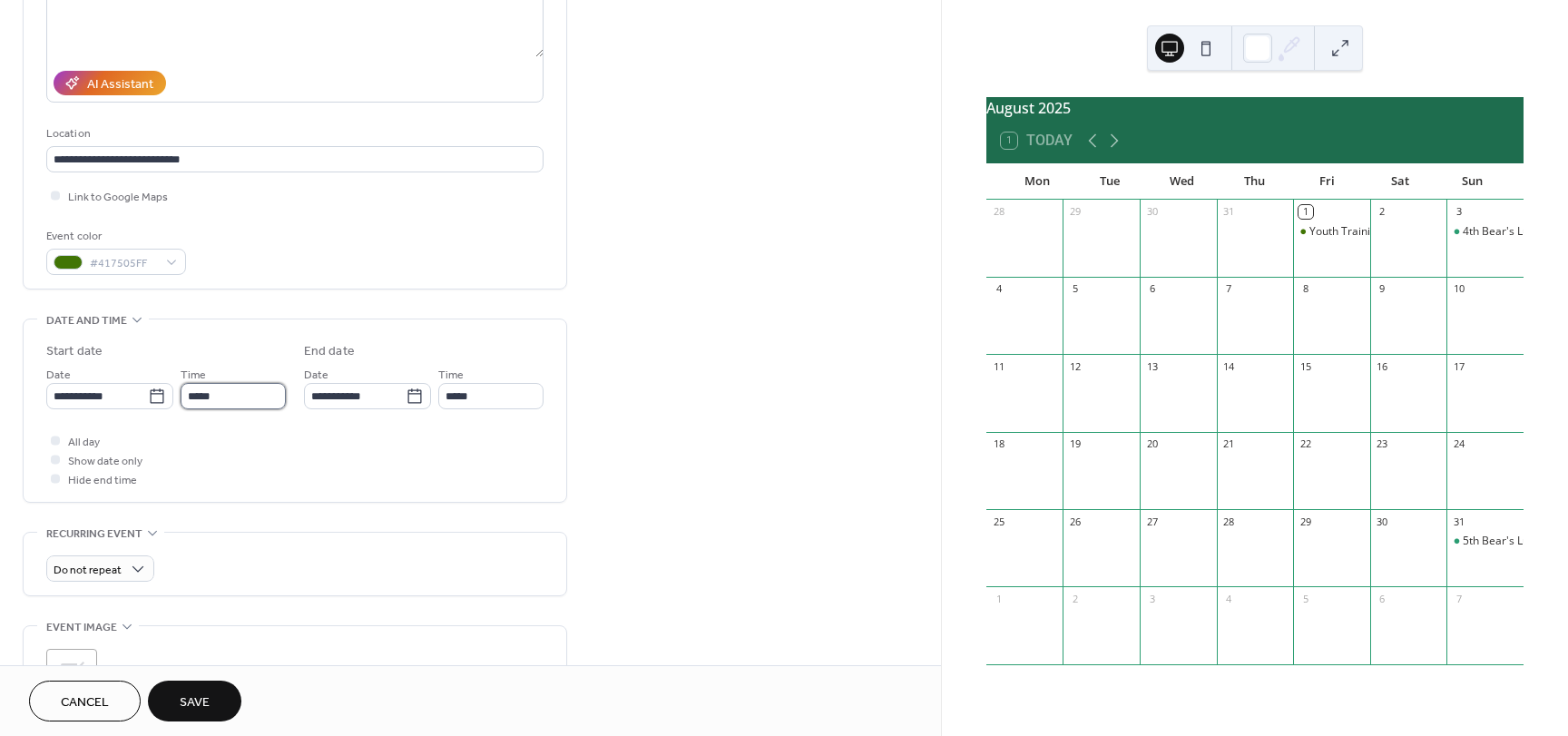 click on "*****" at bounding box center [233, 396] 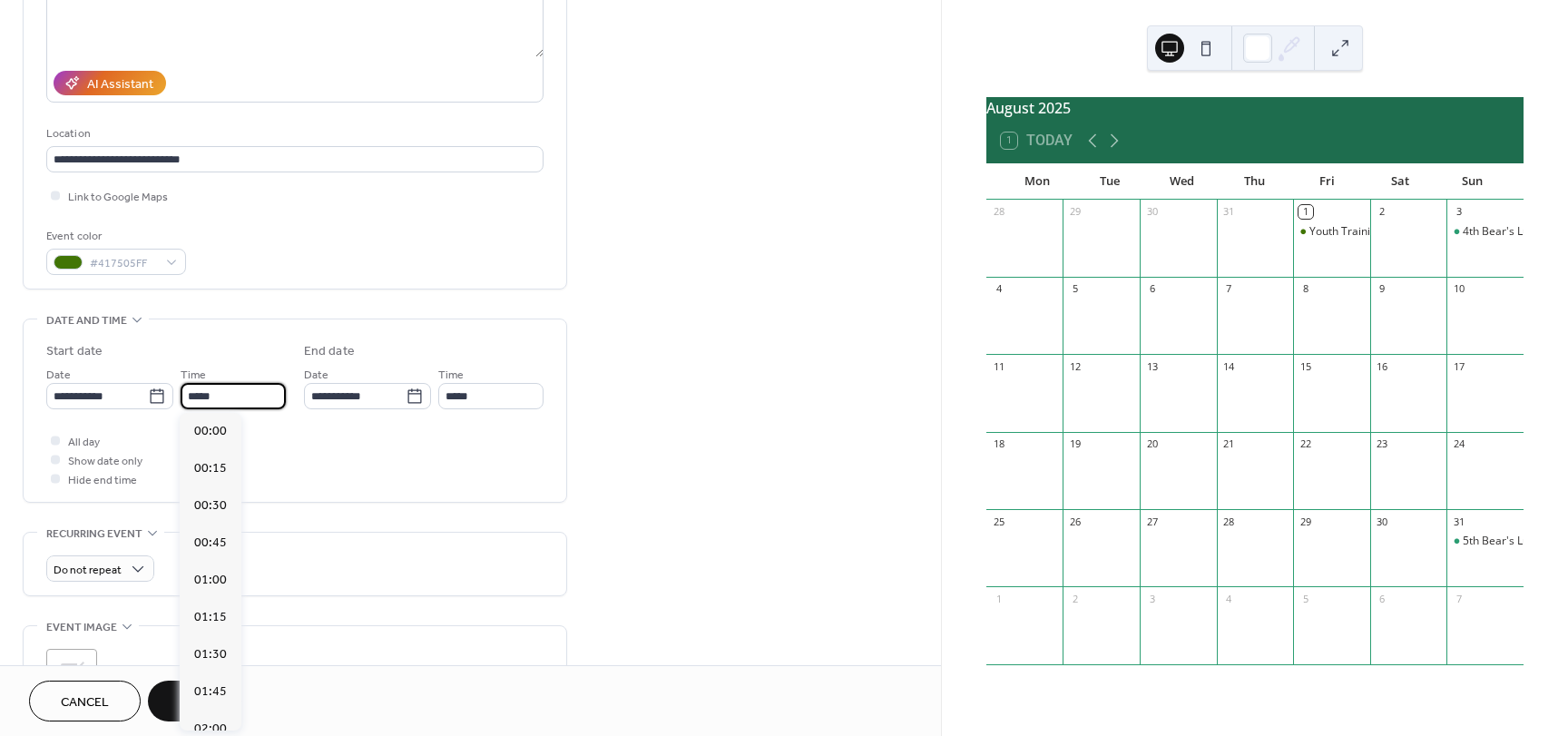 scroll, scrollTop: 2307, scrollLeft: 0, axis: vertical 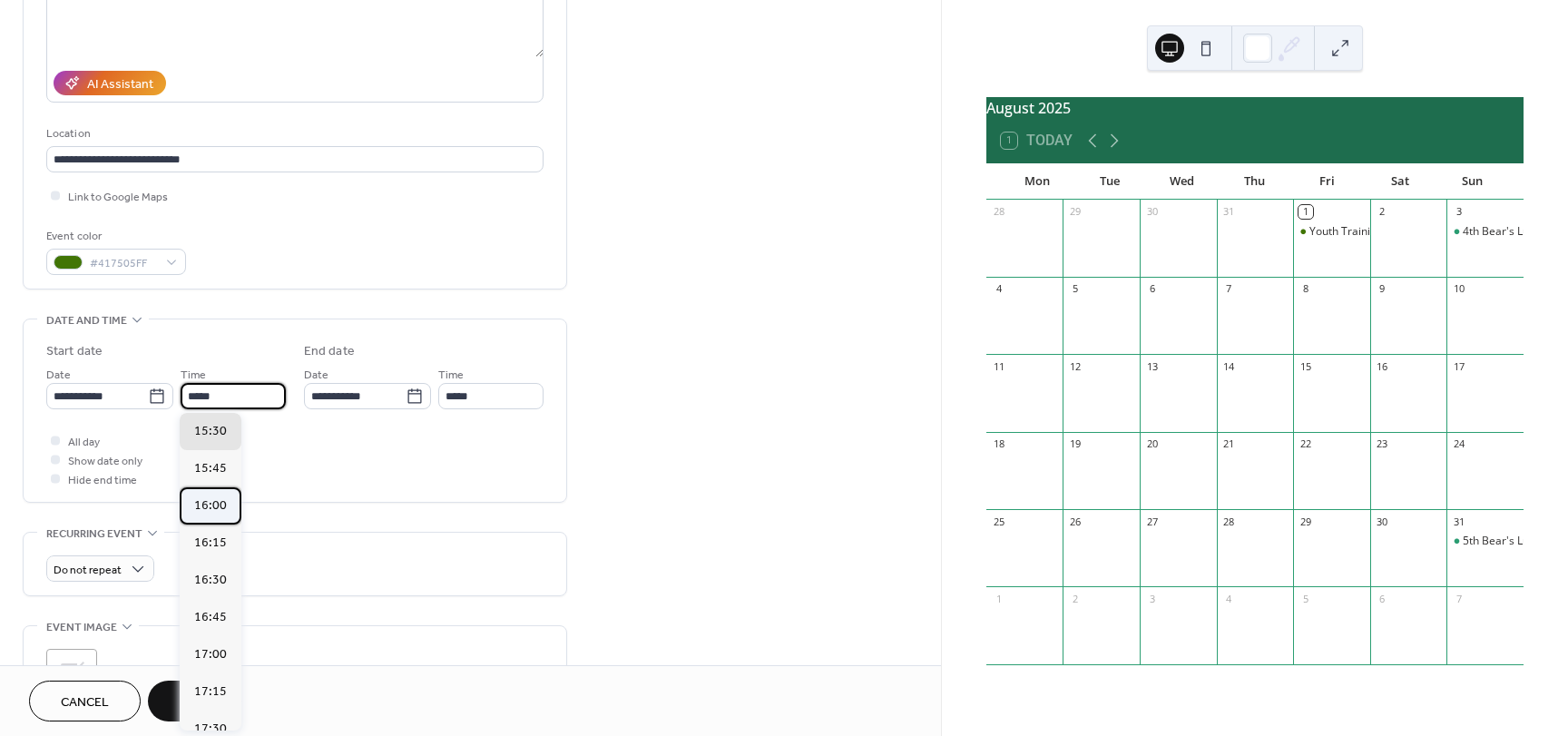 click on "16:00" at bounding box center (211, 505) 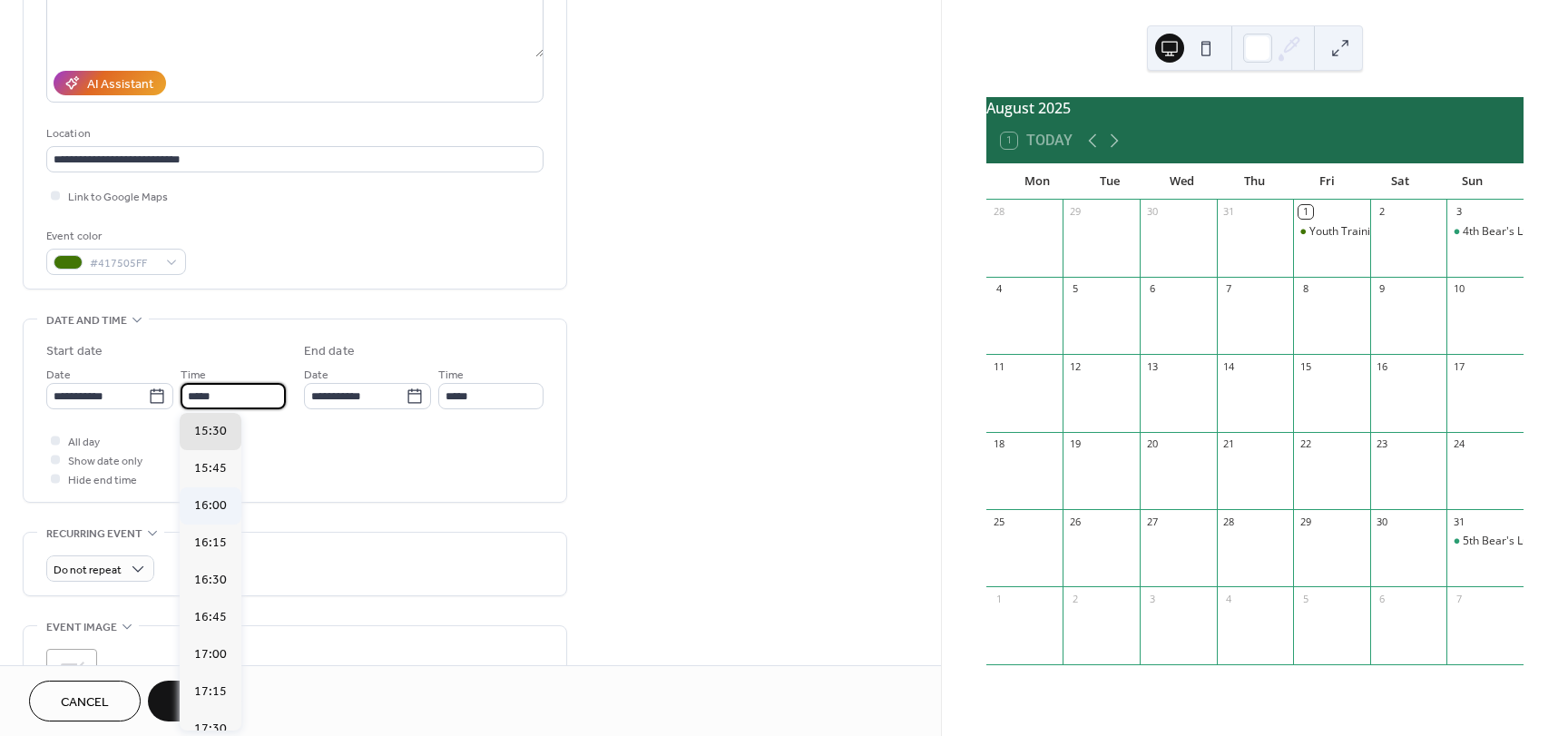type on "*****" 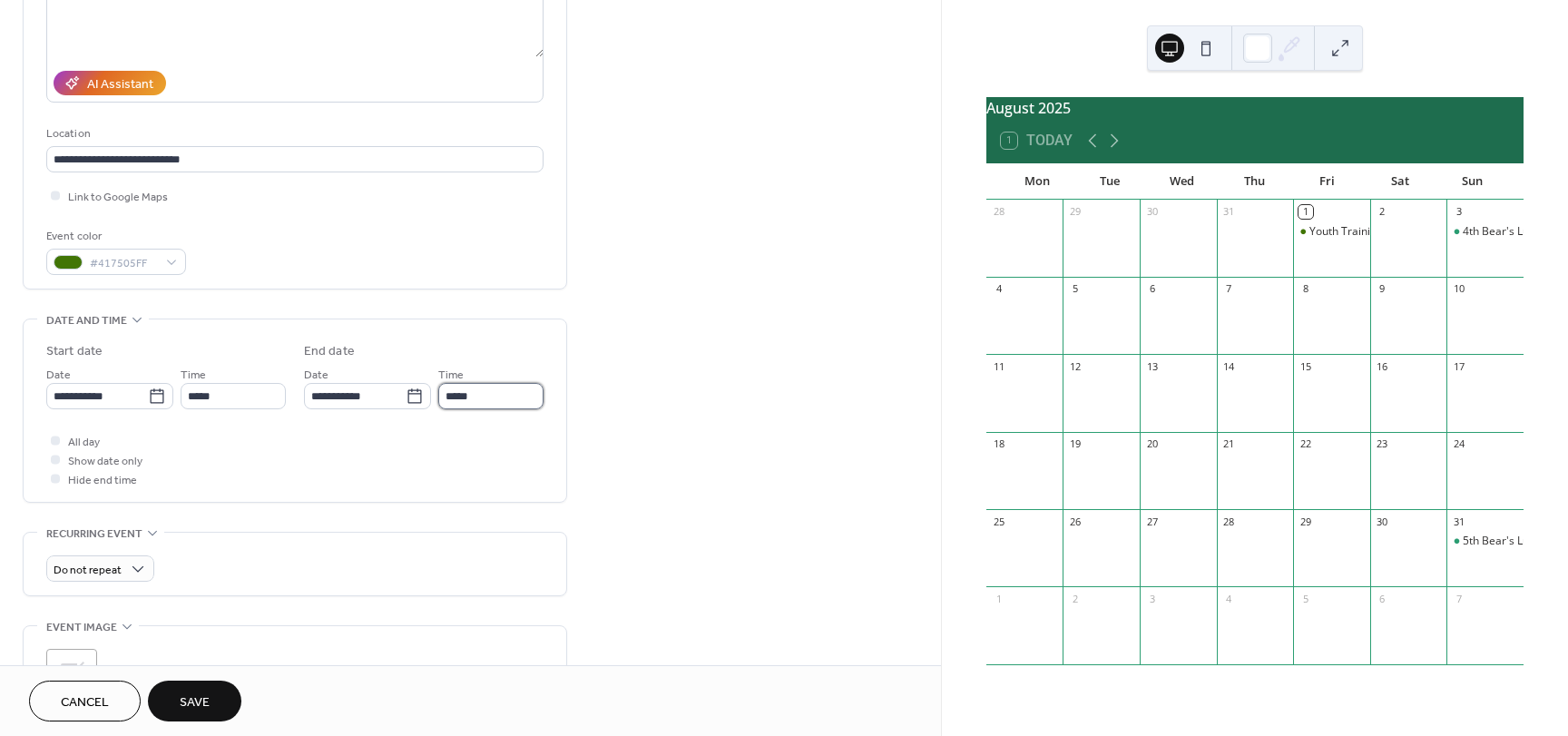 click on "*****" at bounding box center [491, 396] 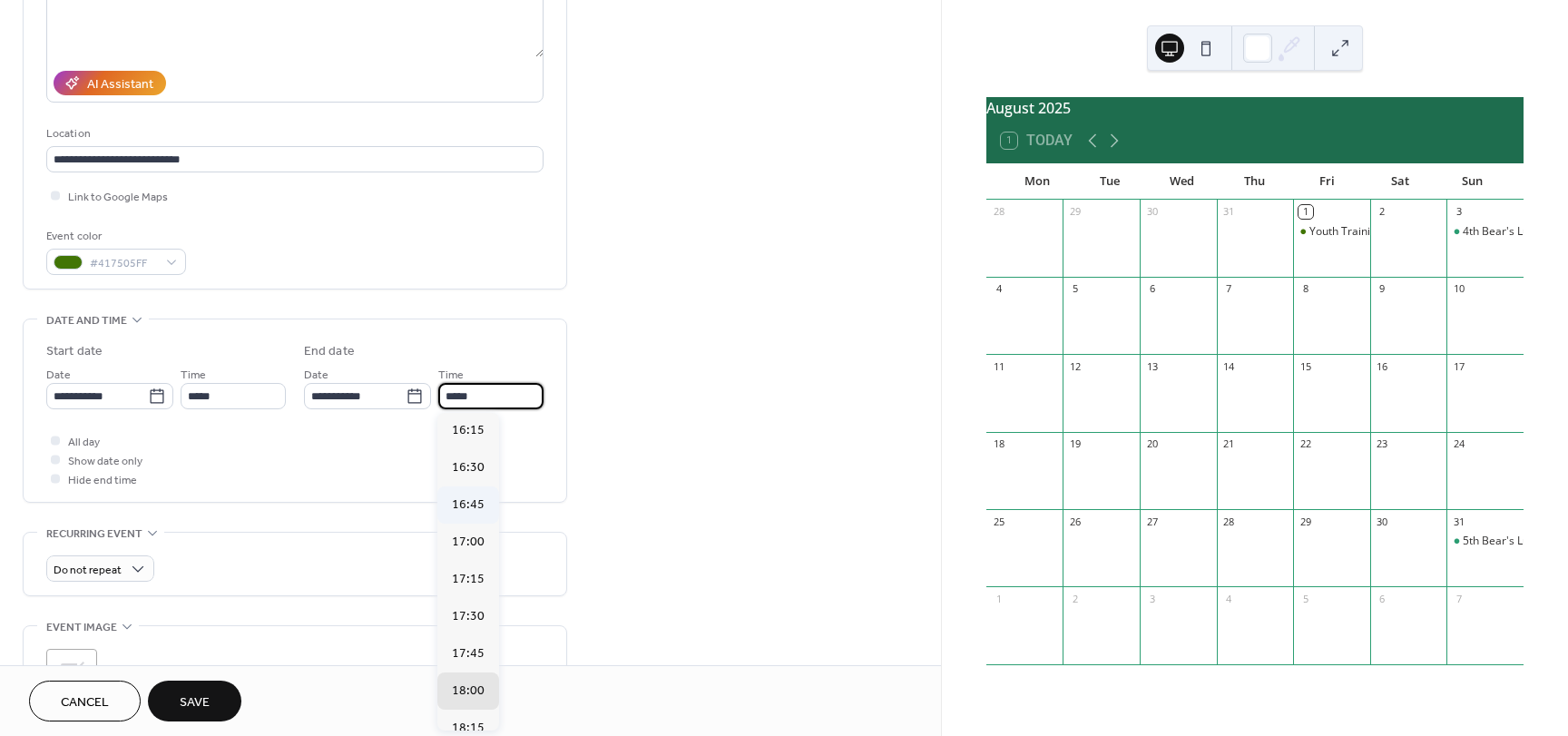scroll, scrollTop: 0, scrollLeft: 0, axis: both 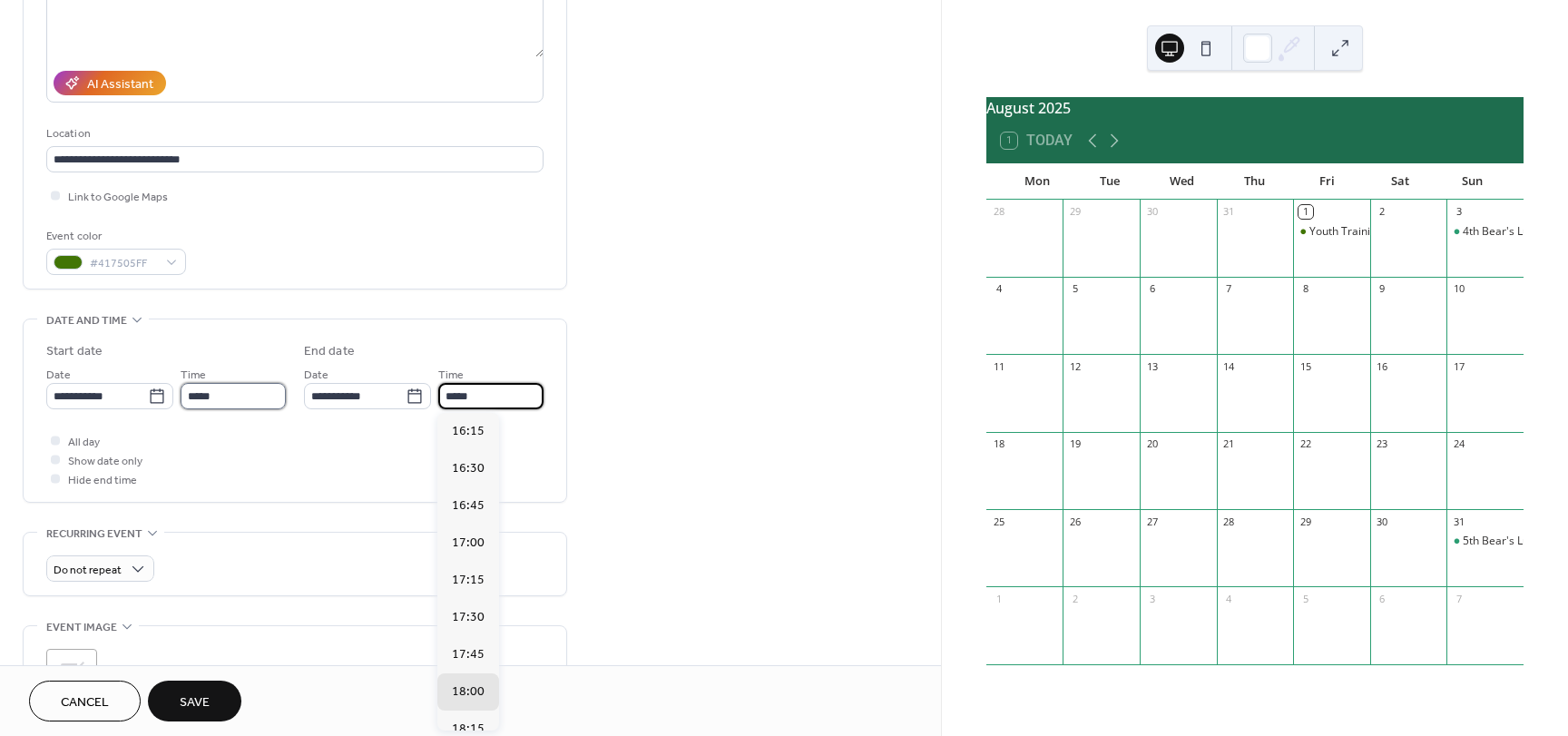 click on "*****" at bounding box center [233, 396] 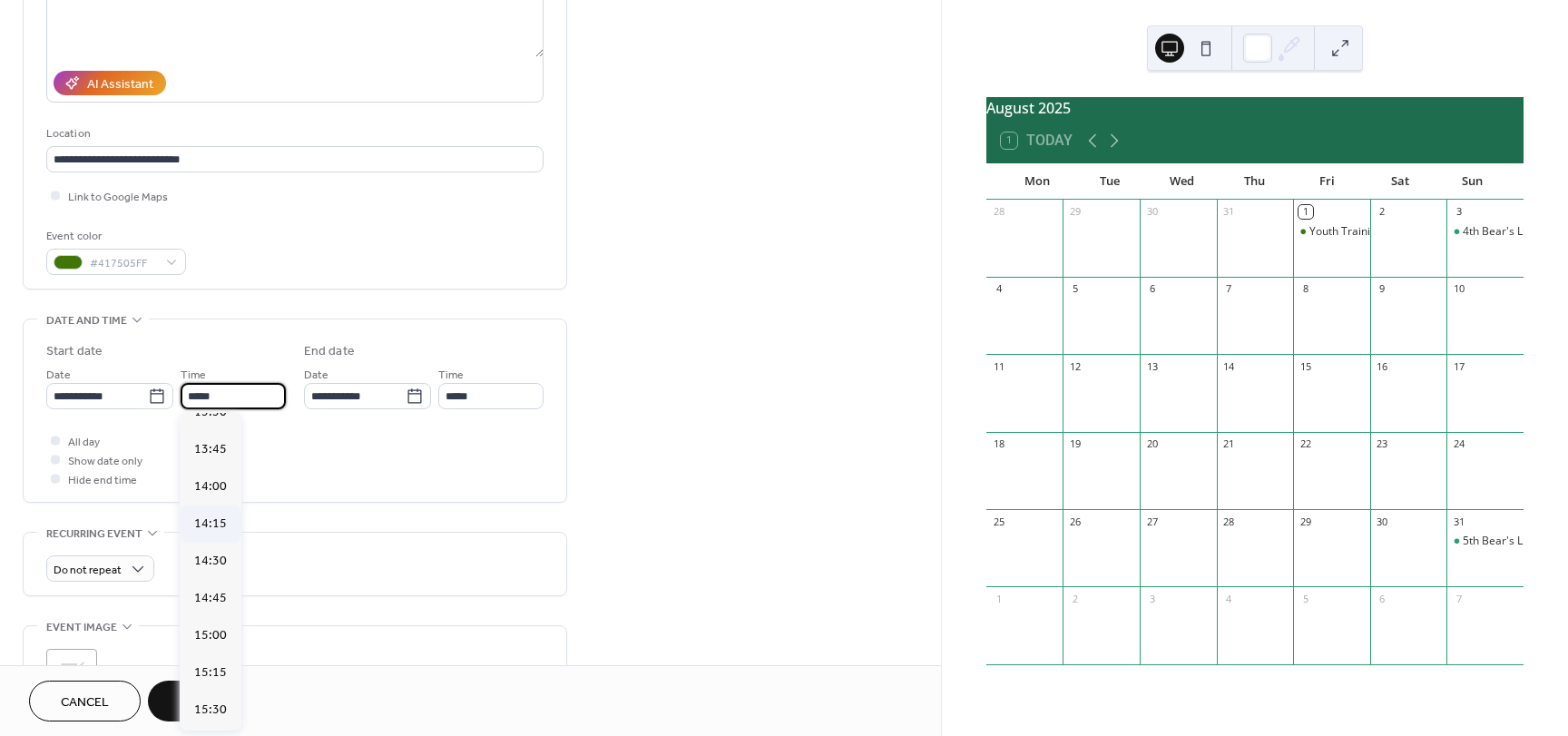 scroll, scrollTop: 2018, scrollLeft: 0, axis: vertical 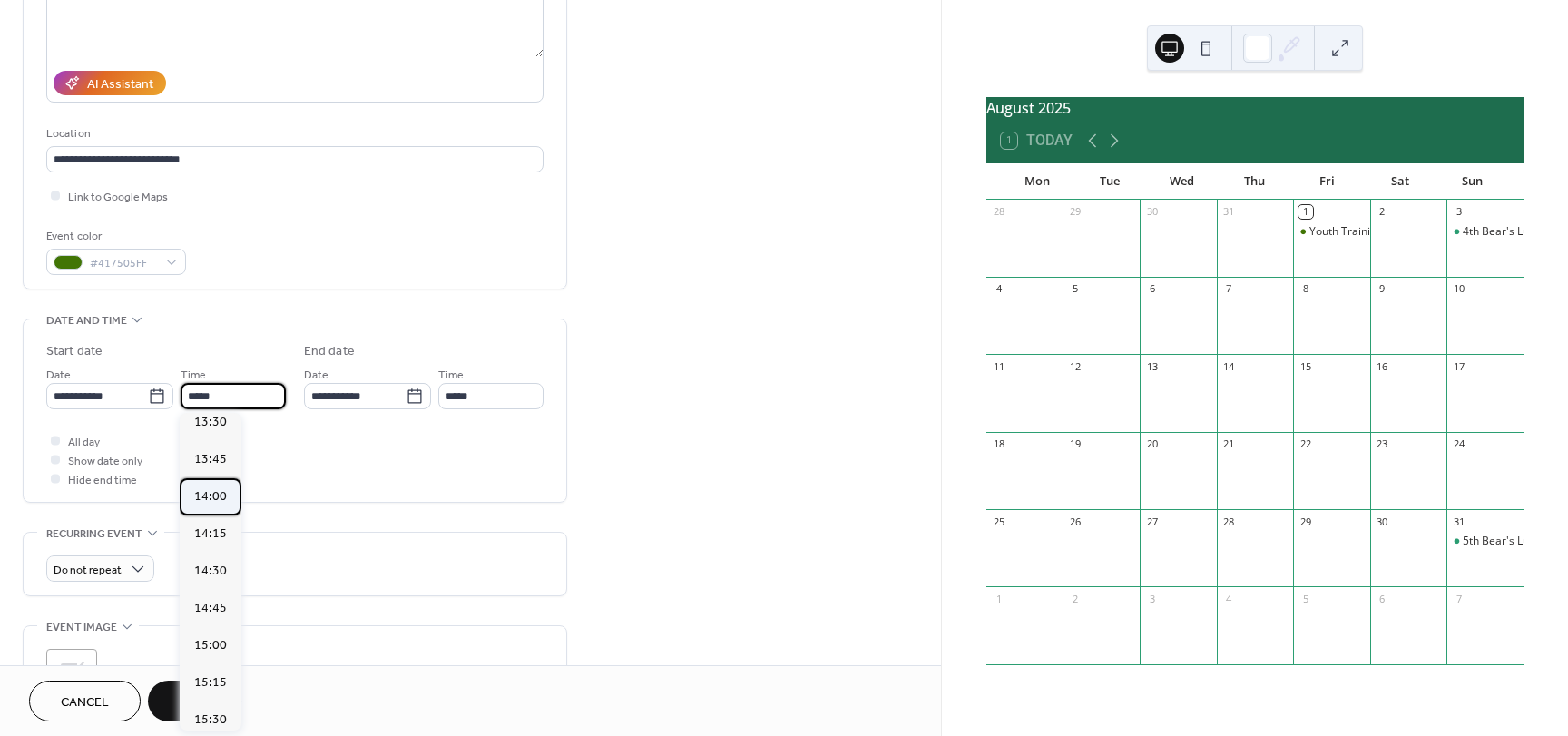 click on "14:00" at bounding box center [211, 496] 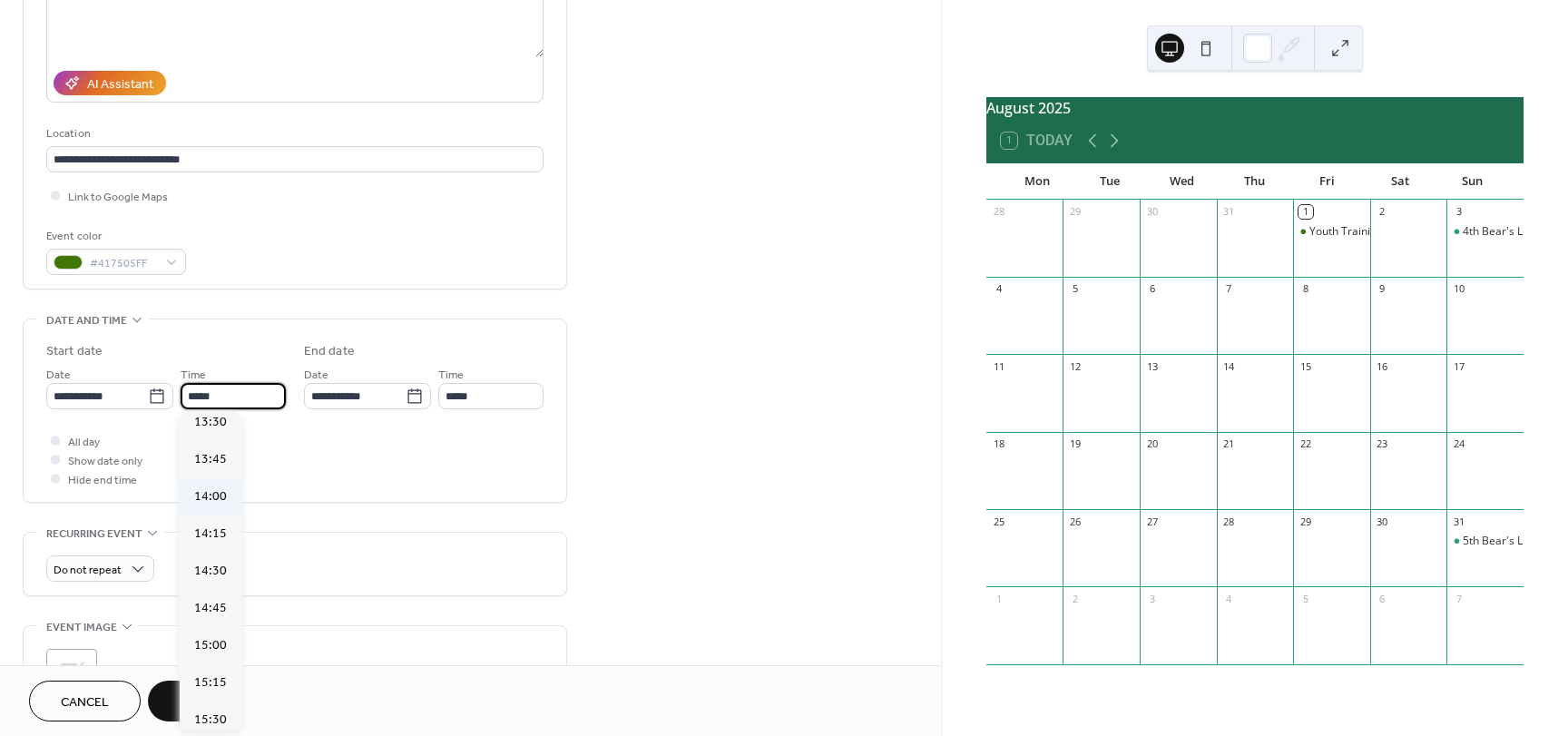 type on "*****" 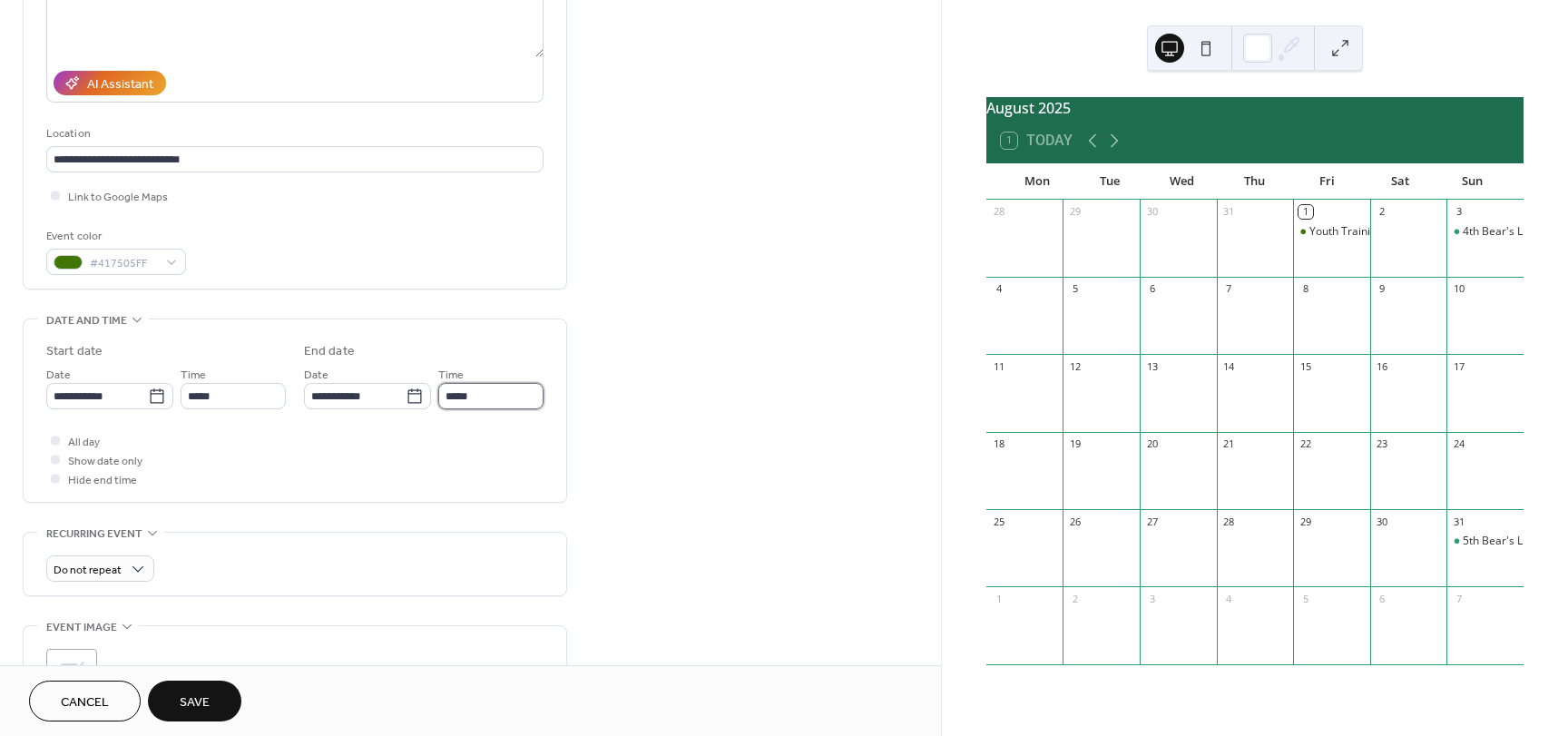 click on "*****" at bounding box center (491, 396) 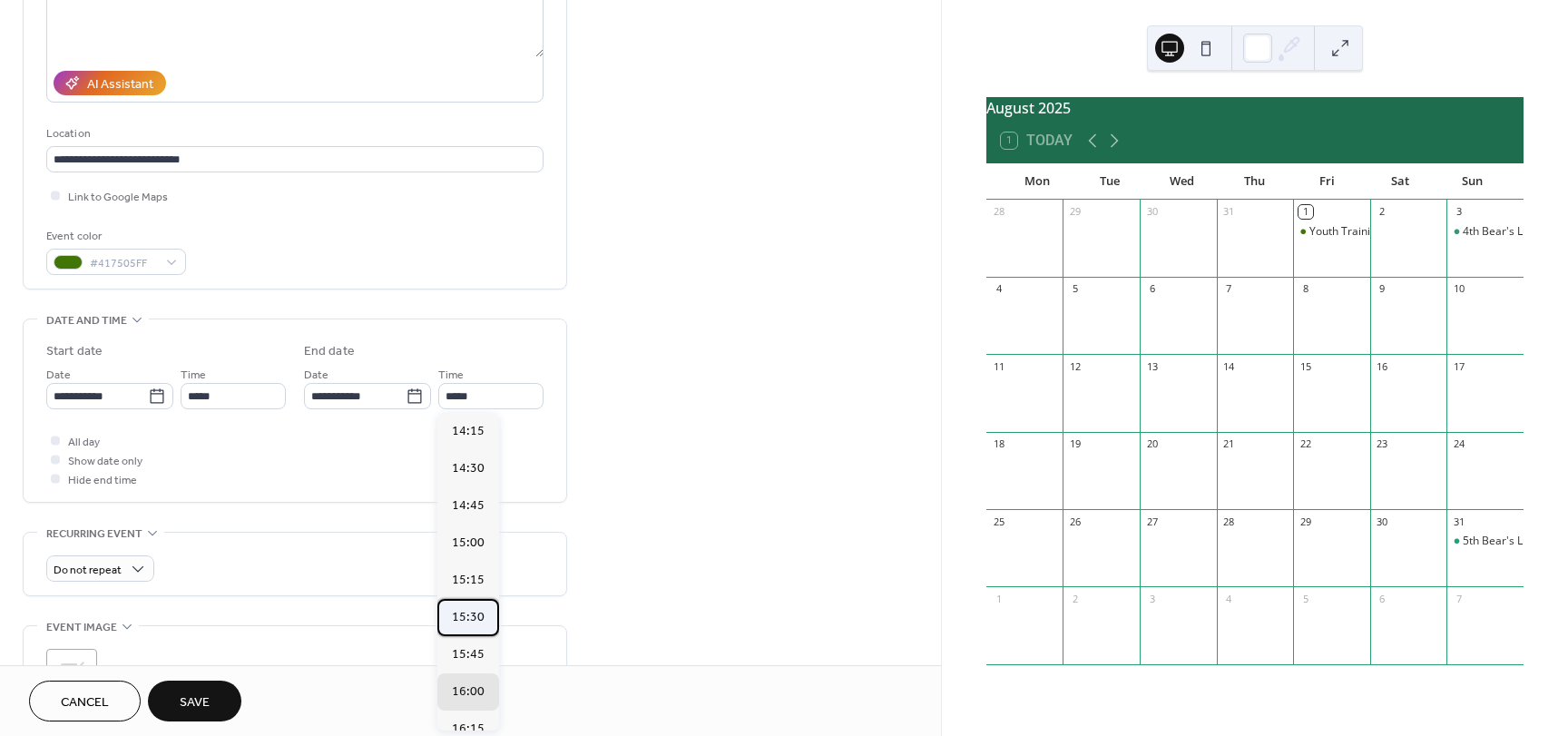 click on "15:30" at bounding box center (468, 617) 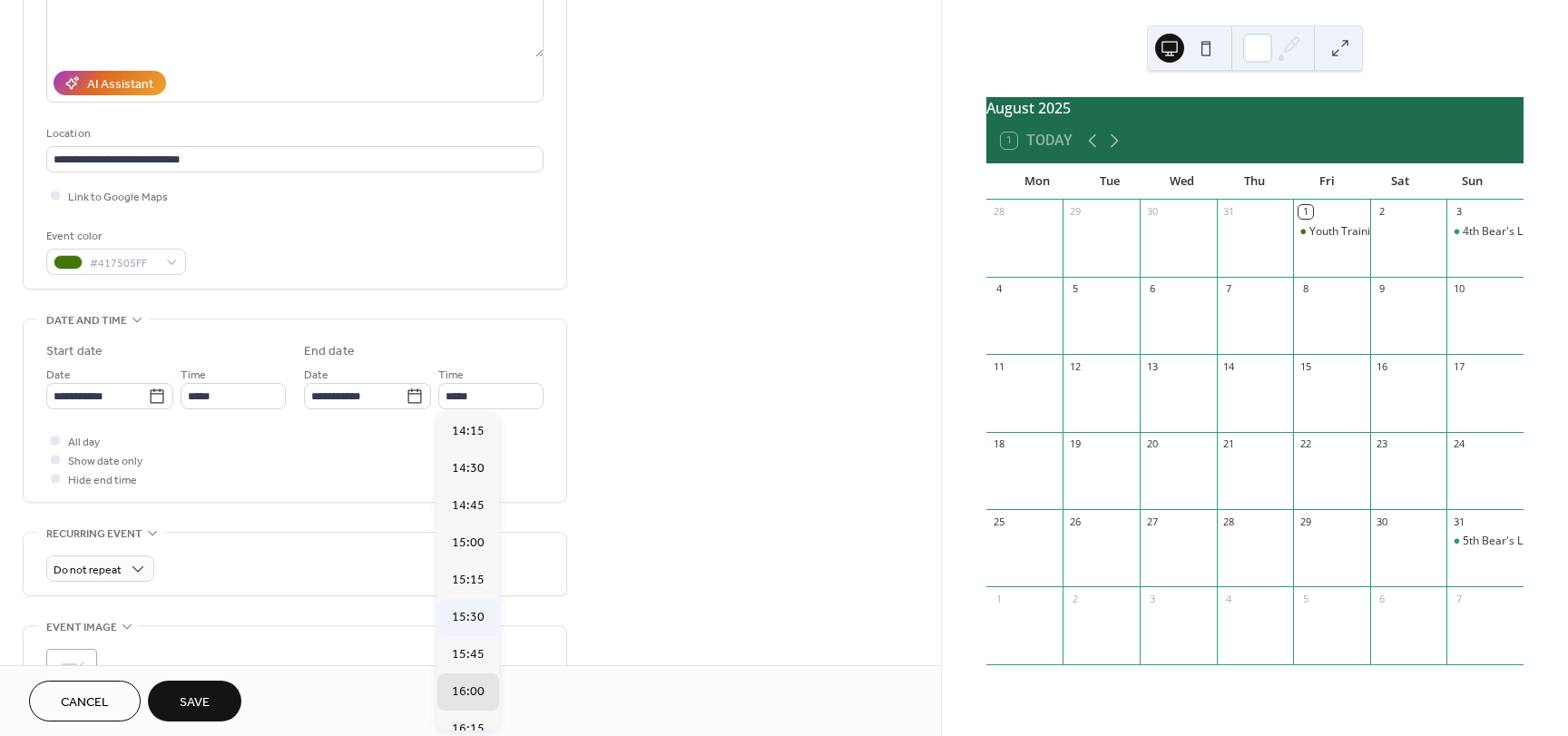 type on "*****" 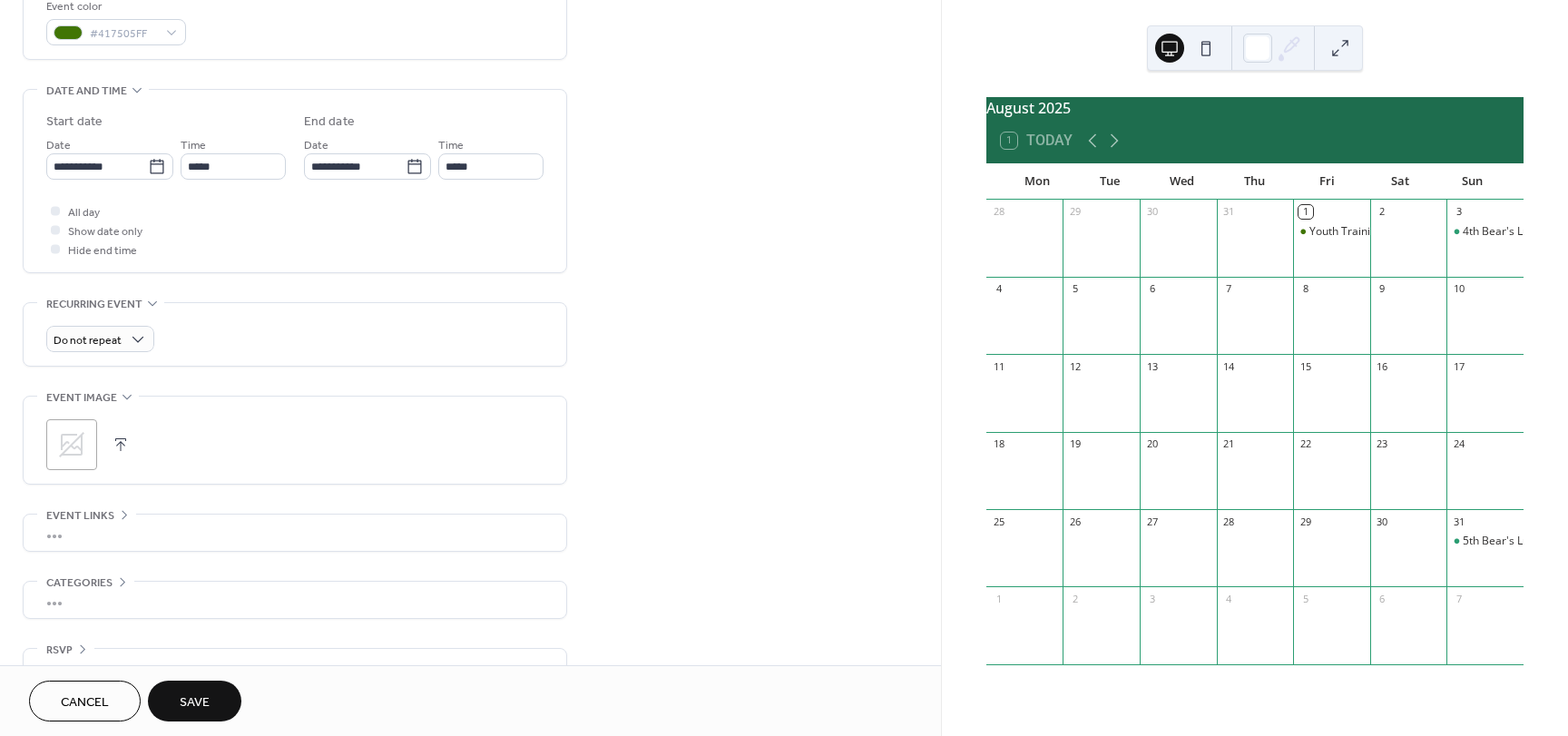 scroll, scrollTop: 541, scrollLeft: 0, axis: vertical 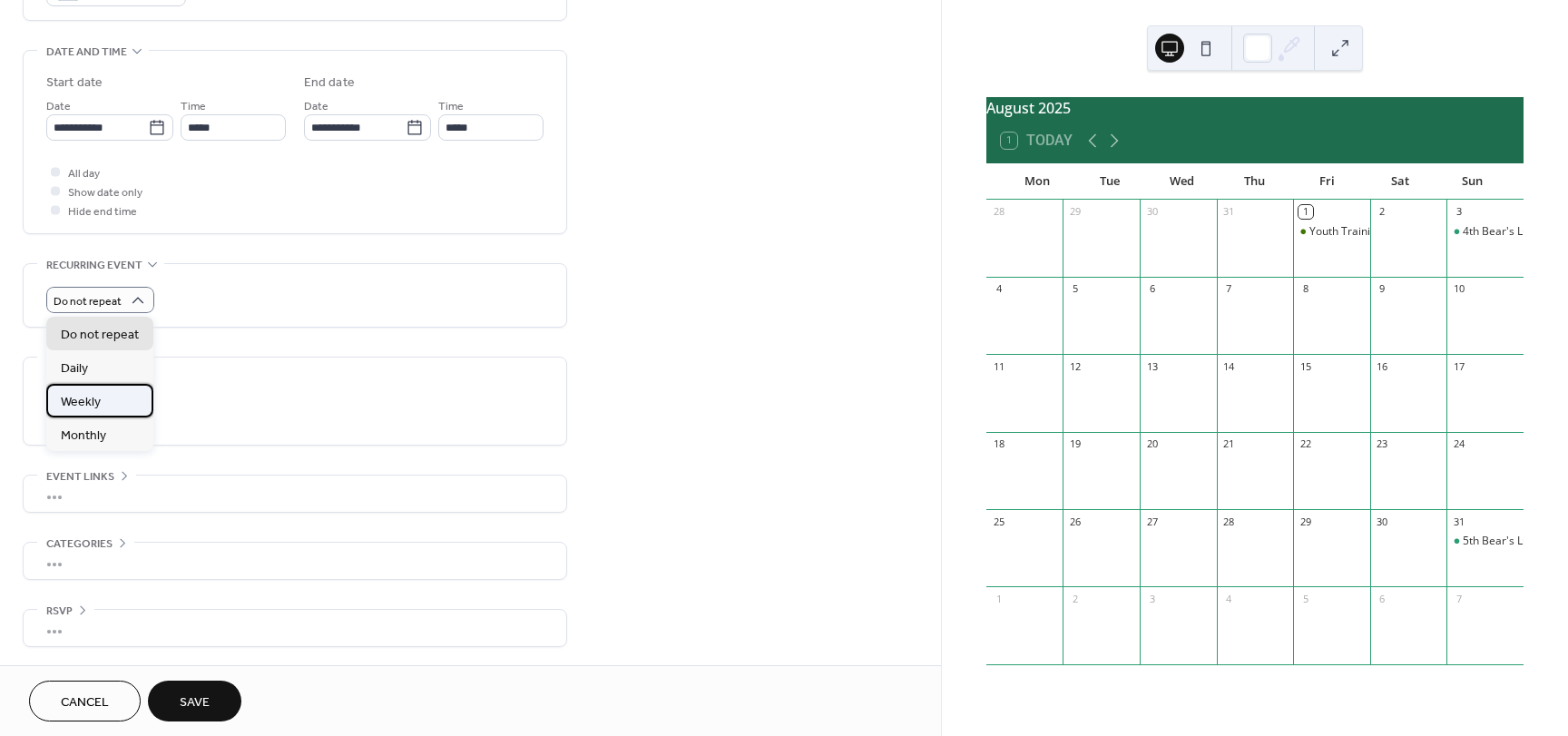 click on "Weekly" at bounding box center [81, 402] 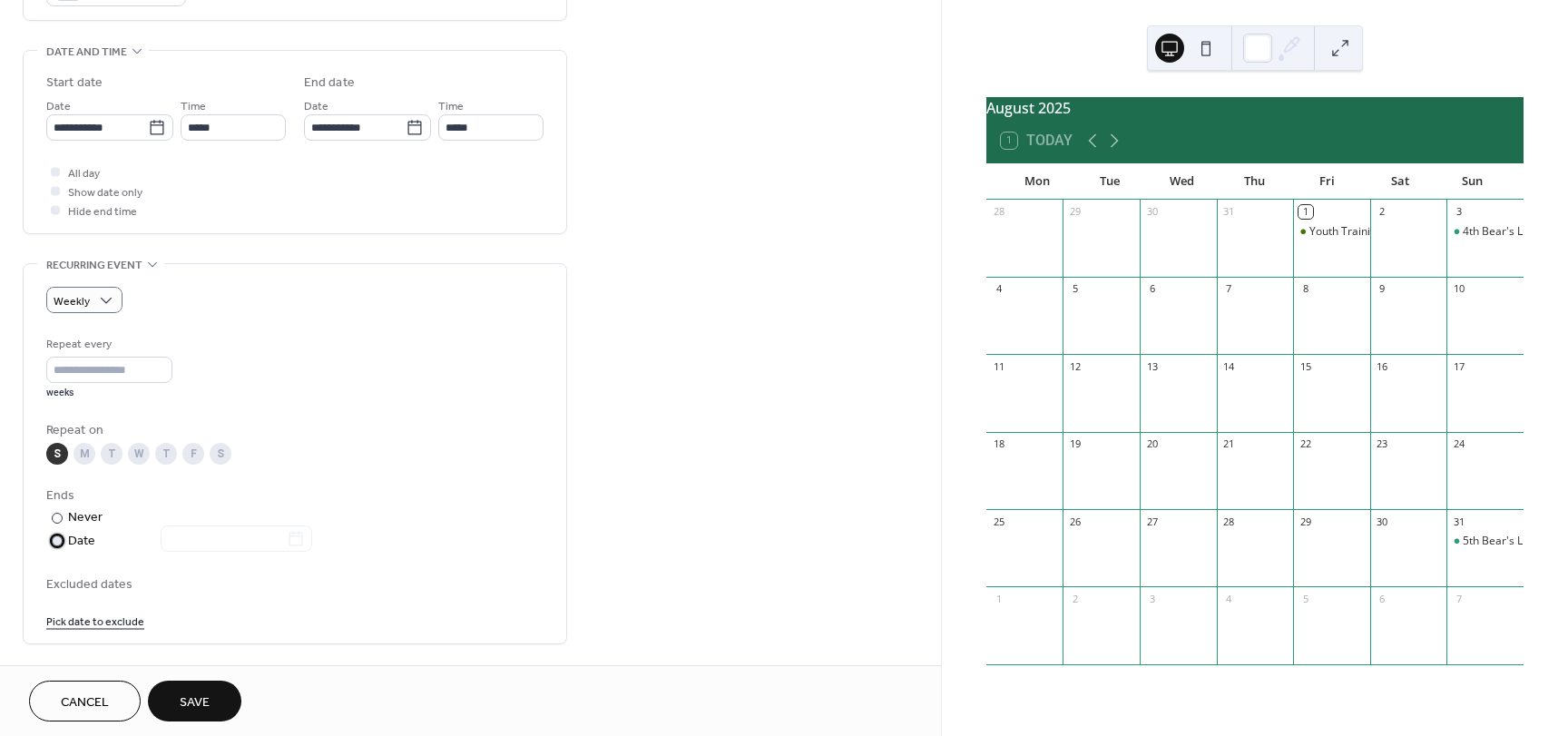 click at bounding box center (57, 541) 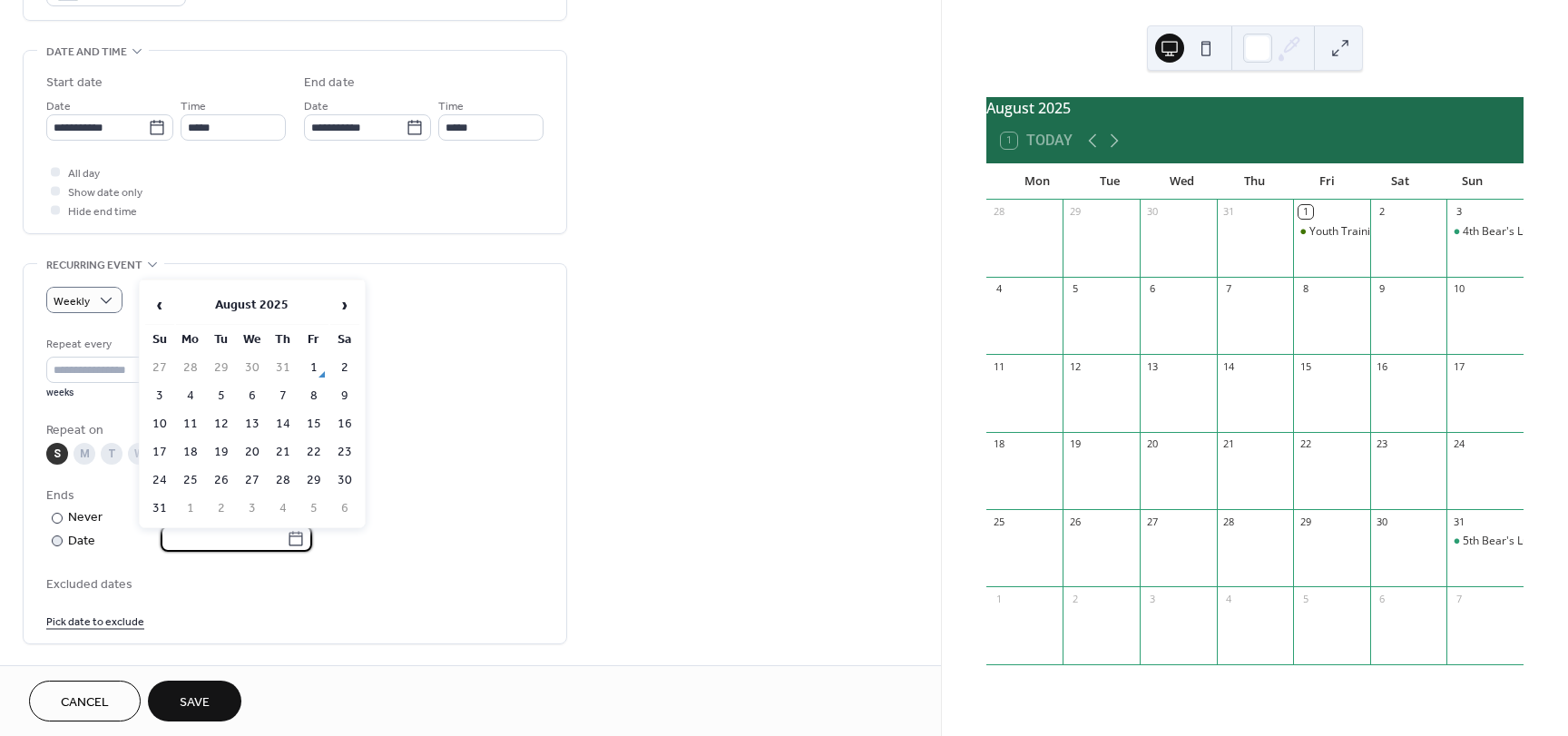 click at bounding box center [223, 538] 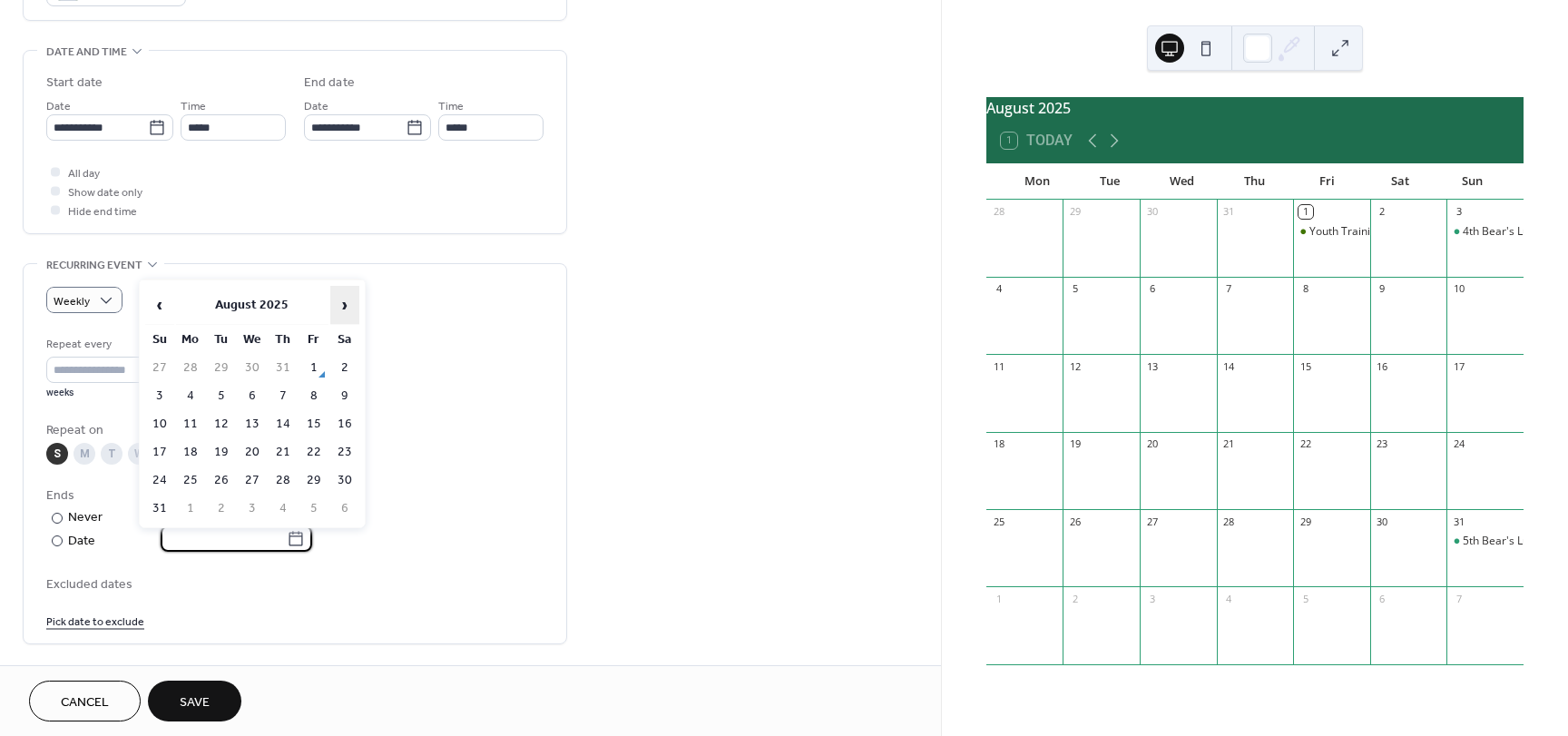 click on "›" at bounding box center (345, 305) 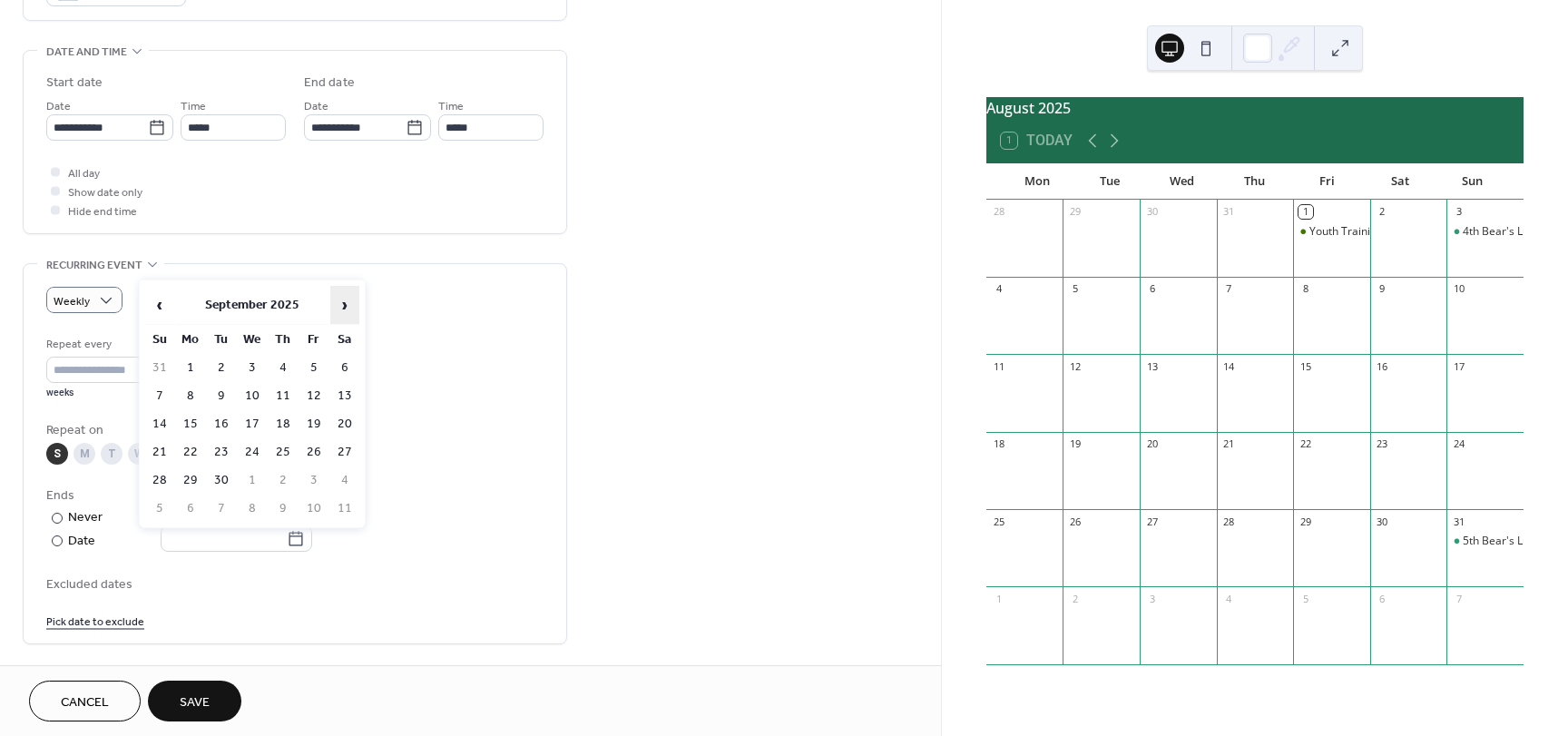 click on "›" at bounding box center [345, 305] 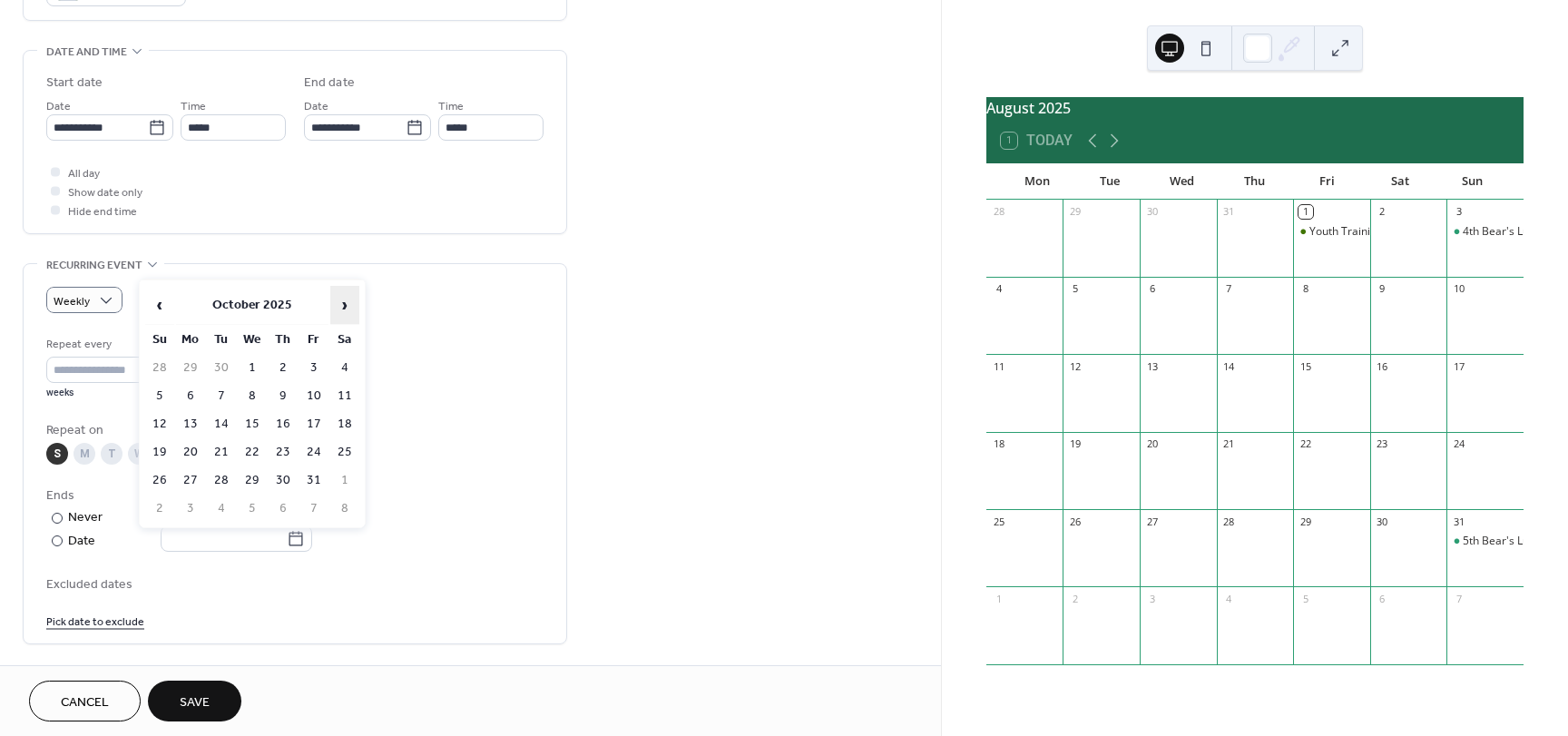 click on "›" at bounding box center (345, 305) 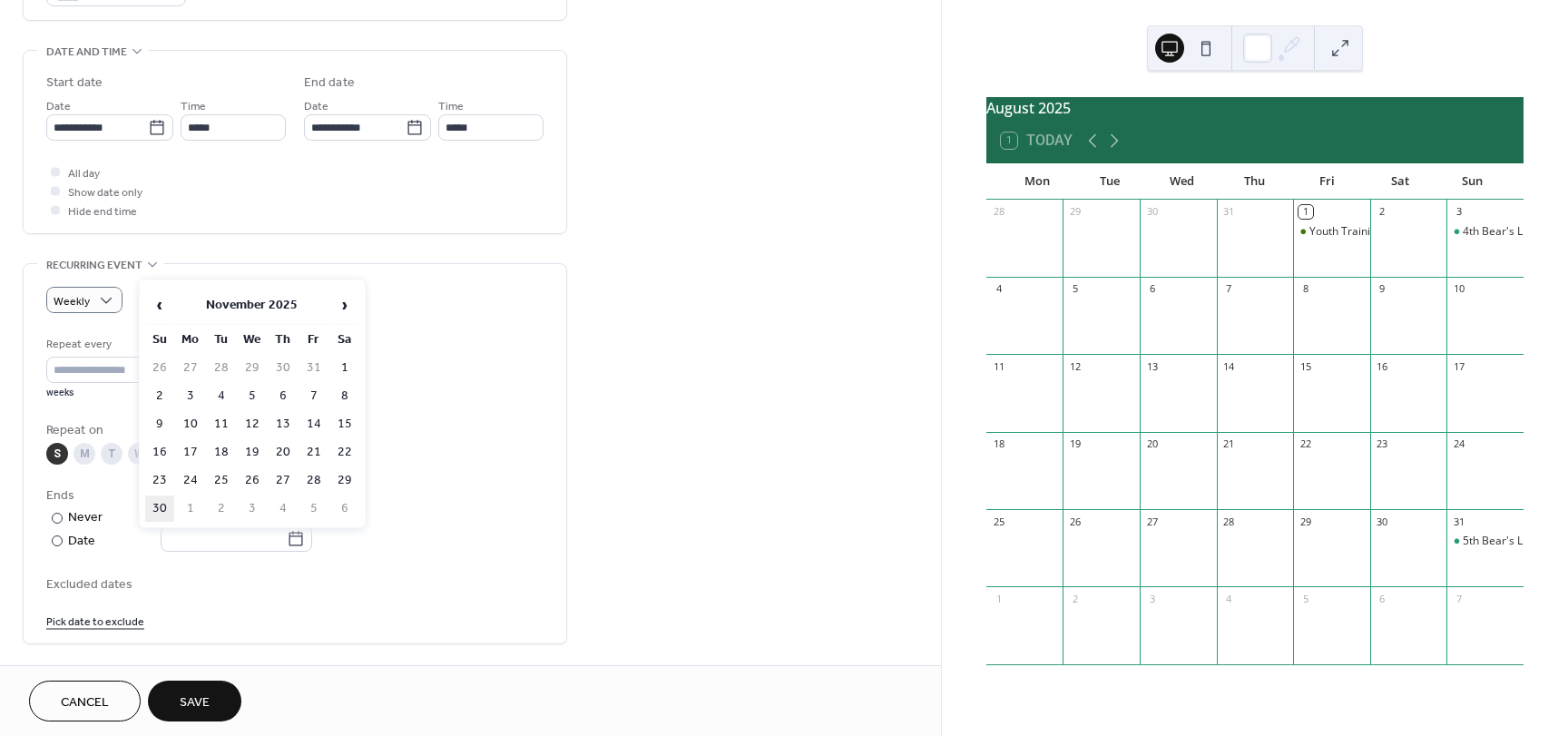 click on "30" at bounding box center [160, 508] 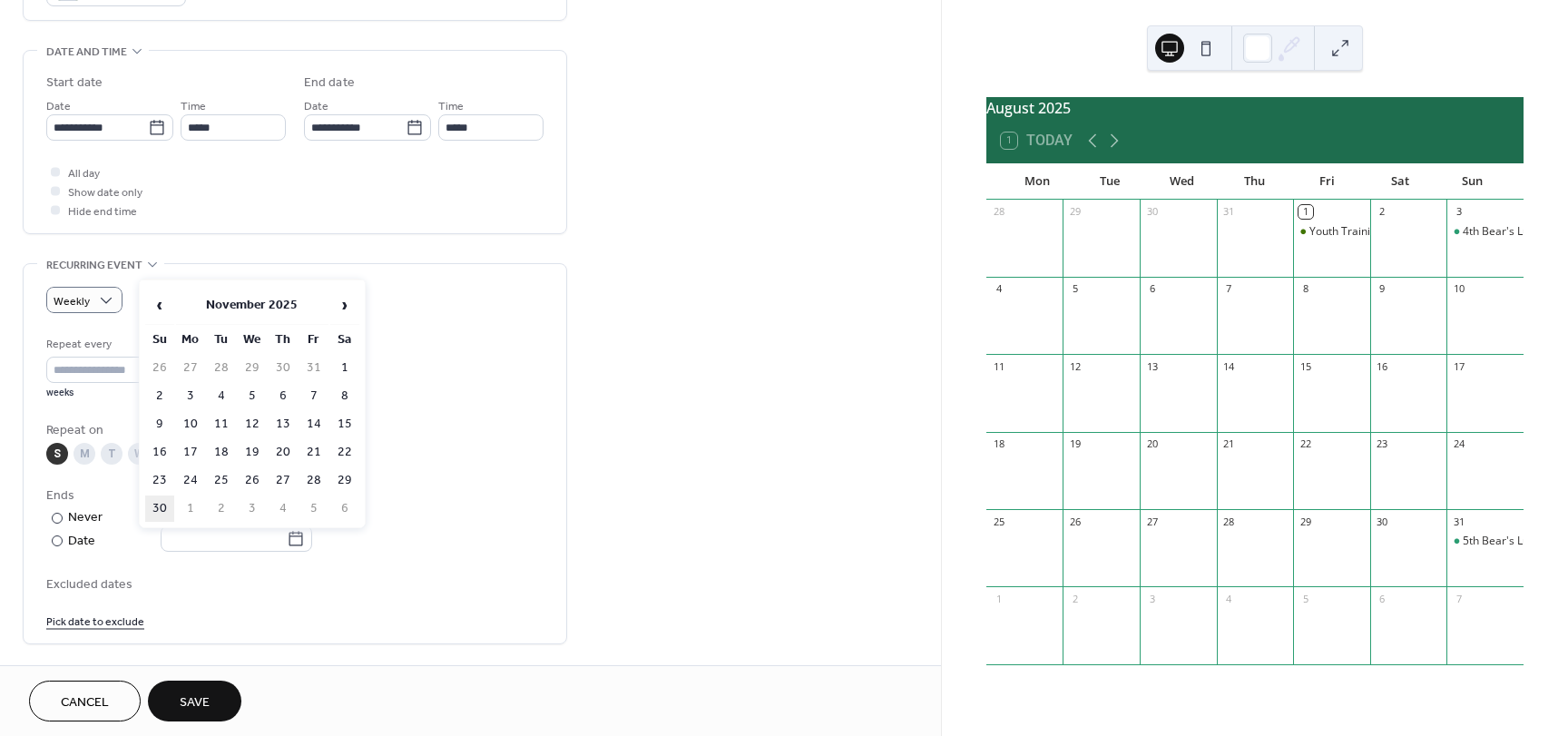 type on "**********" 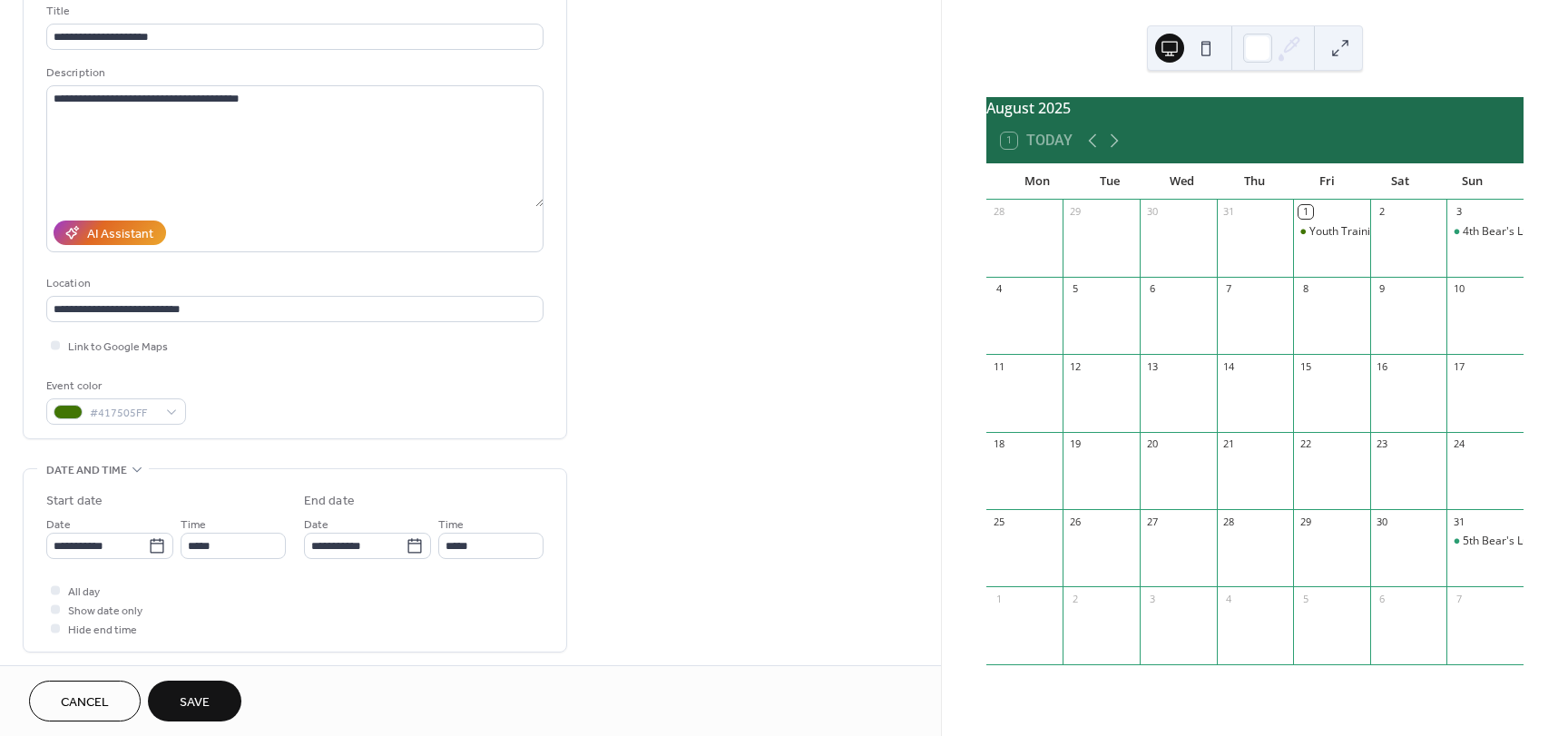 scroll, scrollTop: 0, scrollLeft: 0, axis: both 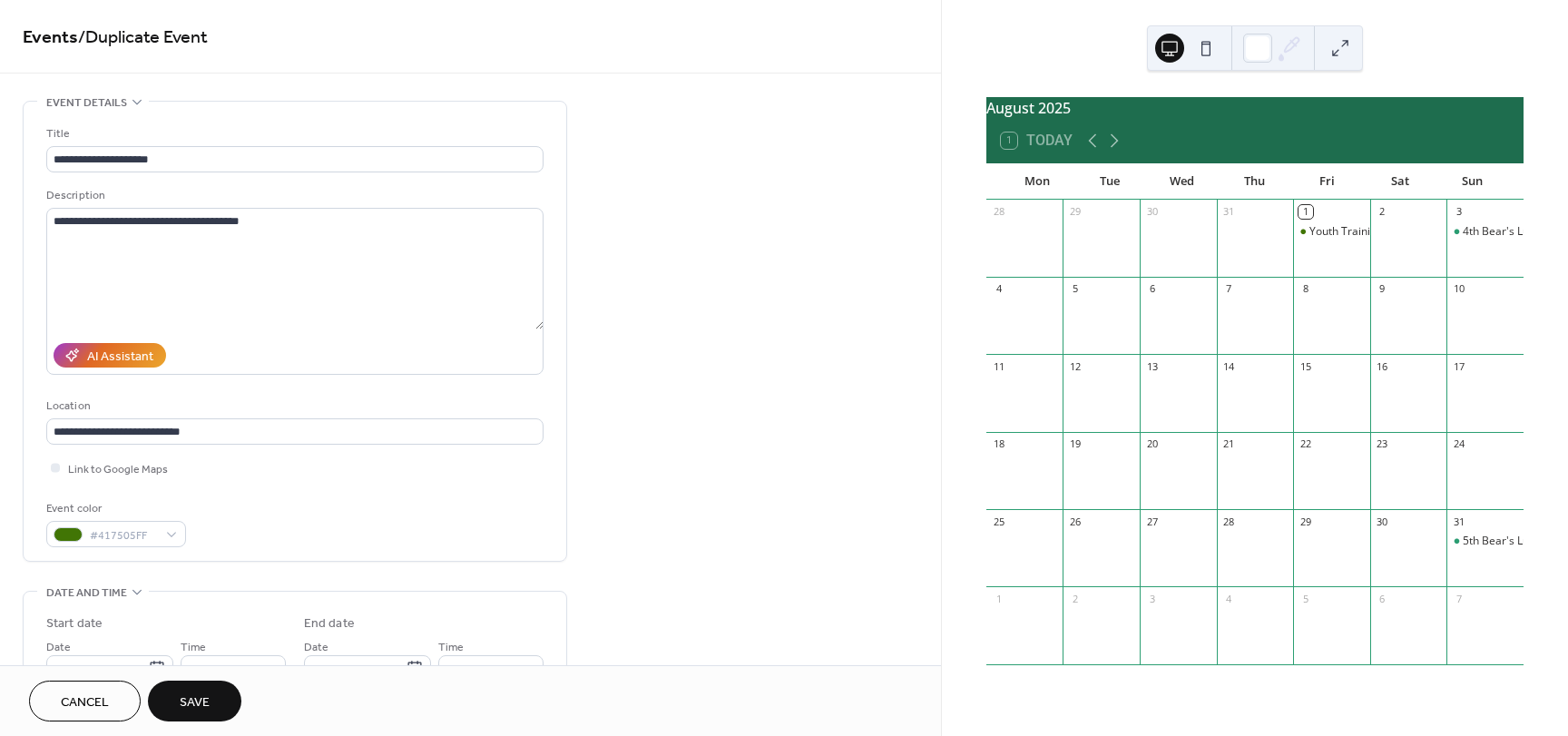 click on "Save" at bounding box center (194, 702) 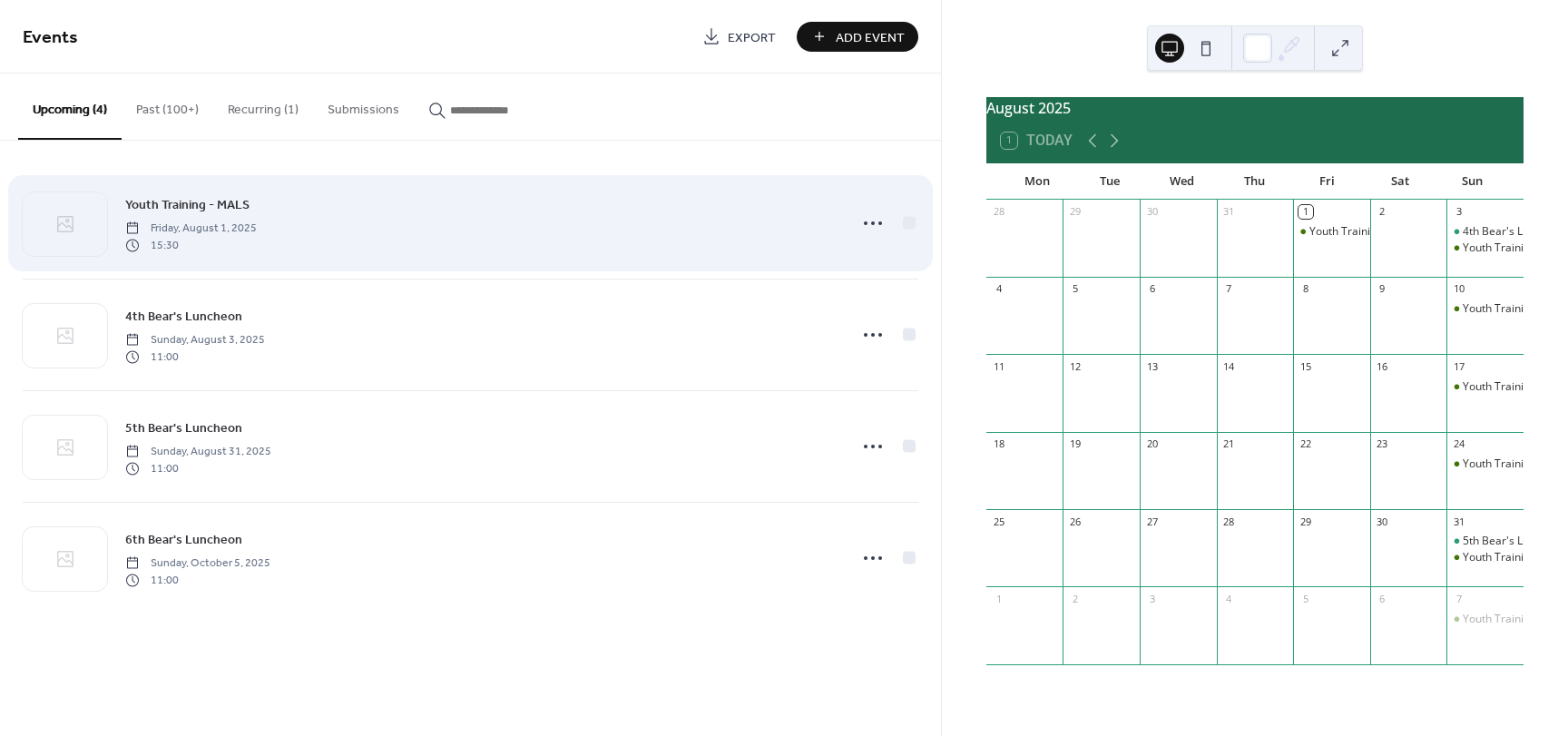 click on "Youth Training - MALS Friday, [DATE] [TIME]" at bounding box center (480, 223) 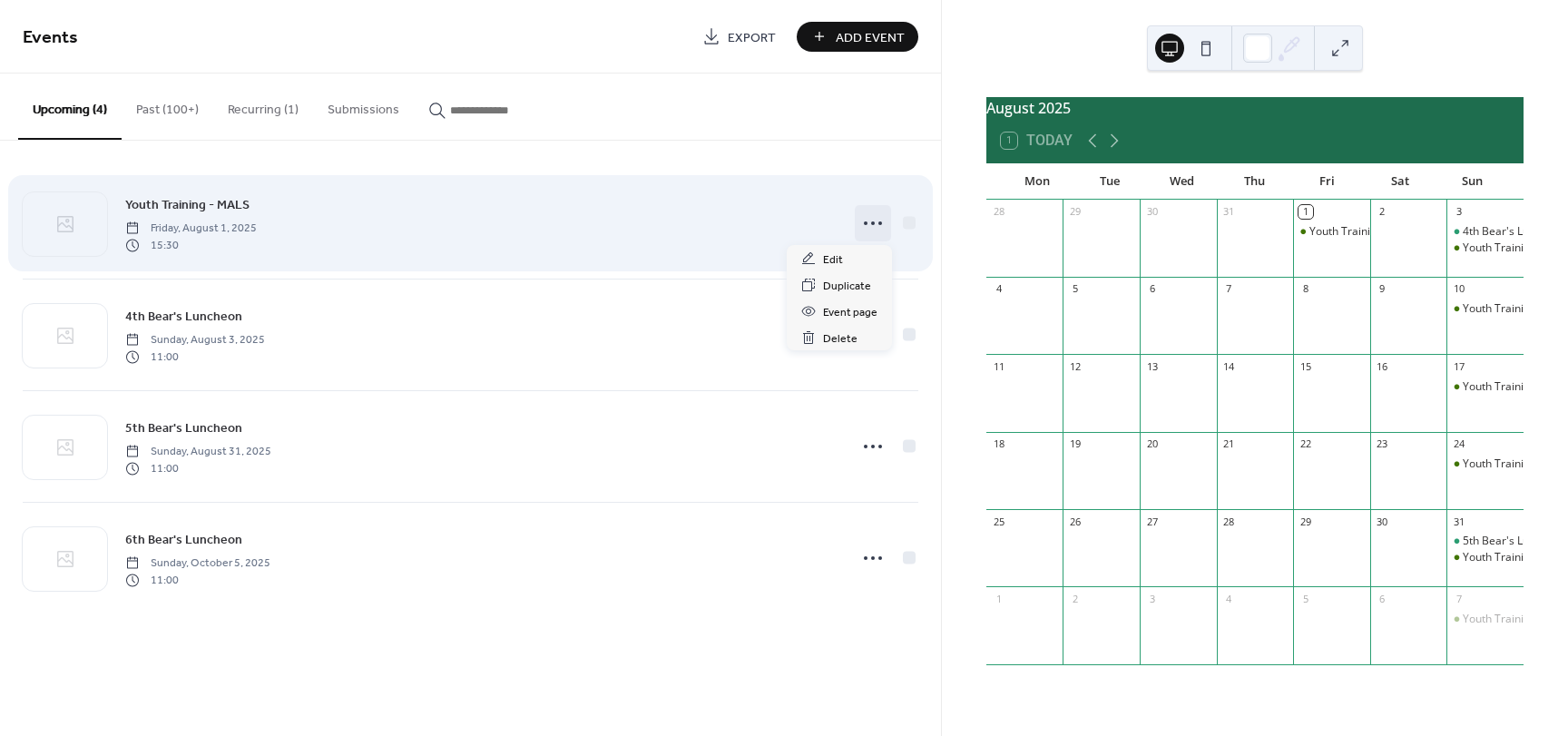 click 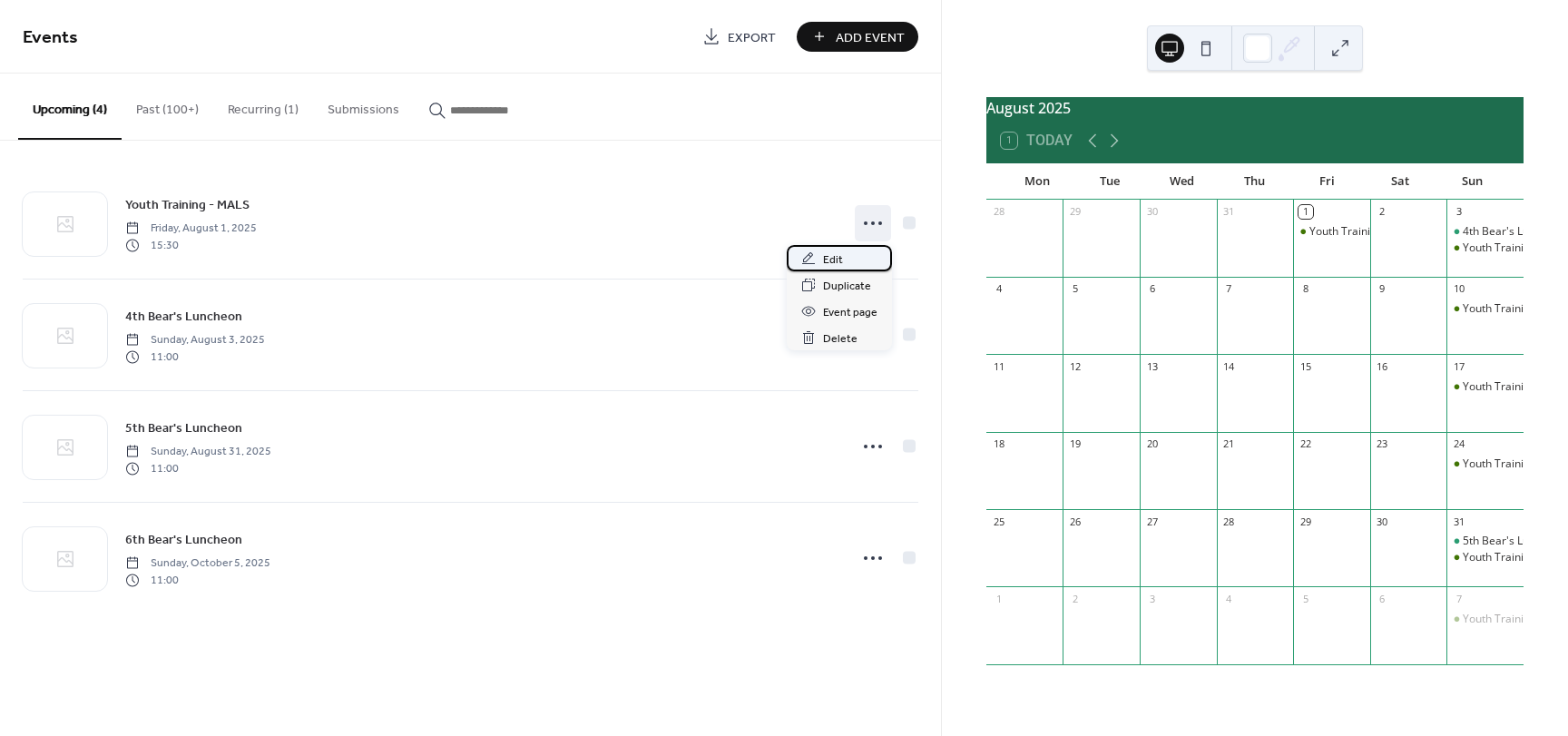 click on "Edit" at bounding box center [833, 260] 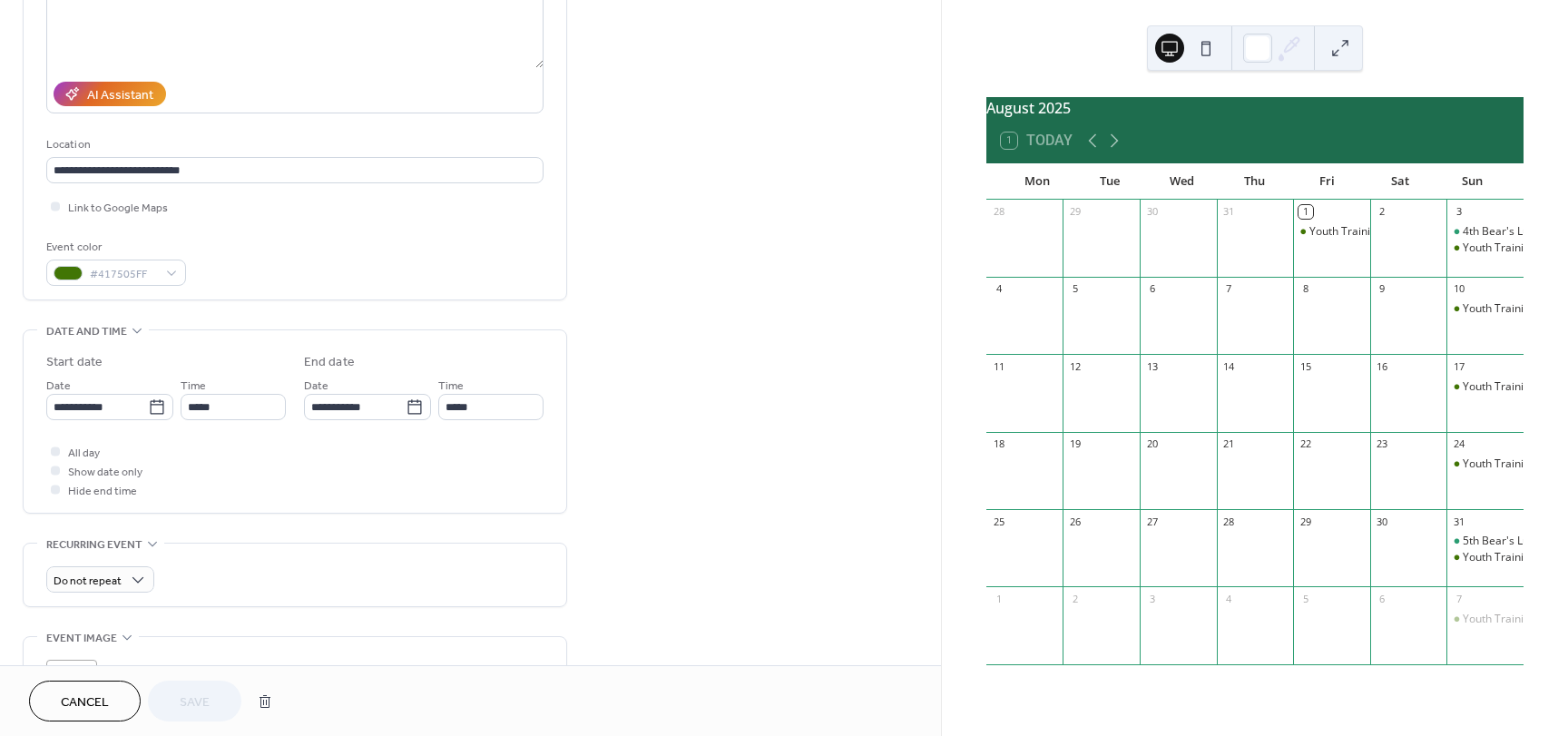 scroll, scrollTop: 363, scrollLeft: 0, axis: vertical 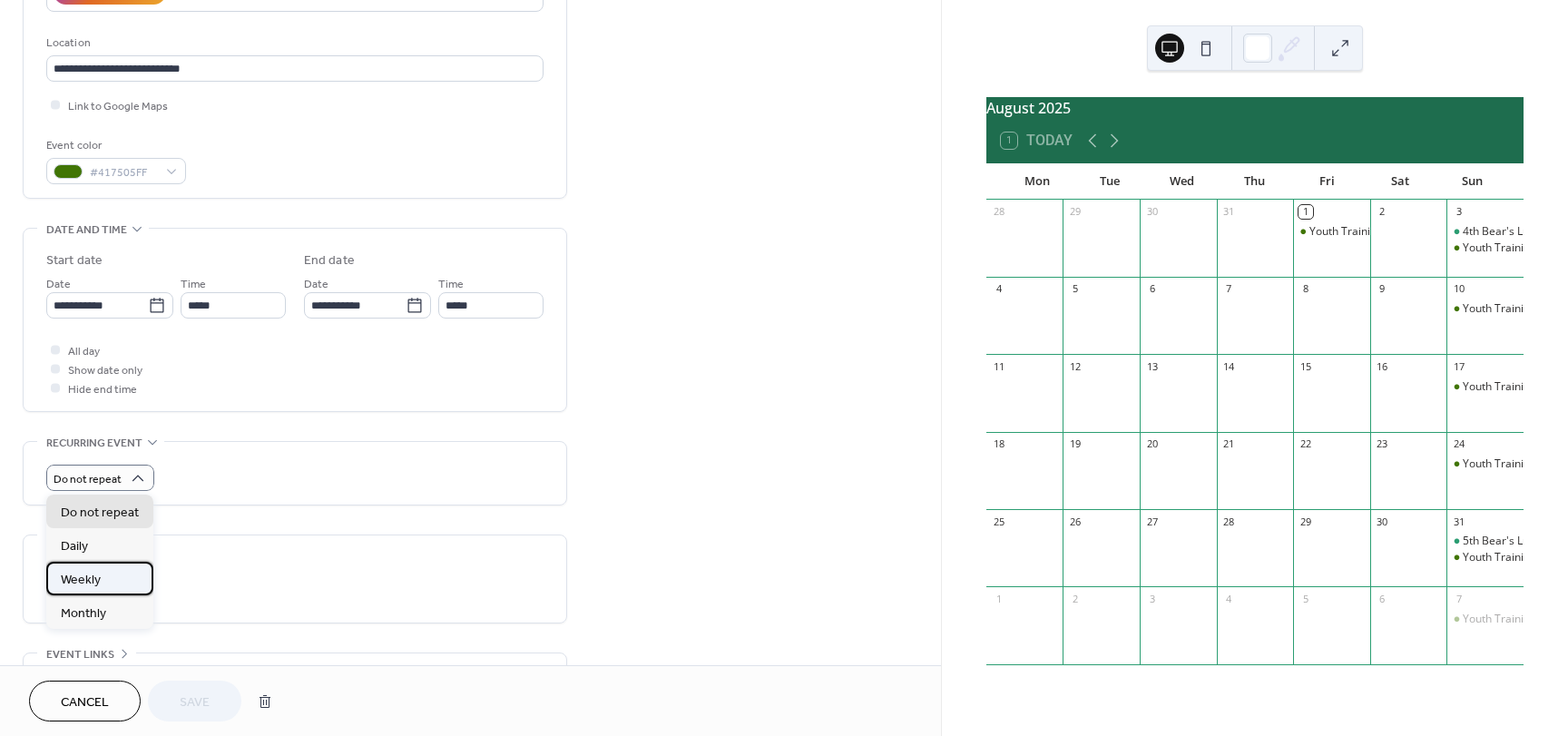 click on "Weekly" at bounding box center (81, 580) 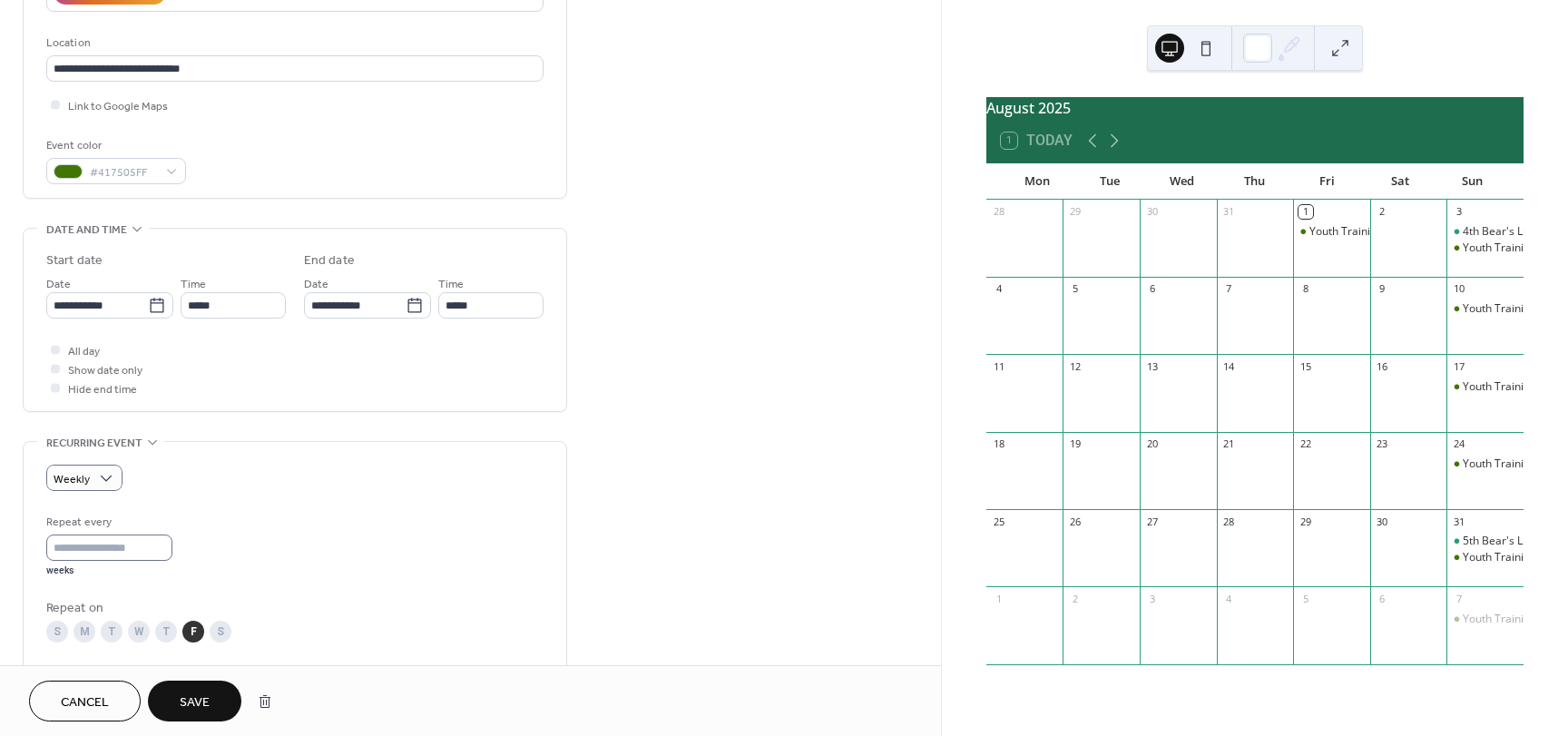 scroll, scrollTop: 1, scrollLeft: 0, axis: vertical 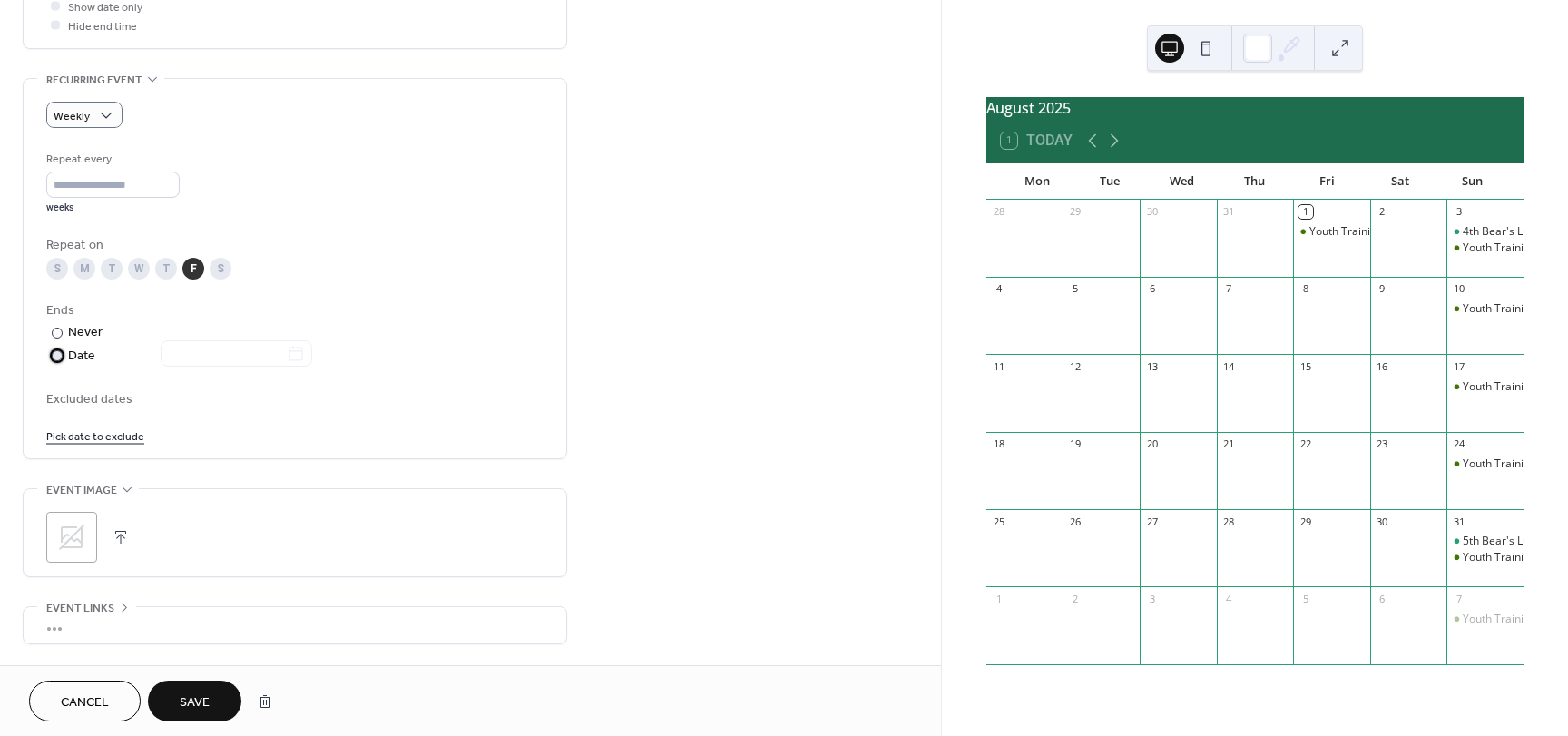 click at bounding box center (57, 356) 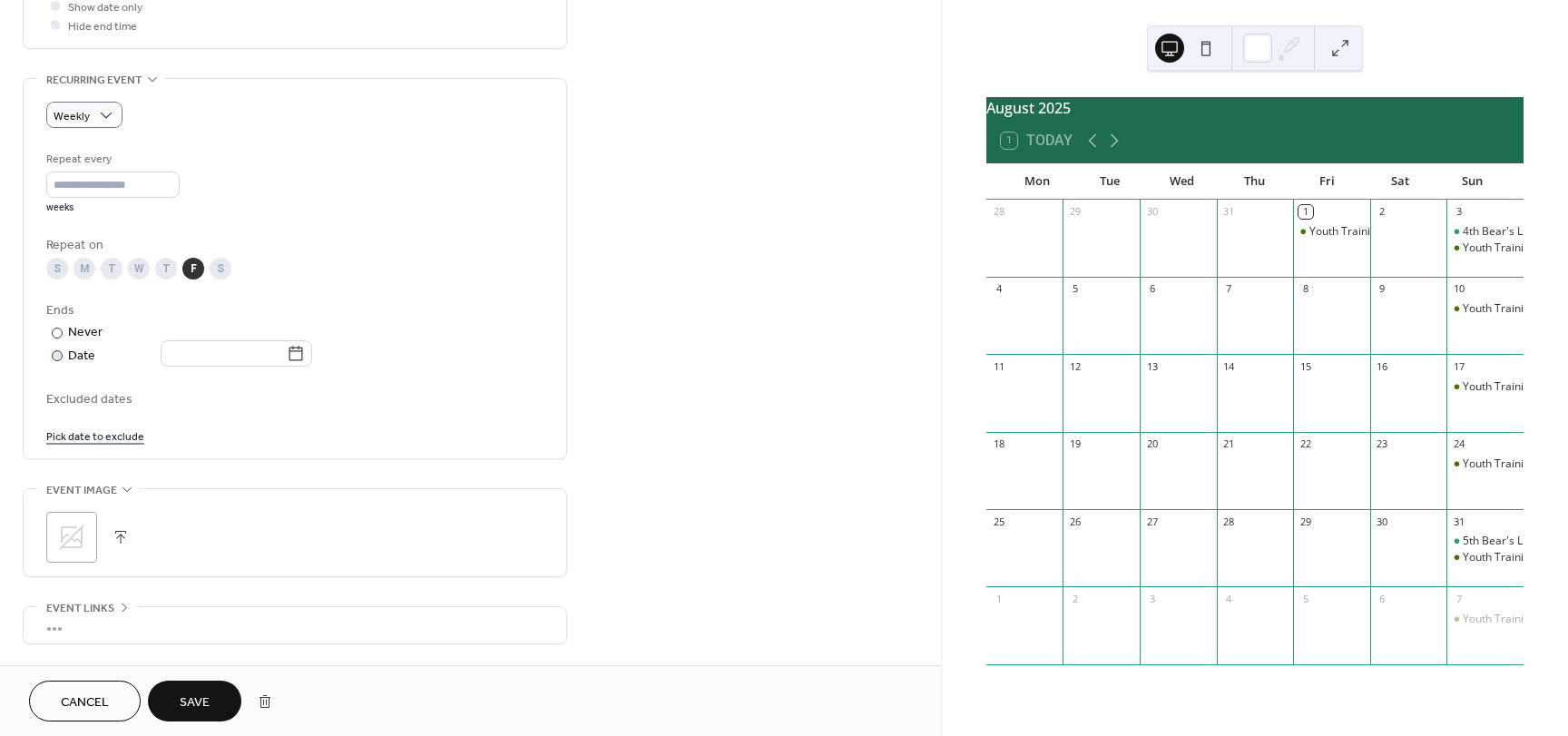 click at bounding box center (225, 355) 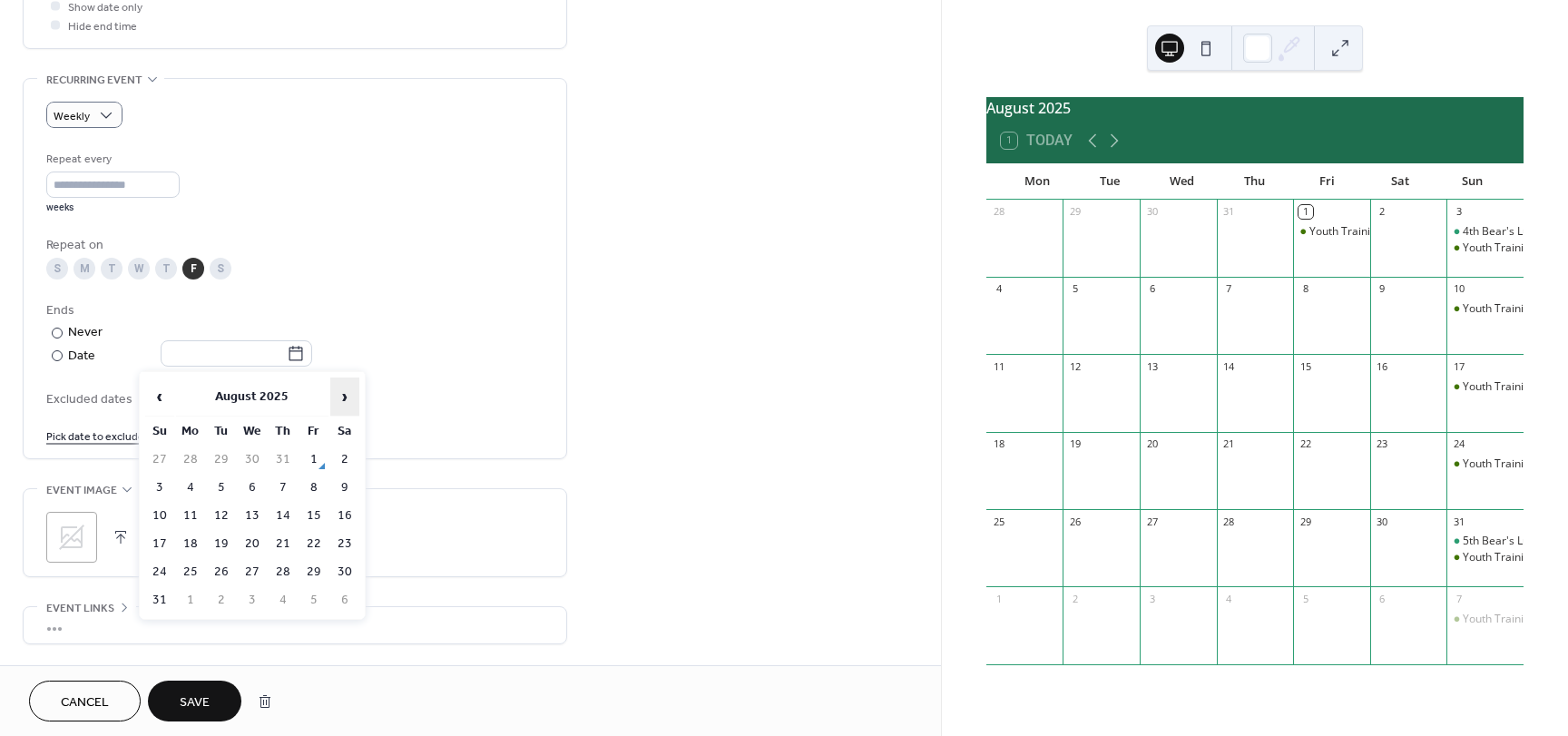 click on "›" at bounding box center [345, 397] 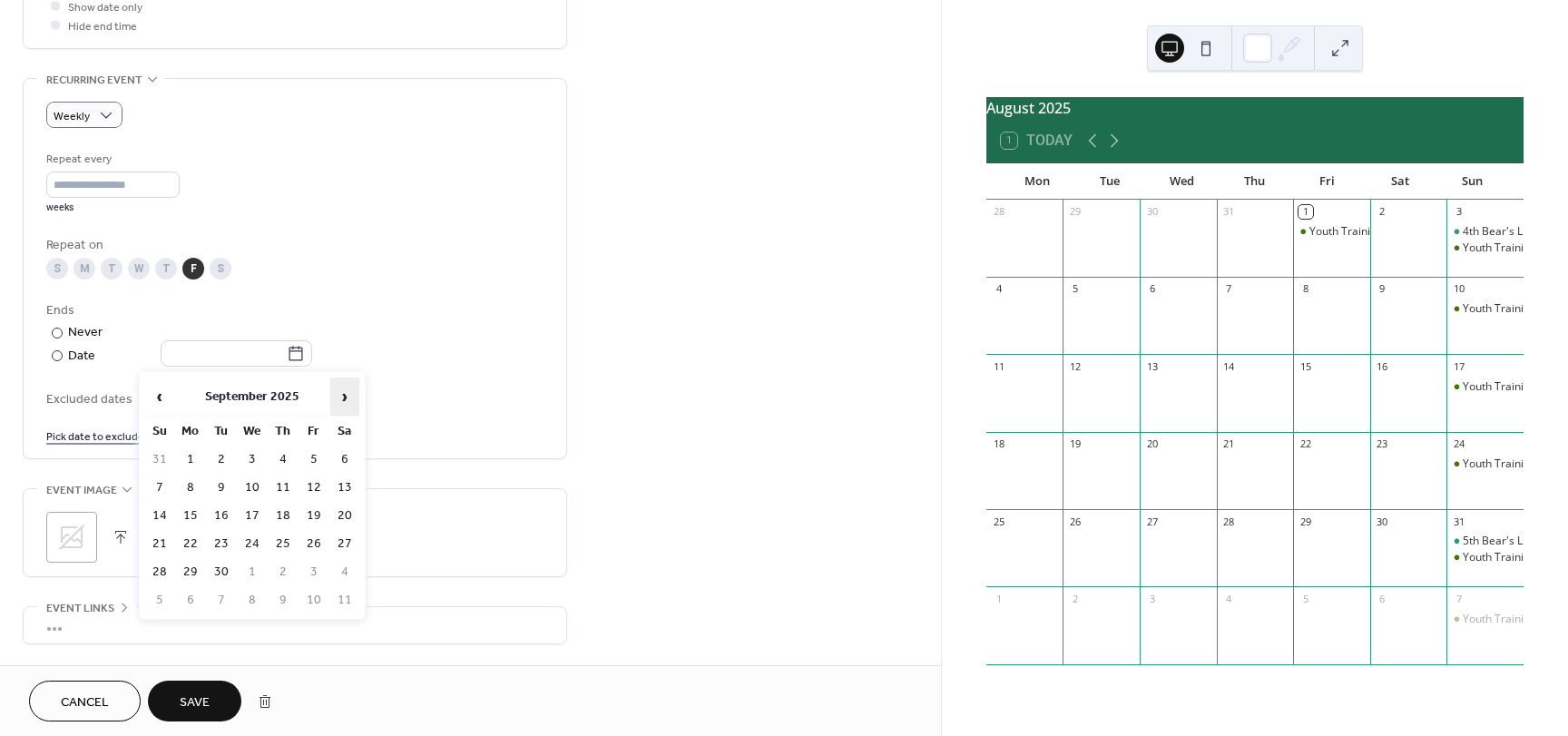 click on "›" at bounding box center (345, 397) 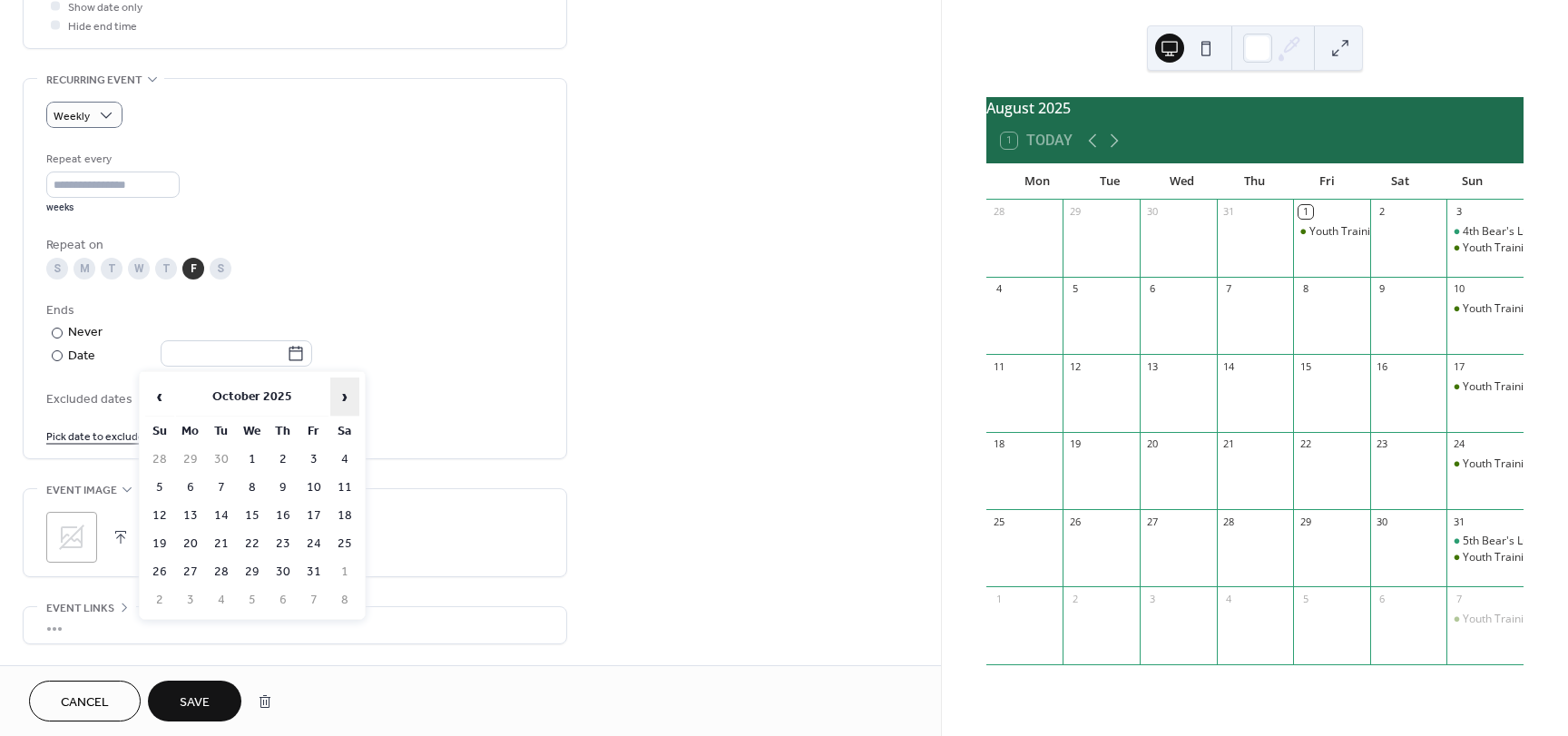 click on "›" at bounding box center (345, 397) 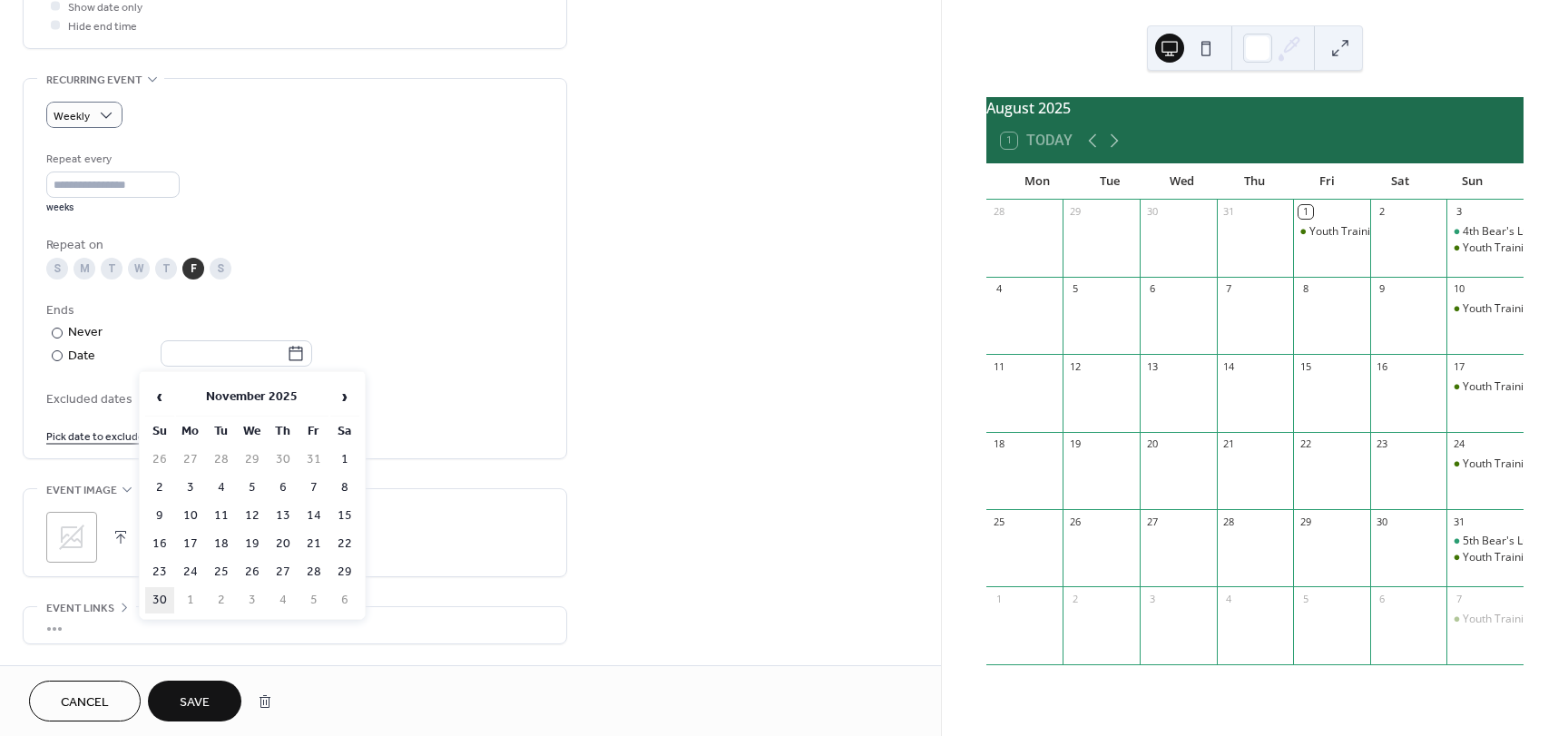 click on "30" at bounding box center [160, 600] 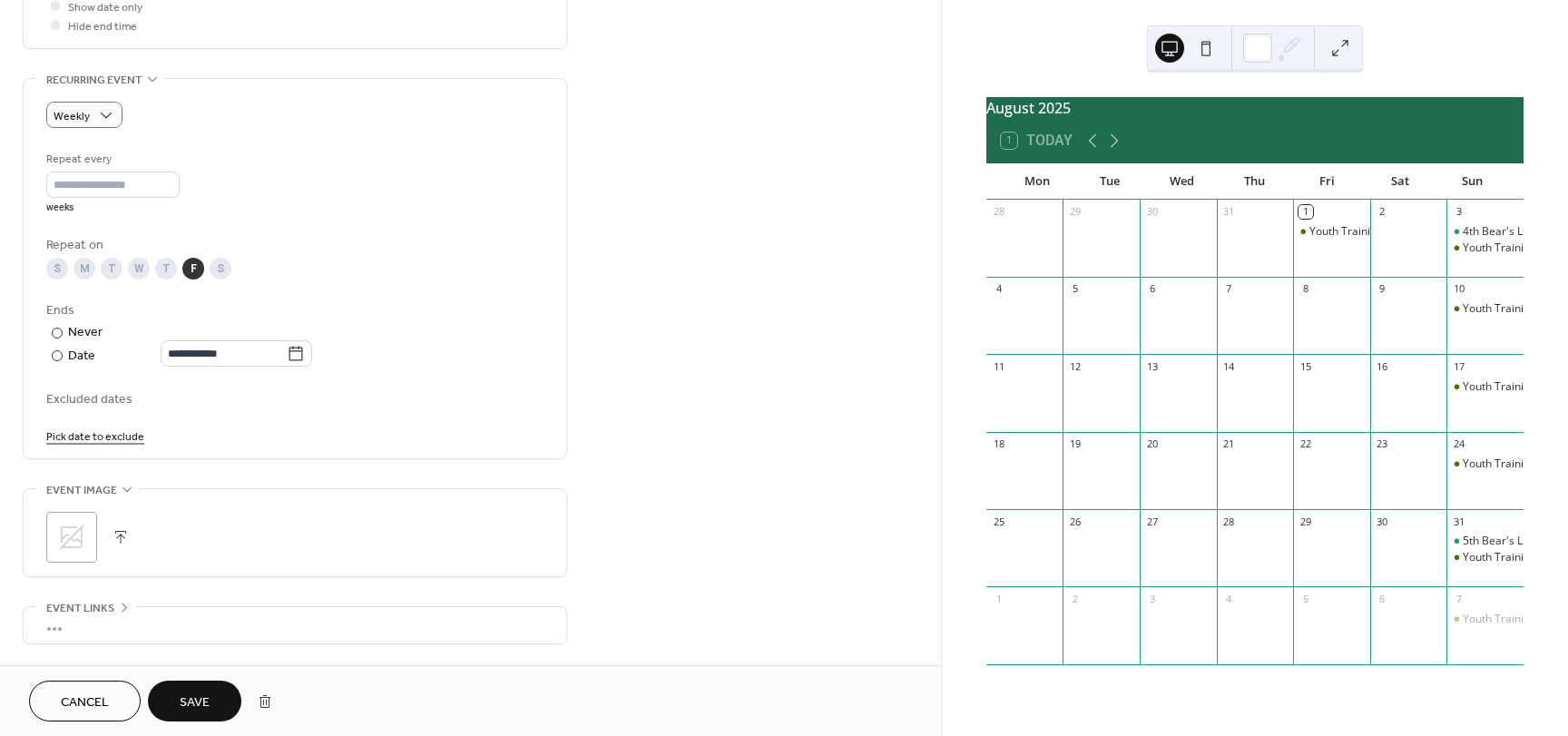 click on "Save" at bounding box center [194, 702] 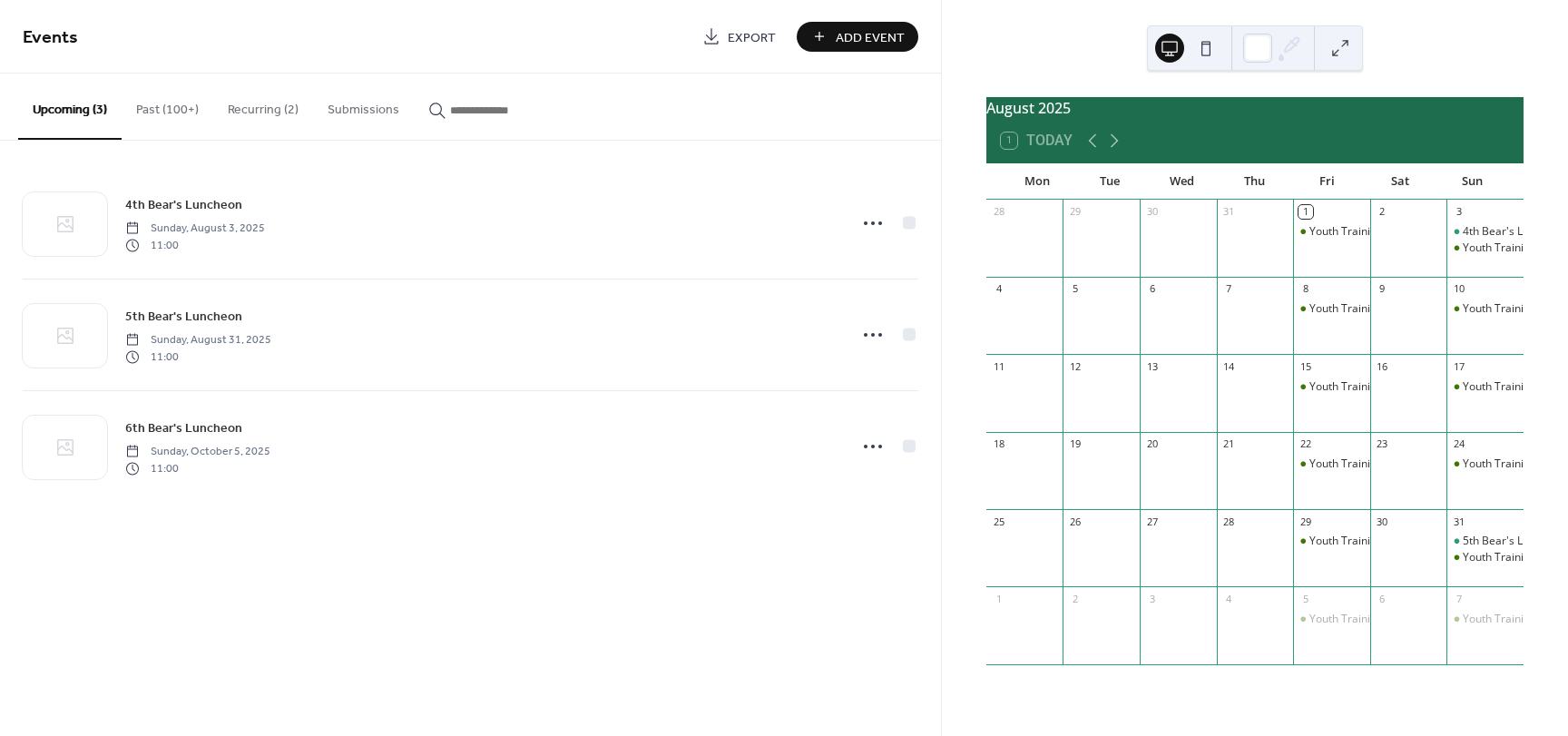 click on "Recurring (2)" at bounding box center (263, 105) 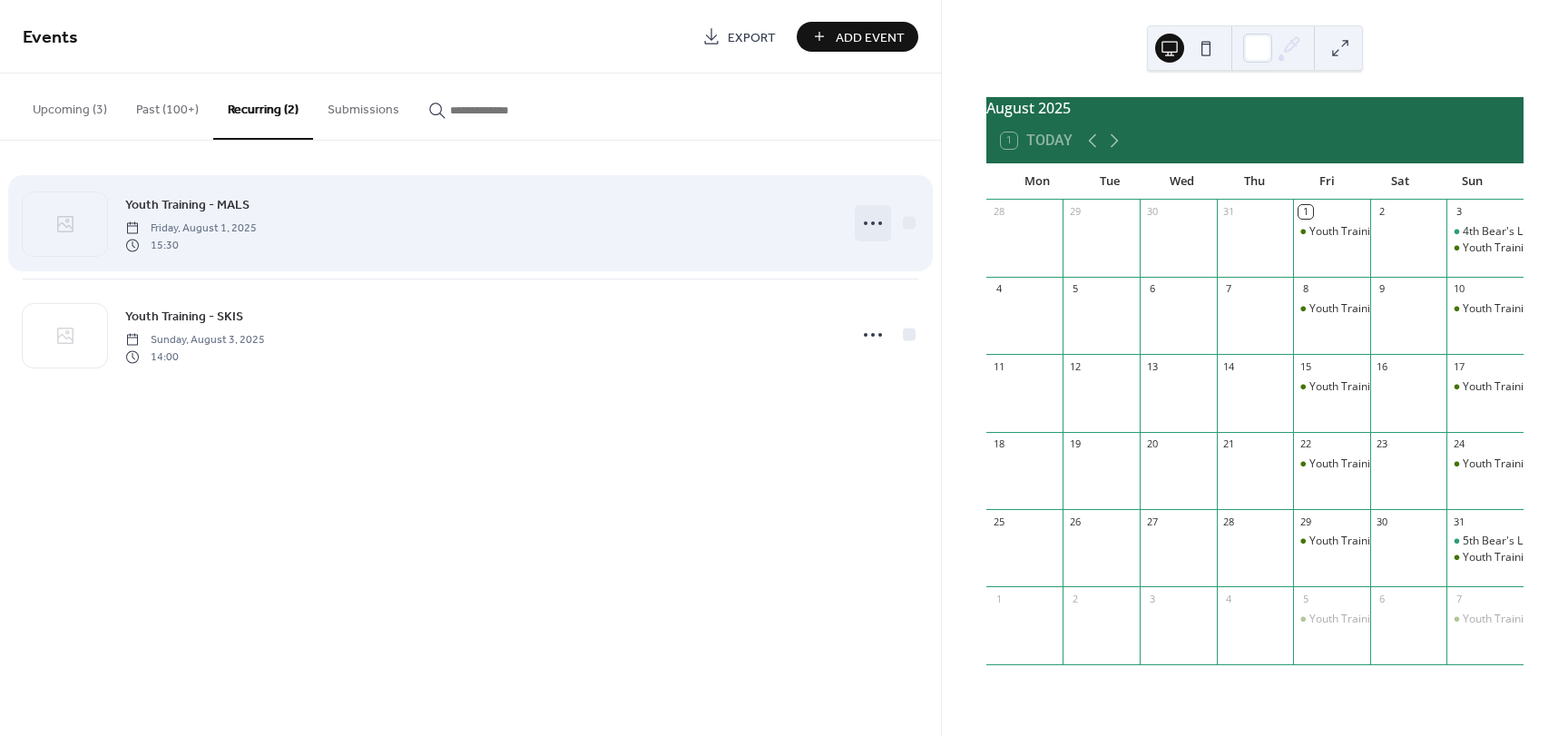click 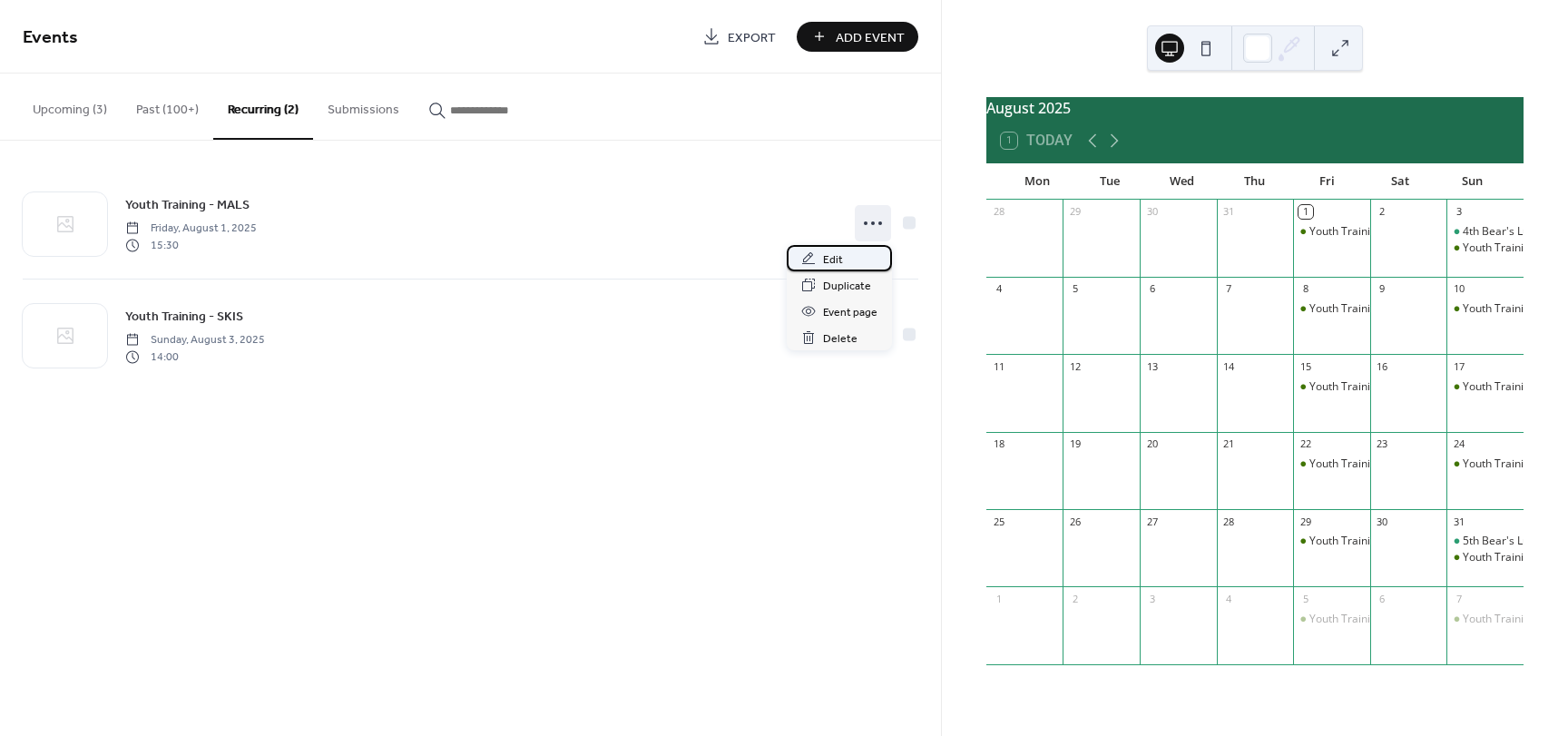 click on "Edit" at bounding box center [833, 260] 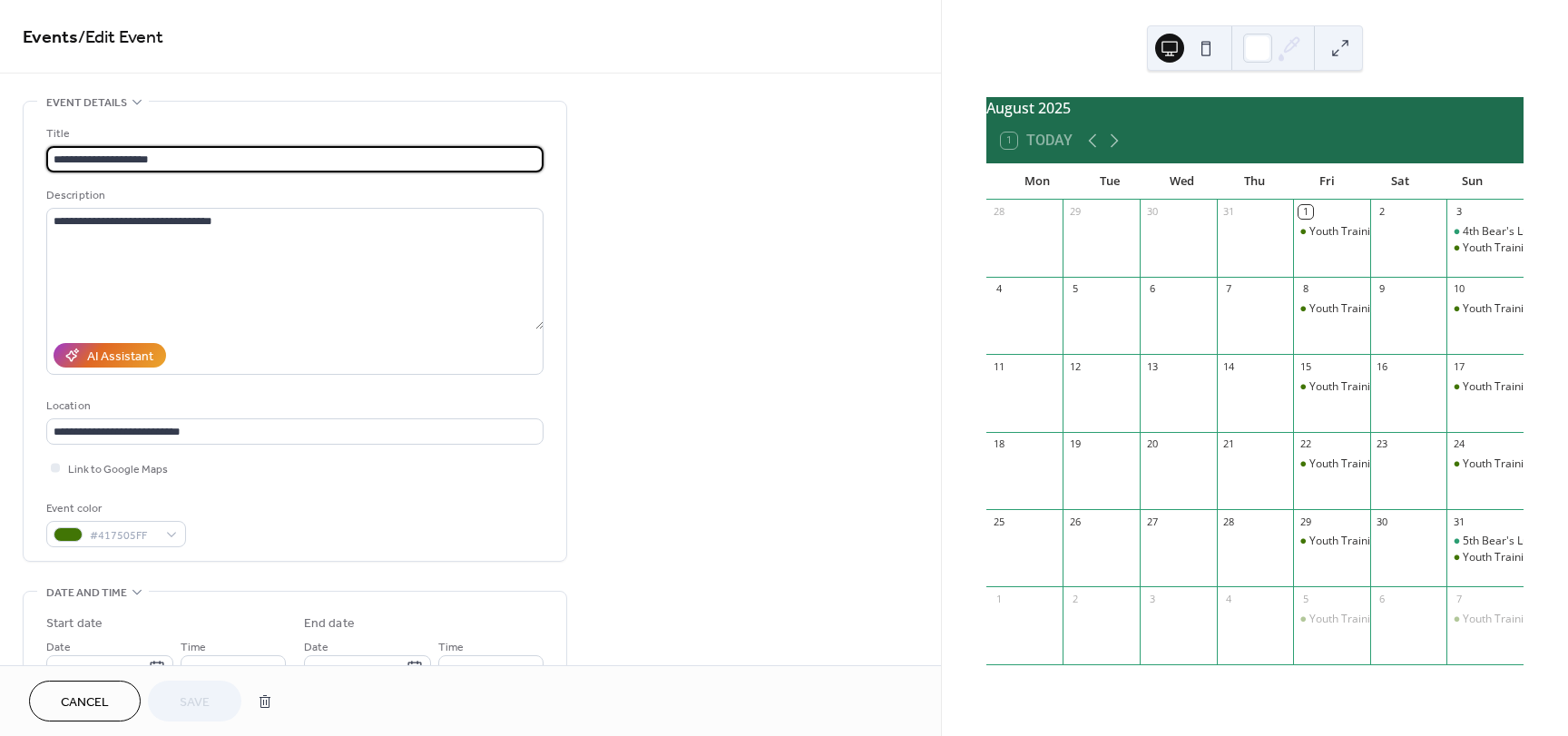 drag, startPoint x: 182, startPoint y: 159, endPoint x: 132, endPoint y: 159, distance: 50 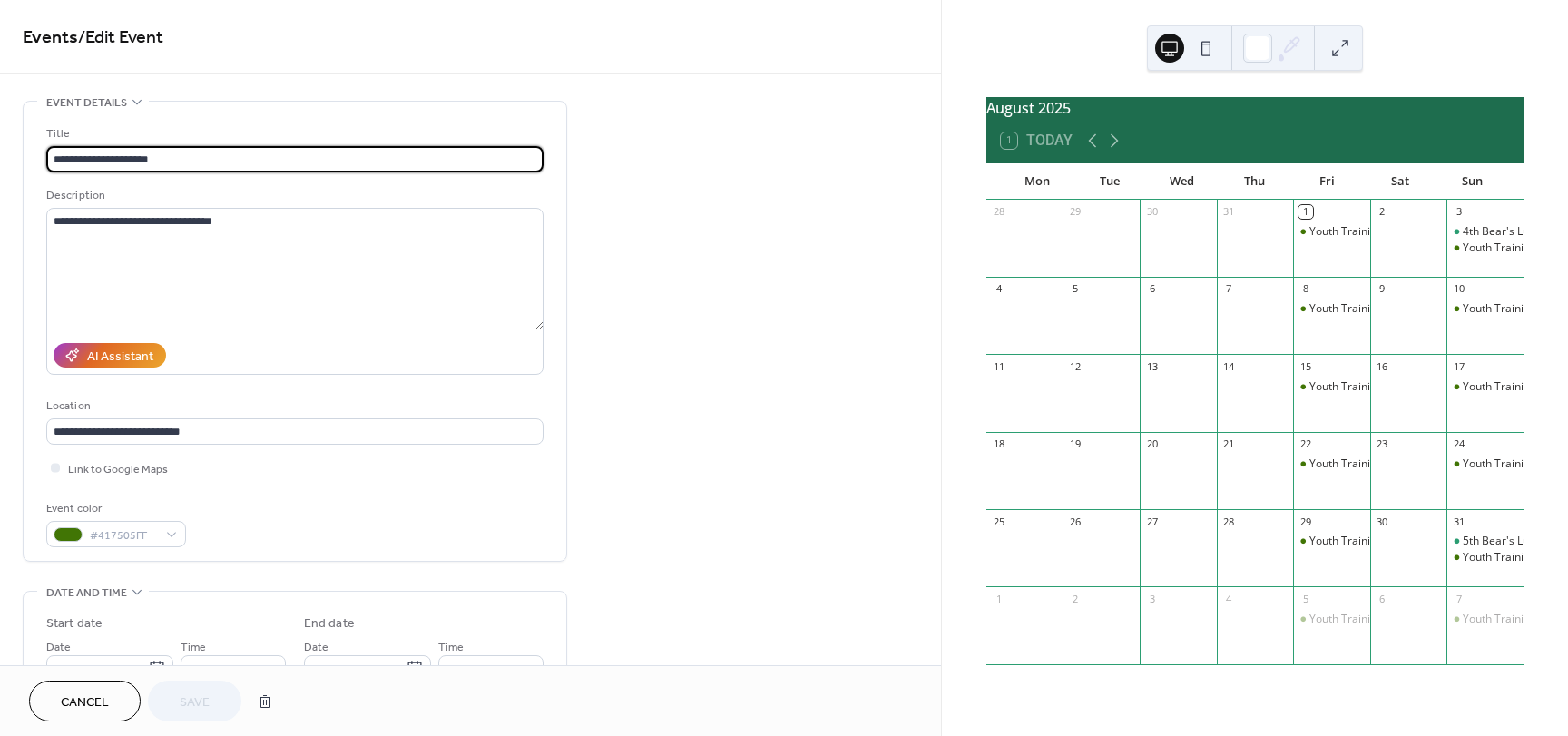click on "**********" at bounding box center (295, 159) 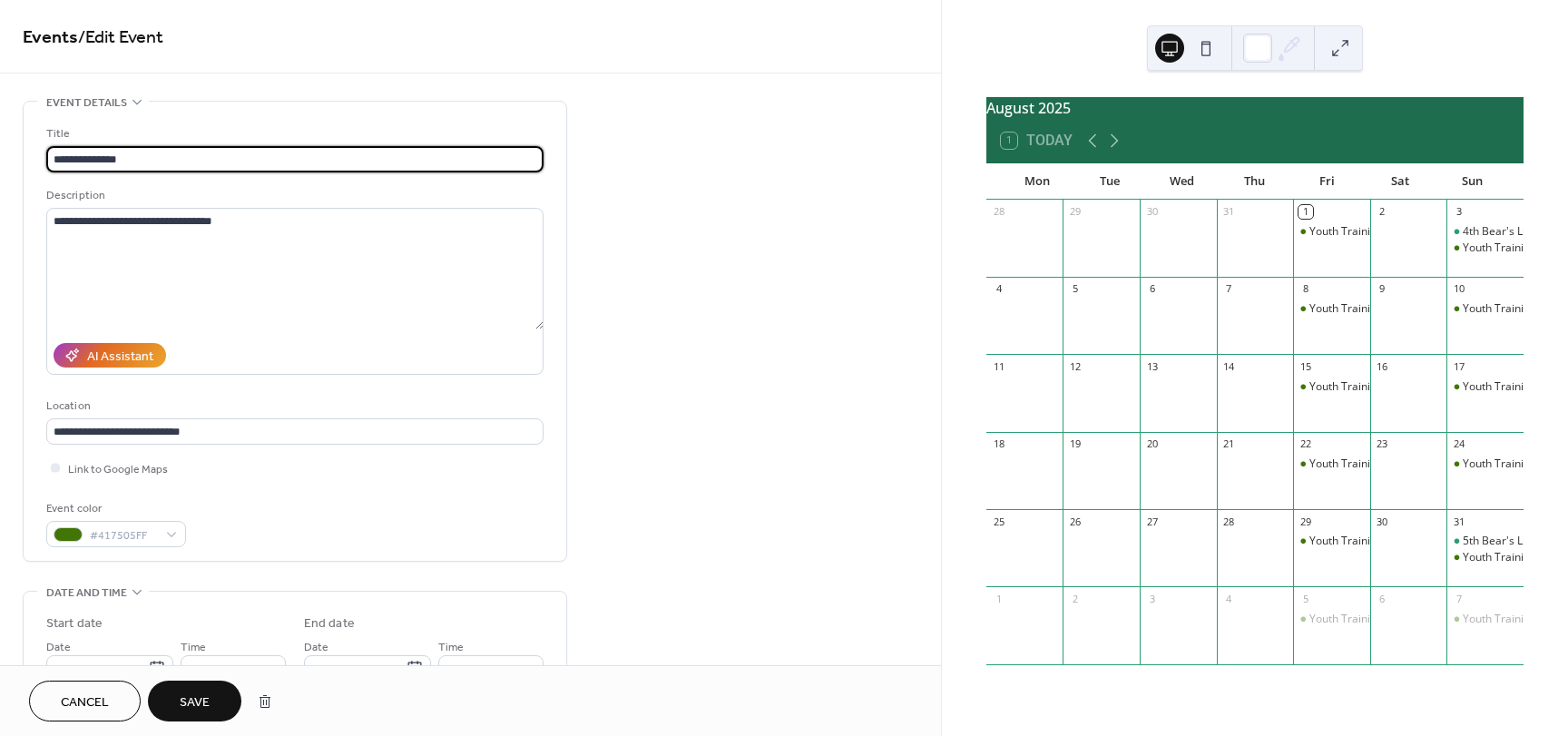 click on "**********" at bounding box center (295, 159) 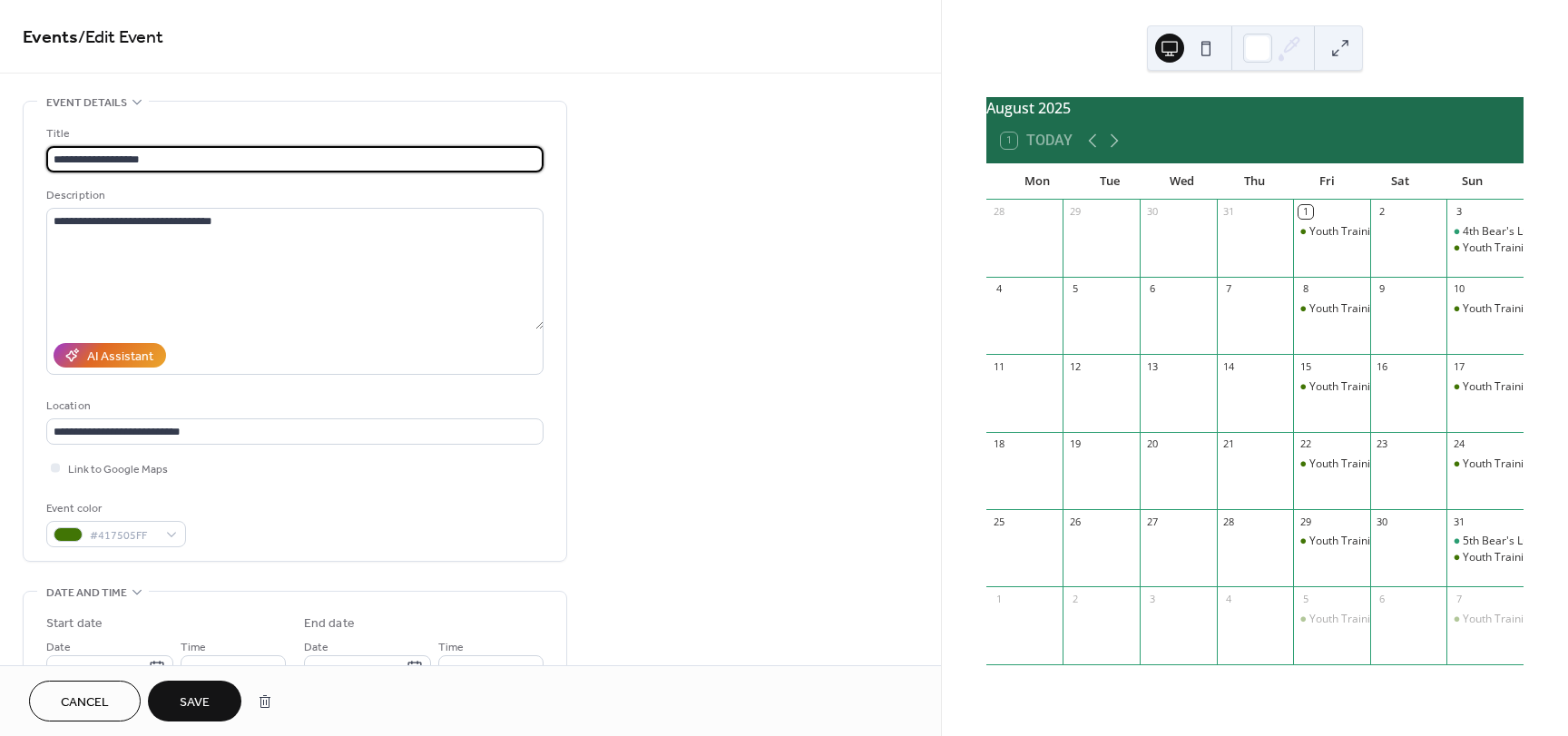 type on "**********" 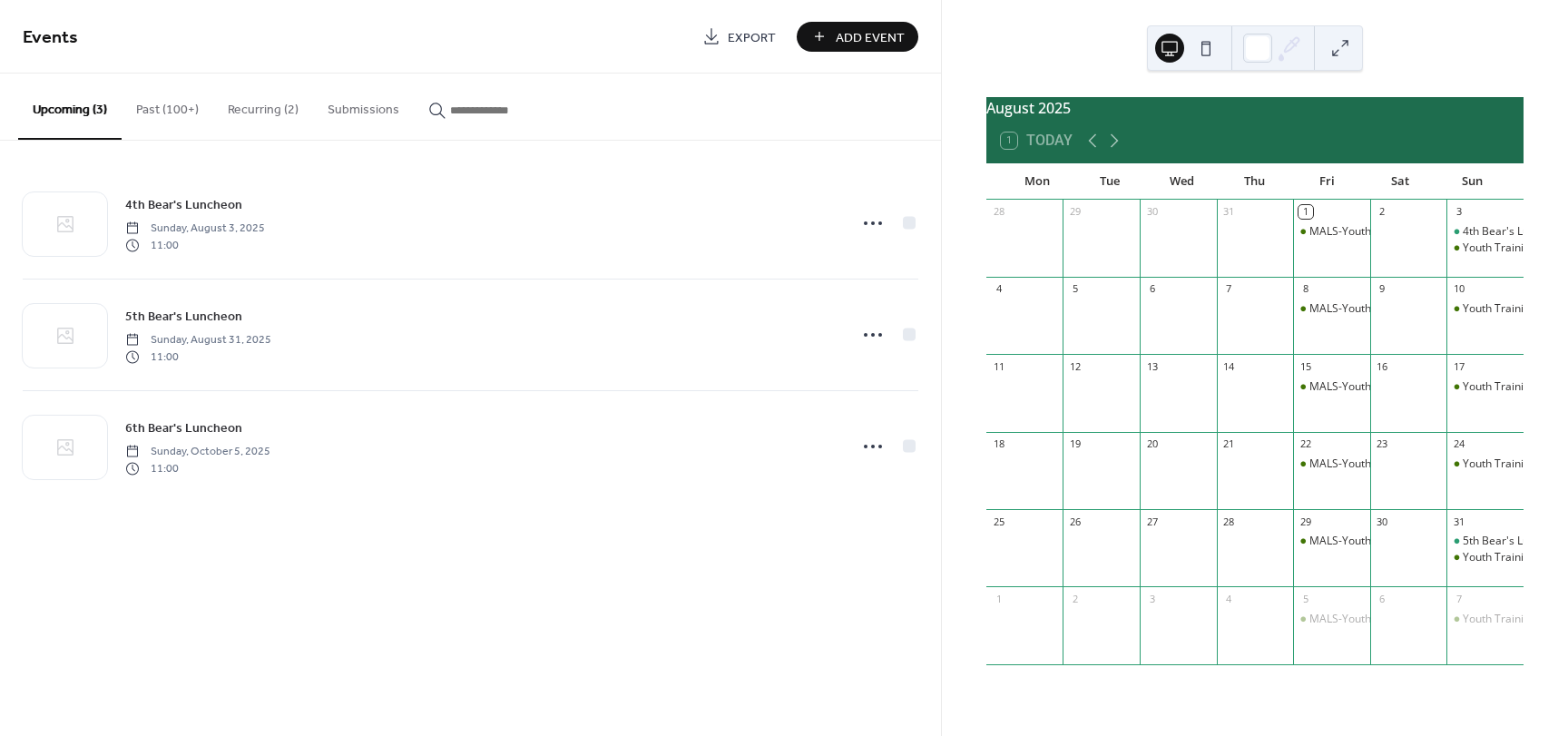 click on "Recurring (2)" at bounding box center (263, 105) 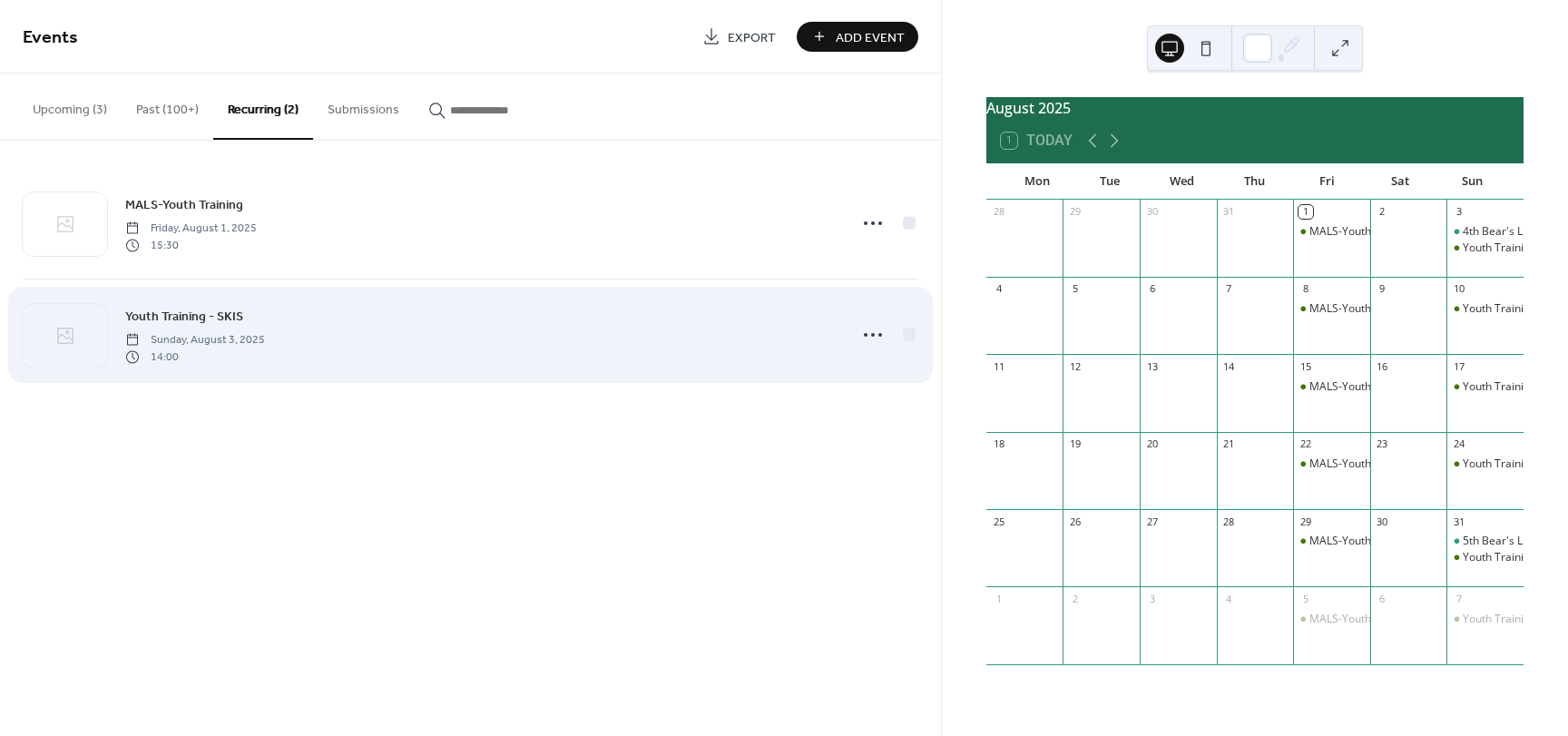 click on "Youth Training - SKIS Sunday, [DATE] [TIME]" at bounding box center (480, 335) 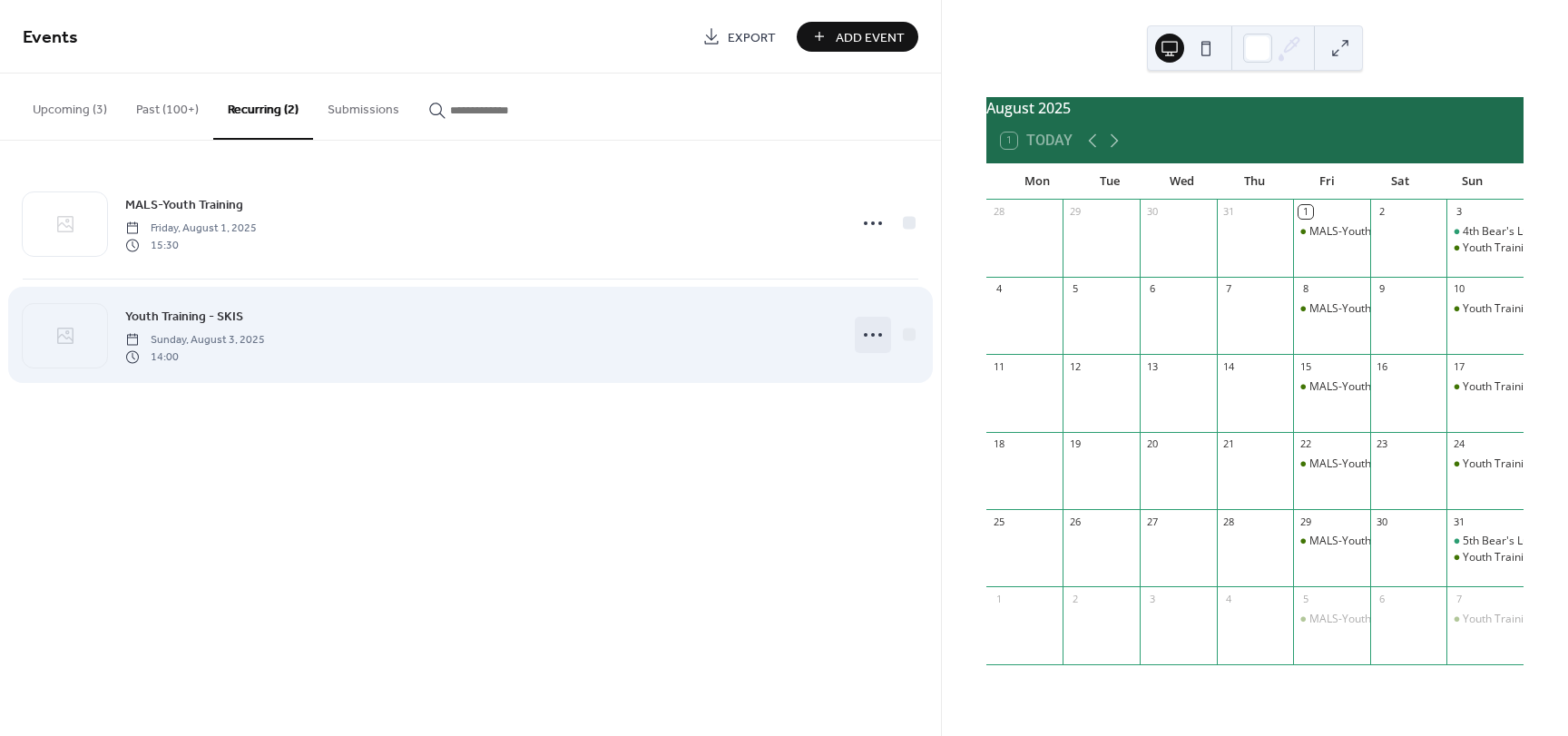 click 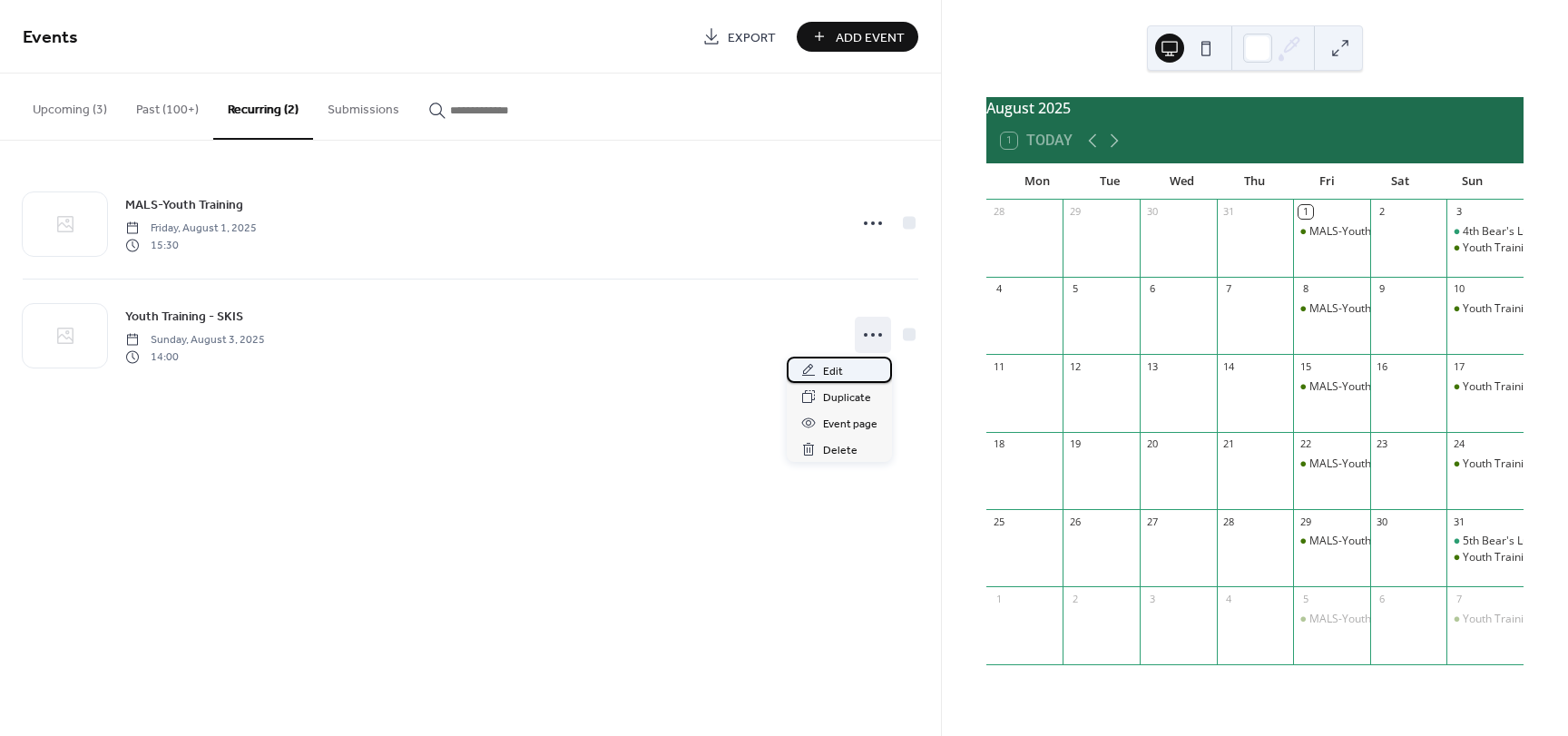 click on "Edit" at bounding box center [839, 369] 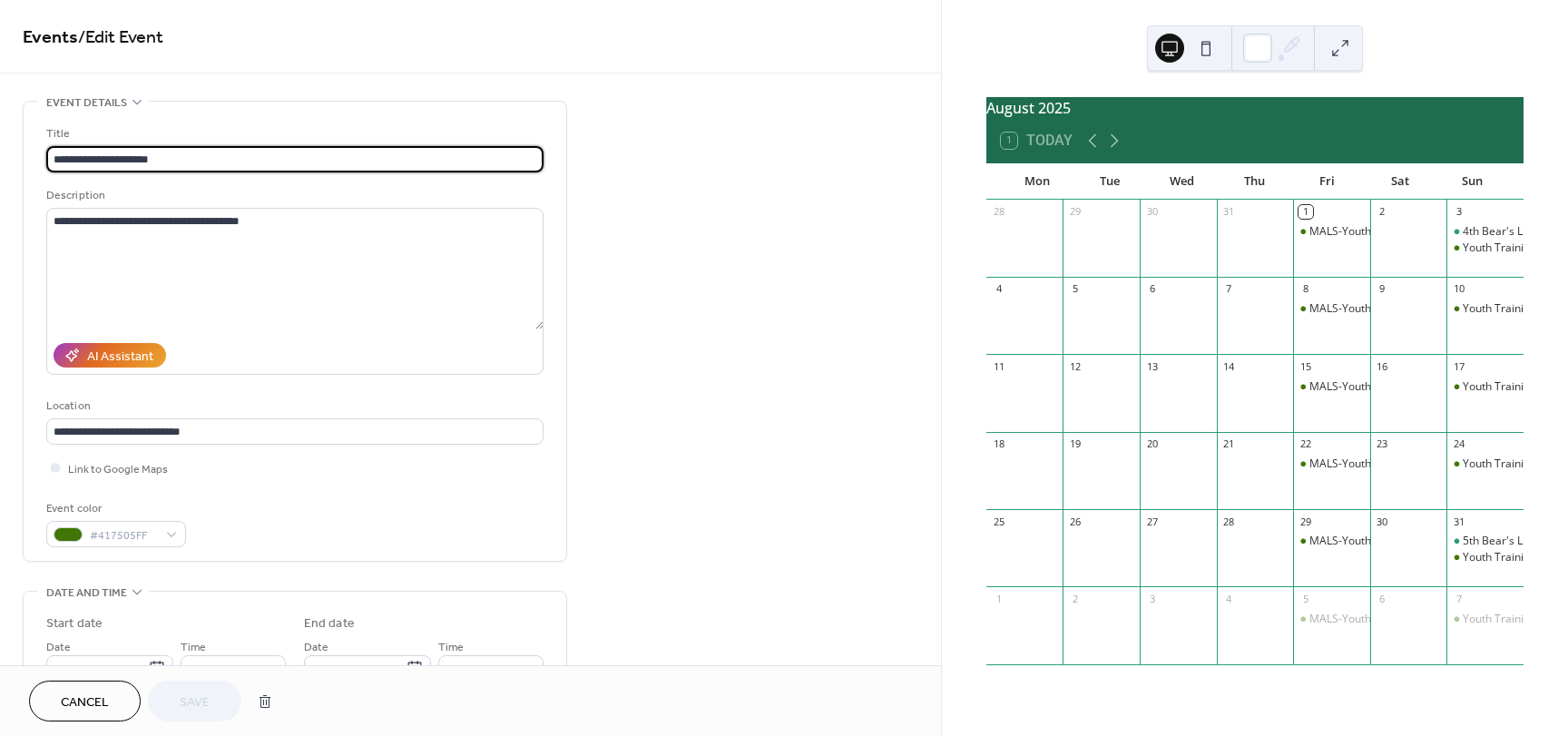 drag, startPoint x: 174, startPoint y: 155, endPoint x: 123, endPoint y: 158, distance: 51.0882 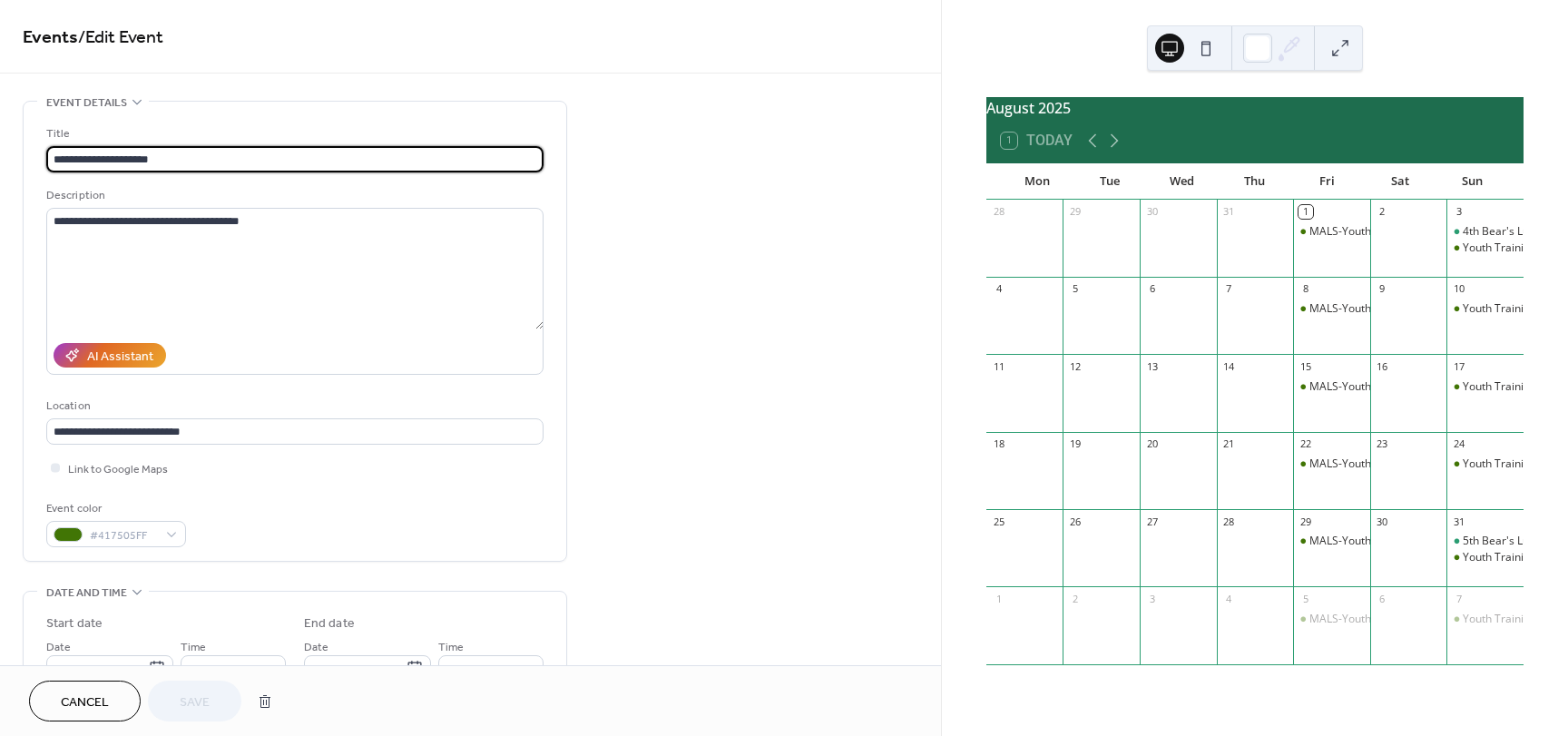click on "**********" at bounding box center (295, 159) 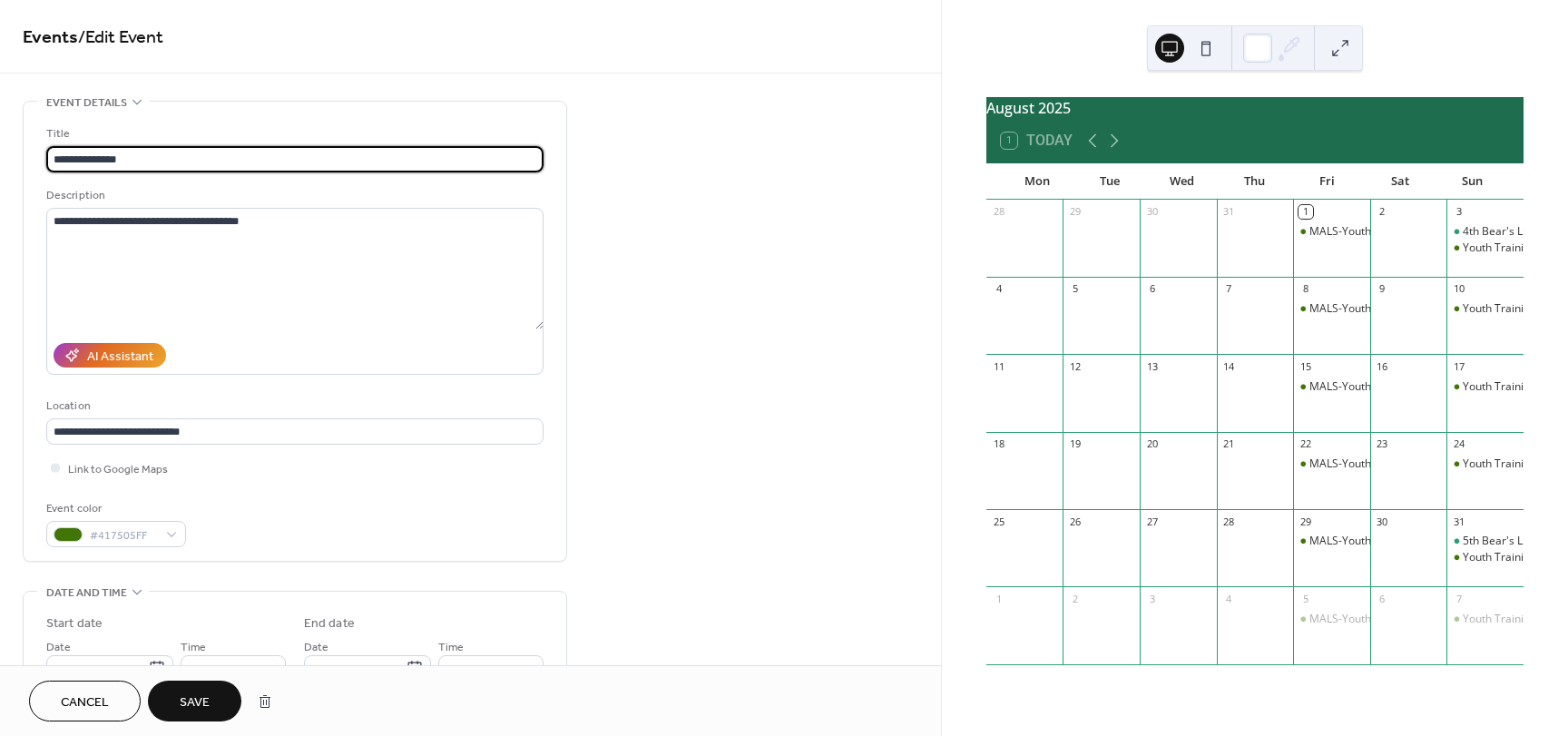 click on "**********" at bounding box center [295, 159] 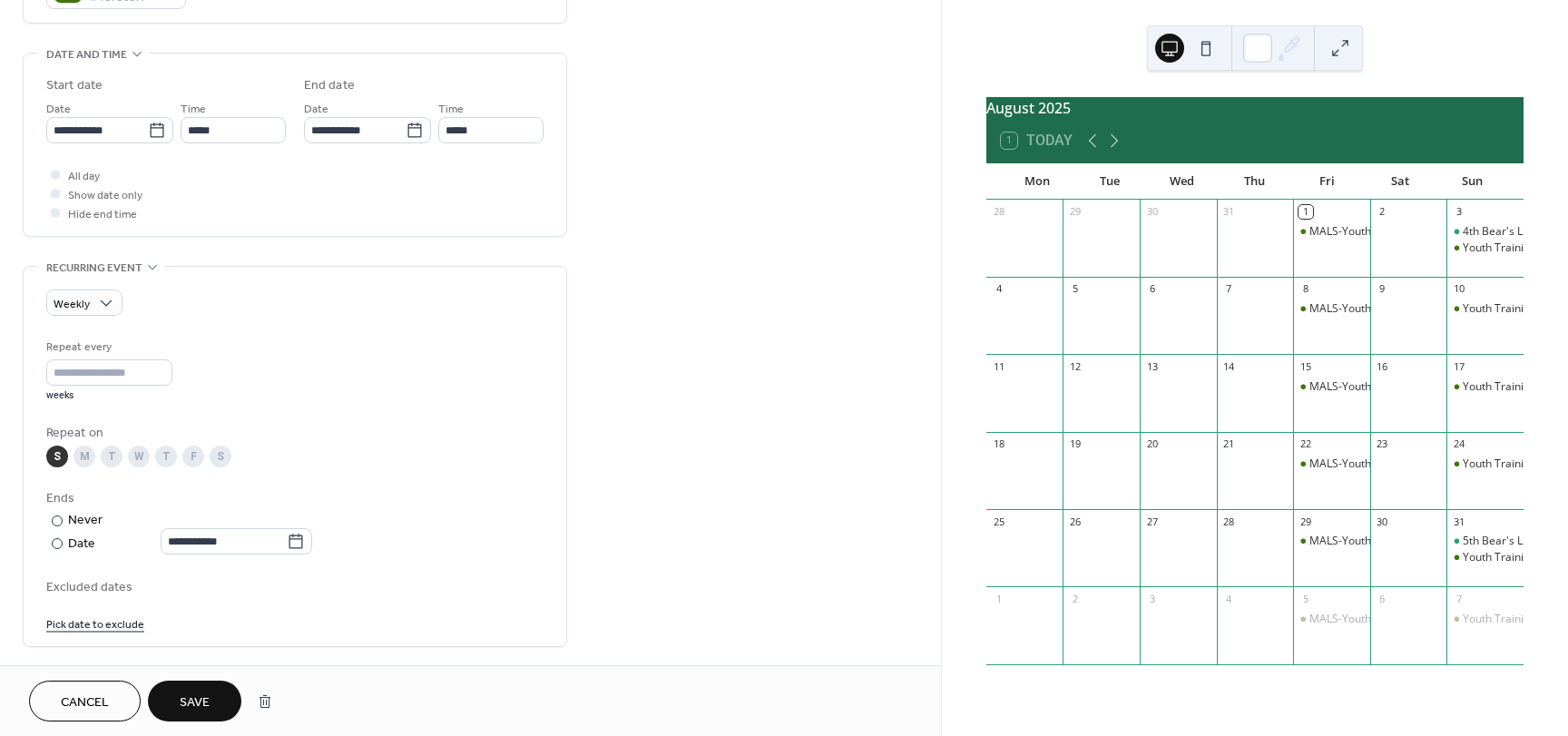 scroll, scrollTop: 545, scrollLeft: 0, axis: vertical 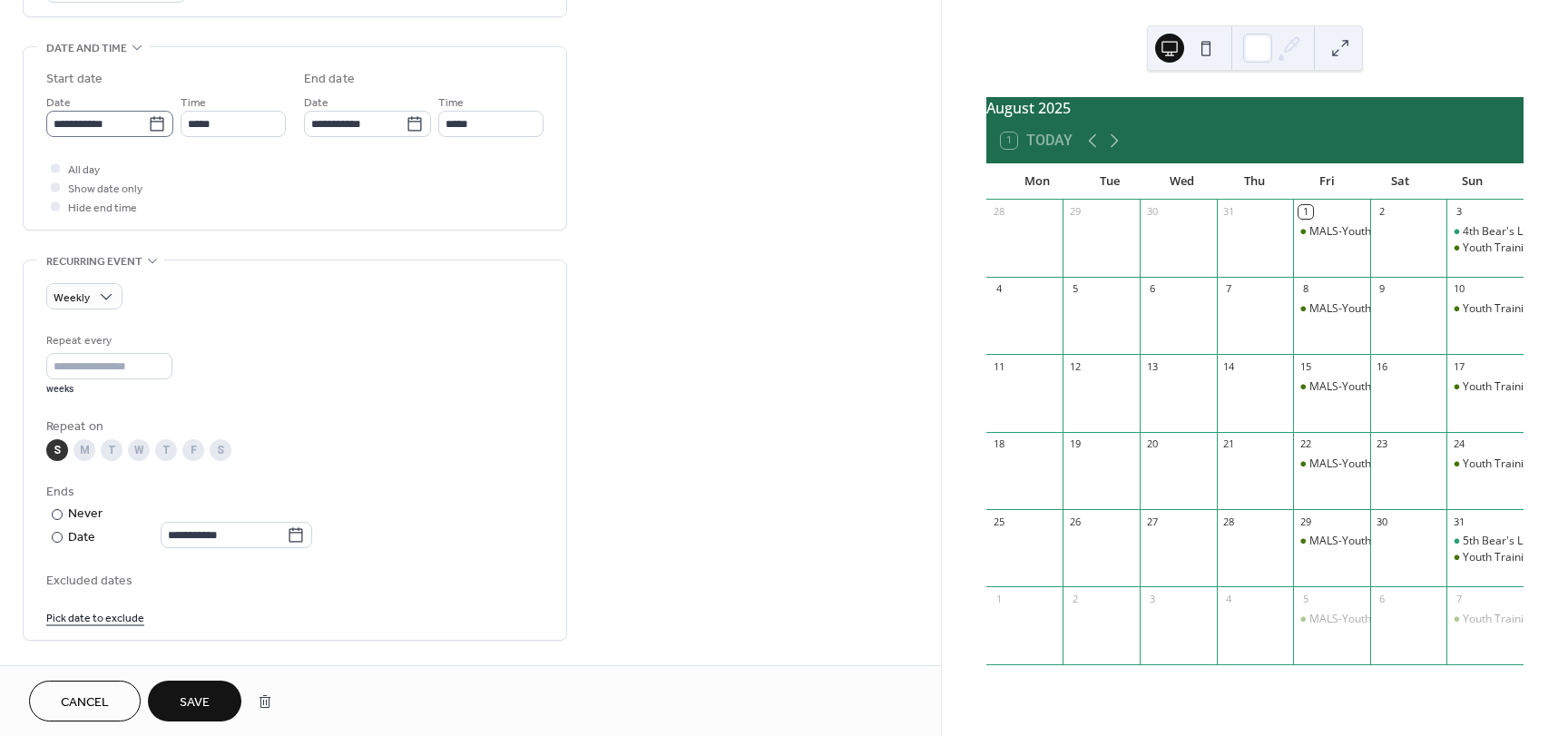 type on "**********" 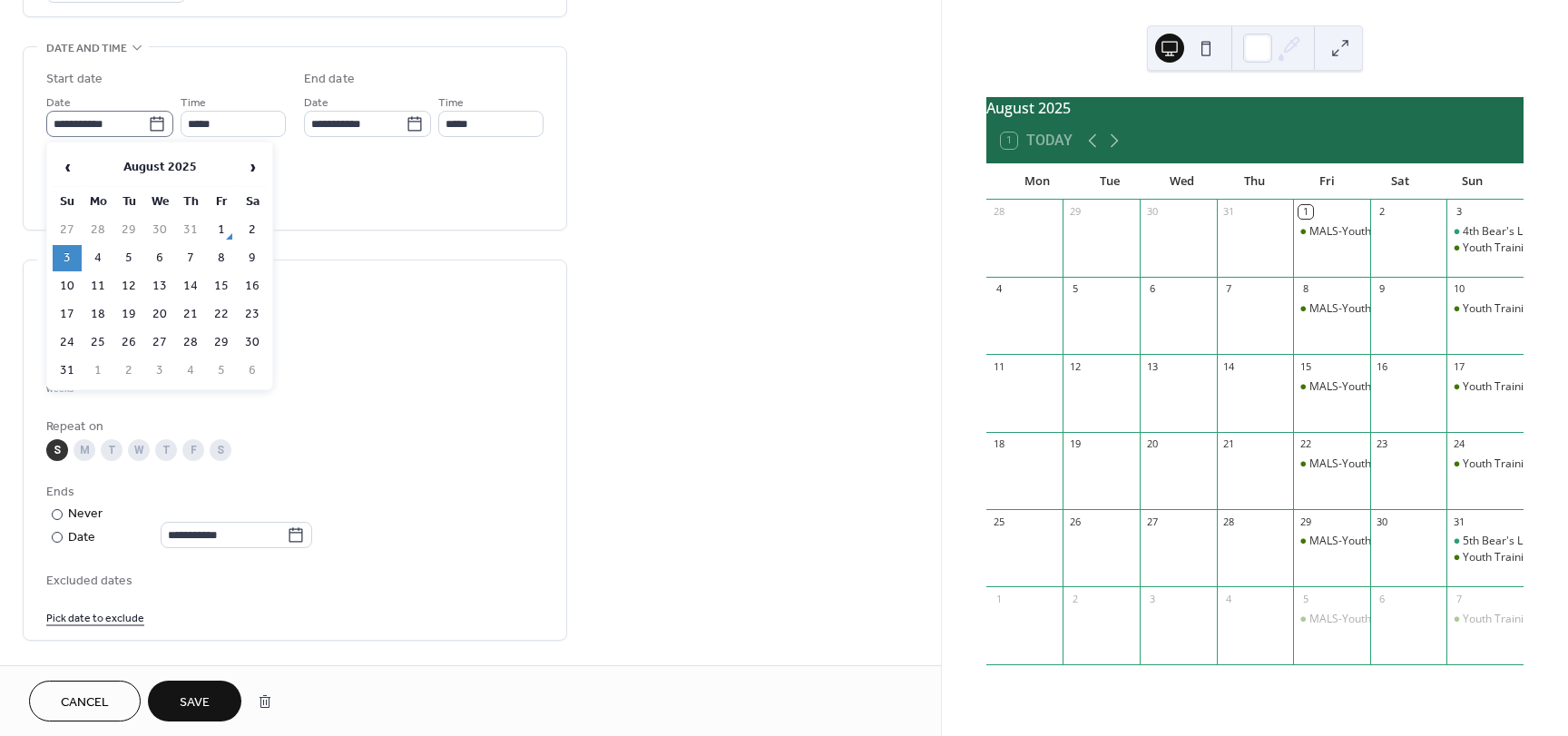 click 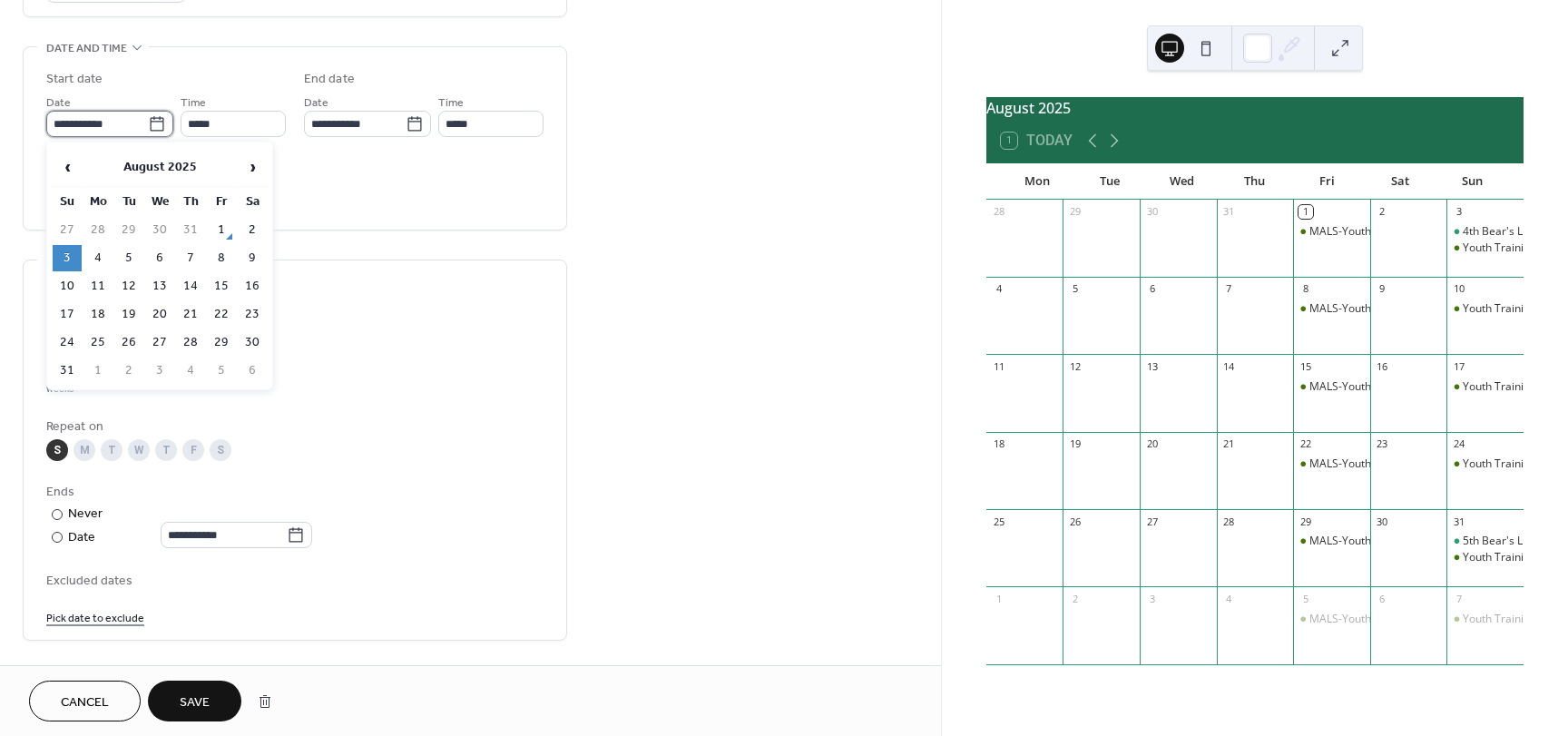 click on "**********" at bounding box center [97, 123] 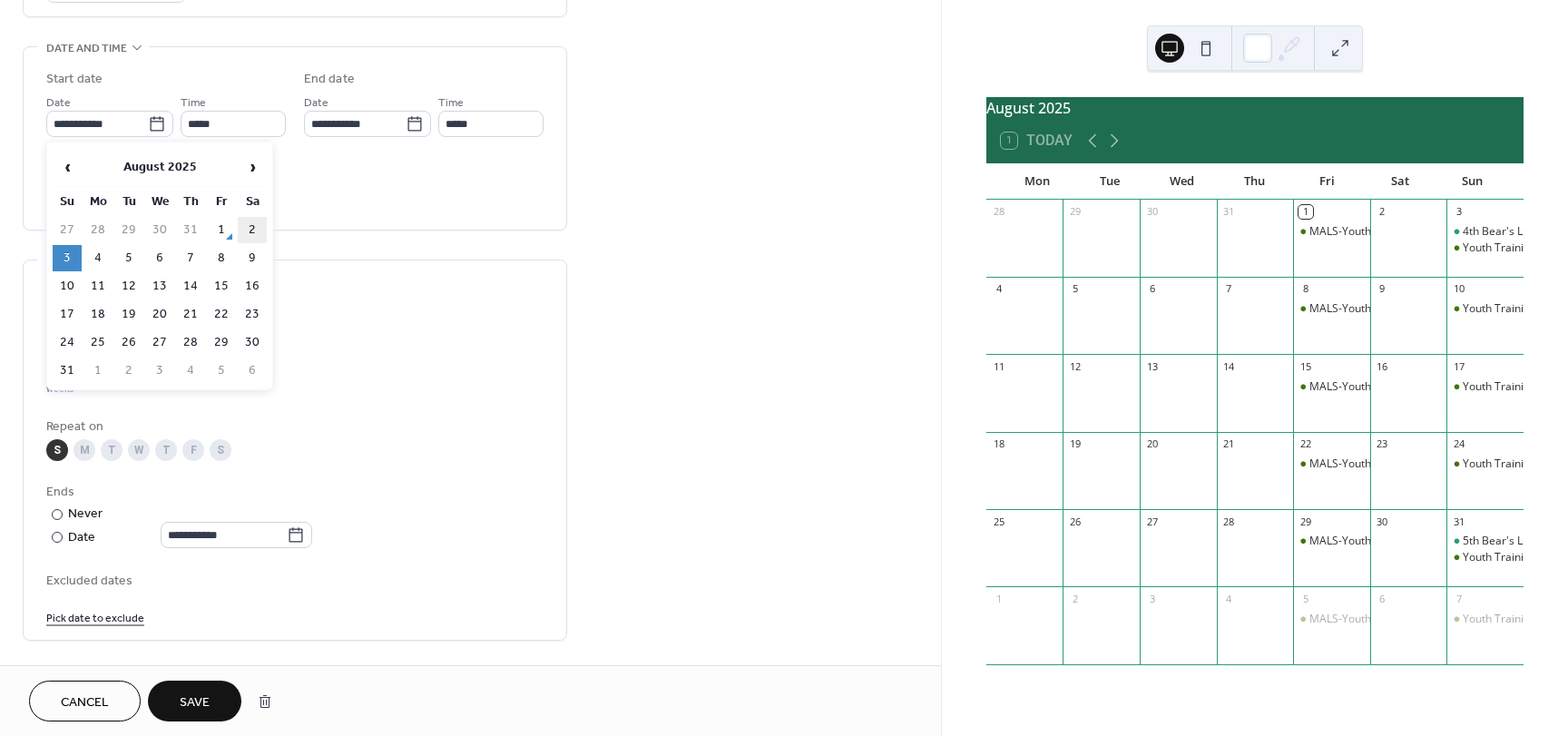 click on "2" at bounding box center [252, 230] 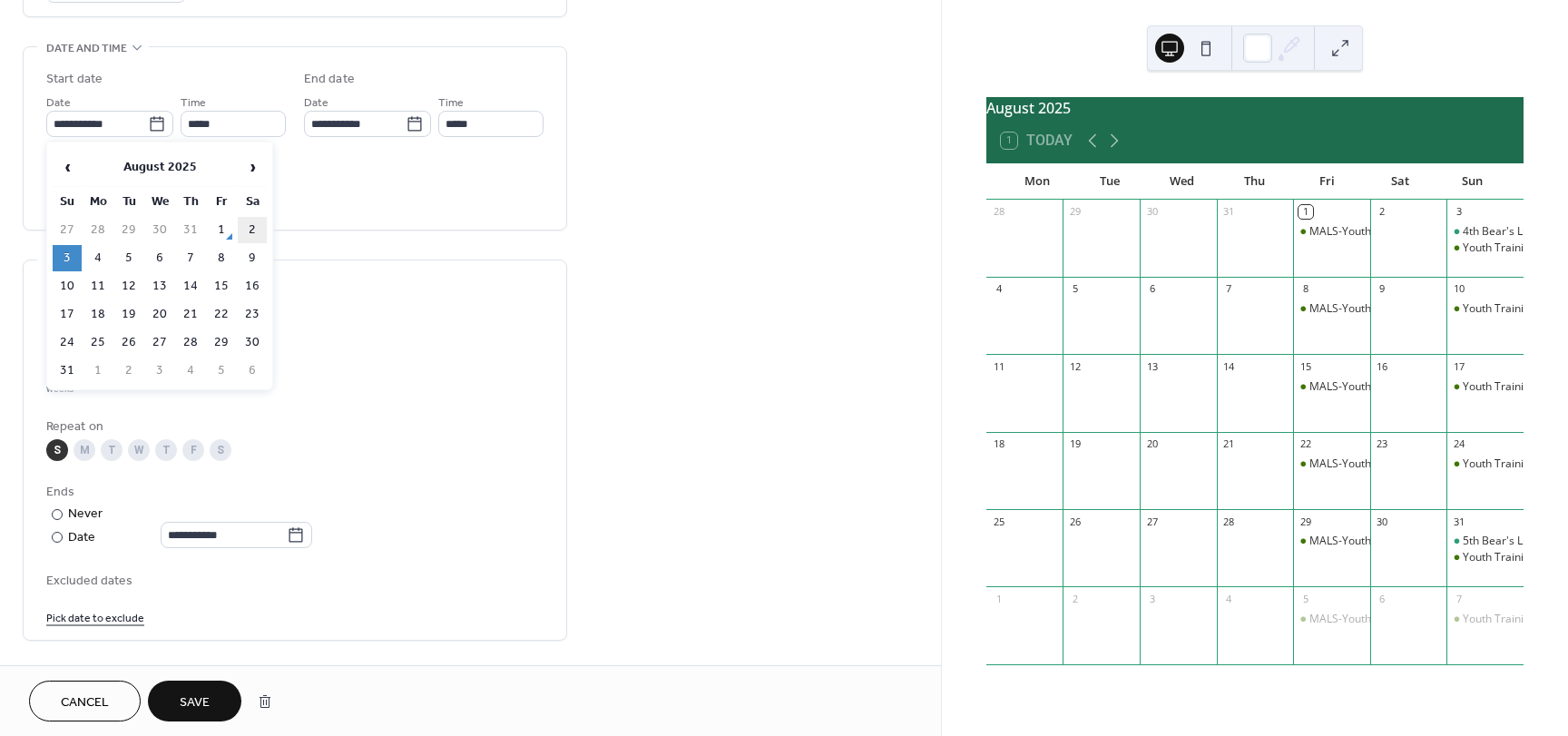type on "**********" 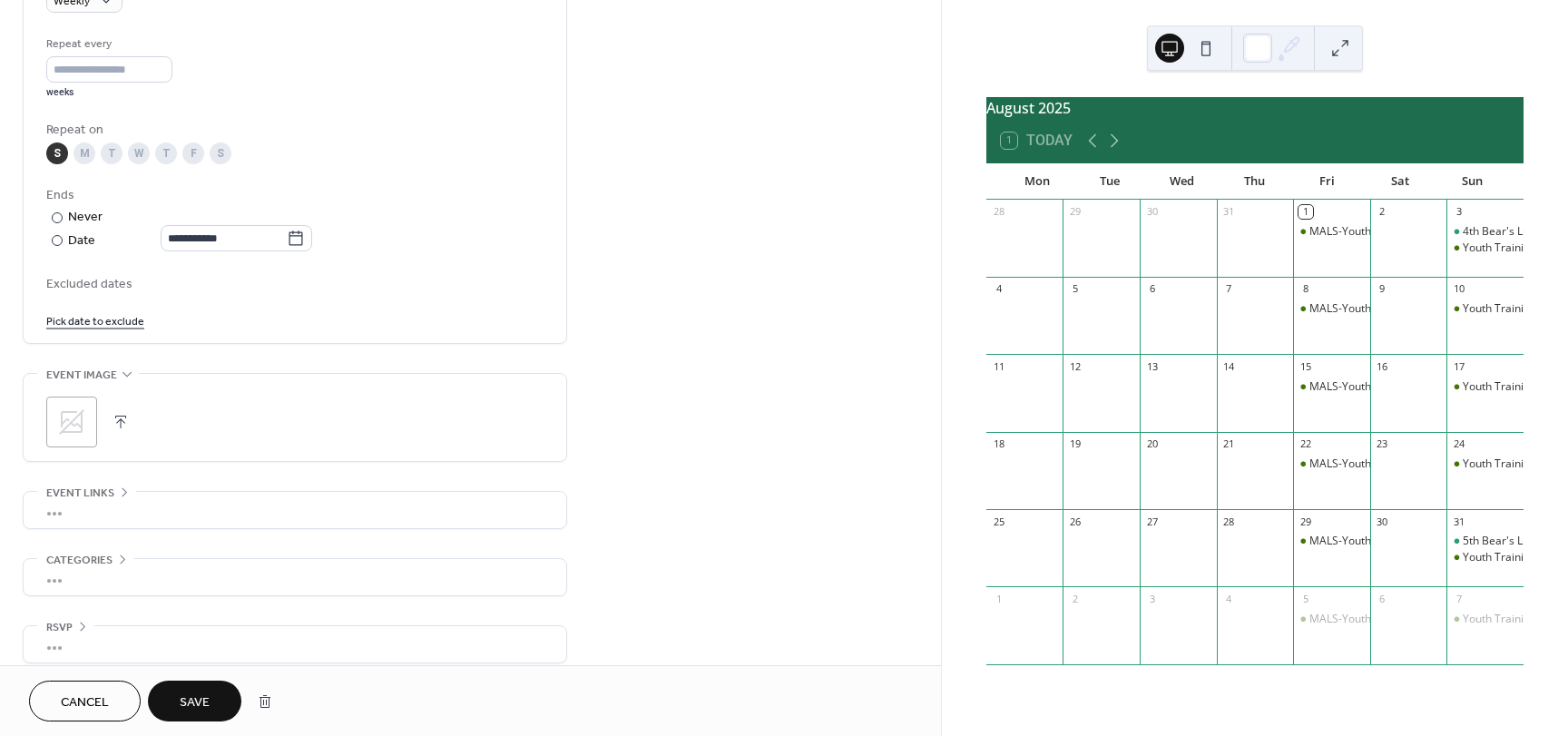 scroll, scrollTop: 858, scrollLeft: 0, axis: vertical 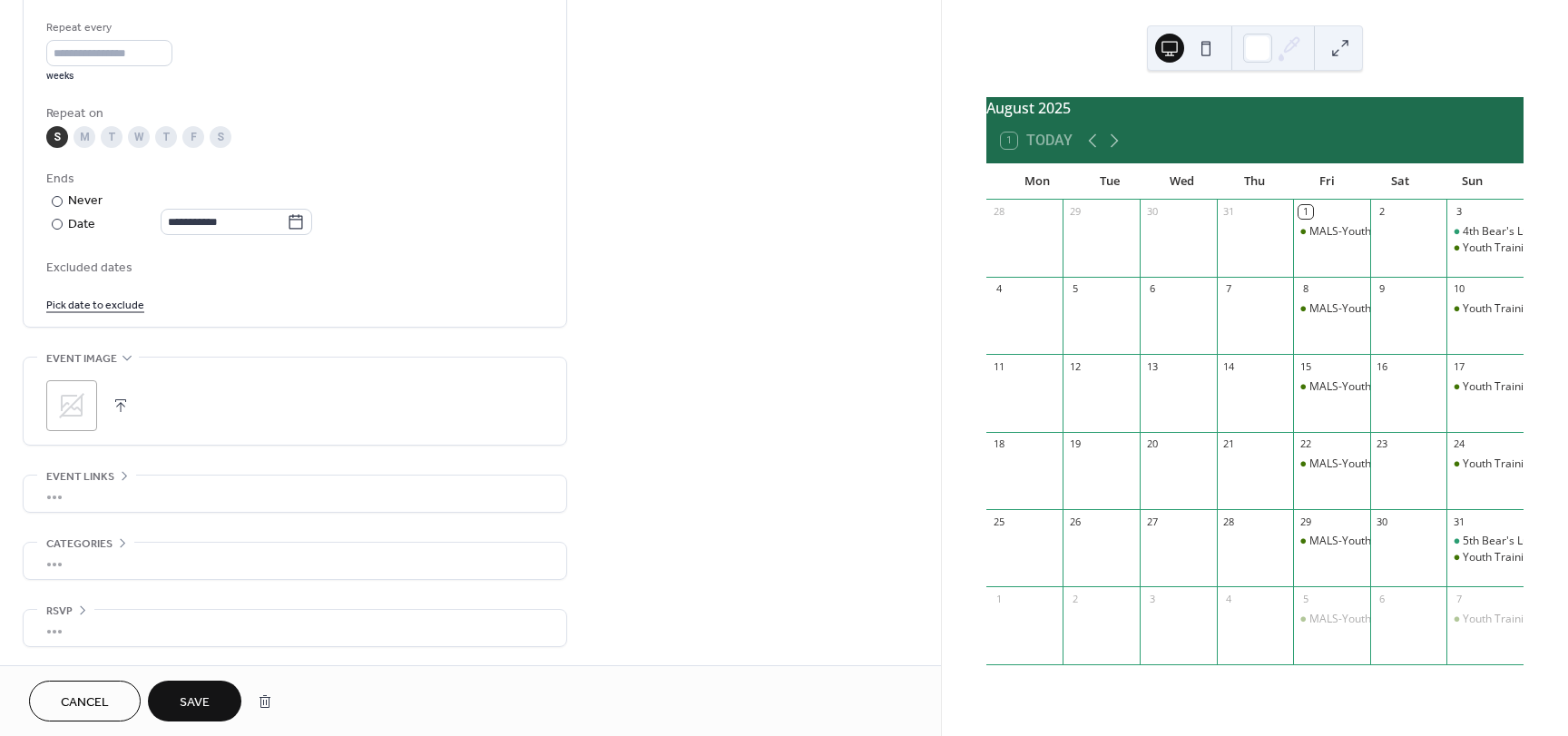 click on "S" at bounding box center (220, 137) 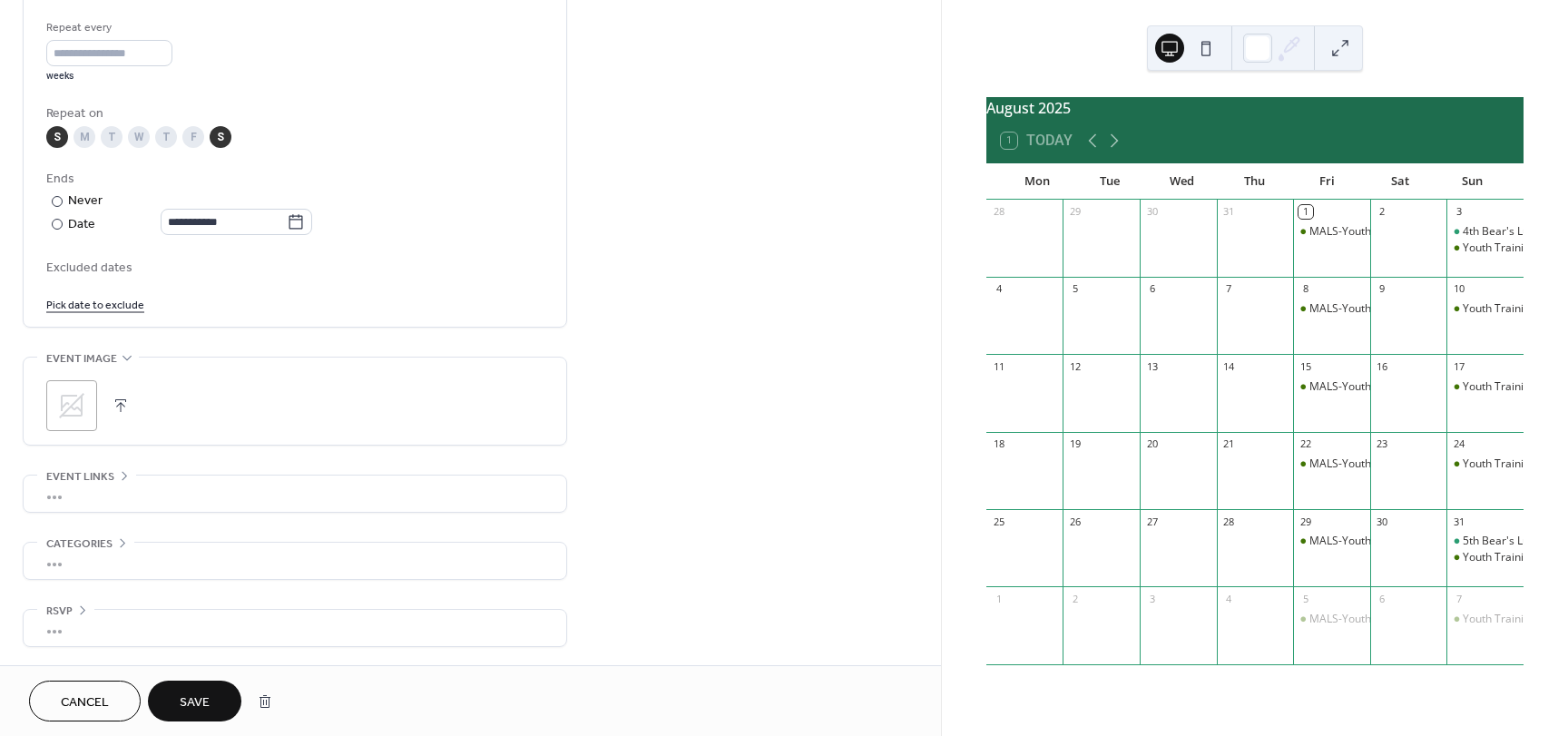 click on "S" at bounding box center [57, 137] 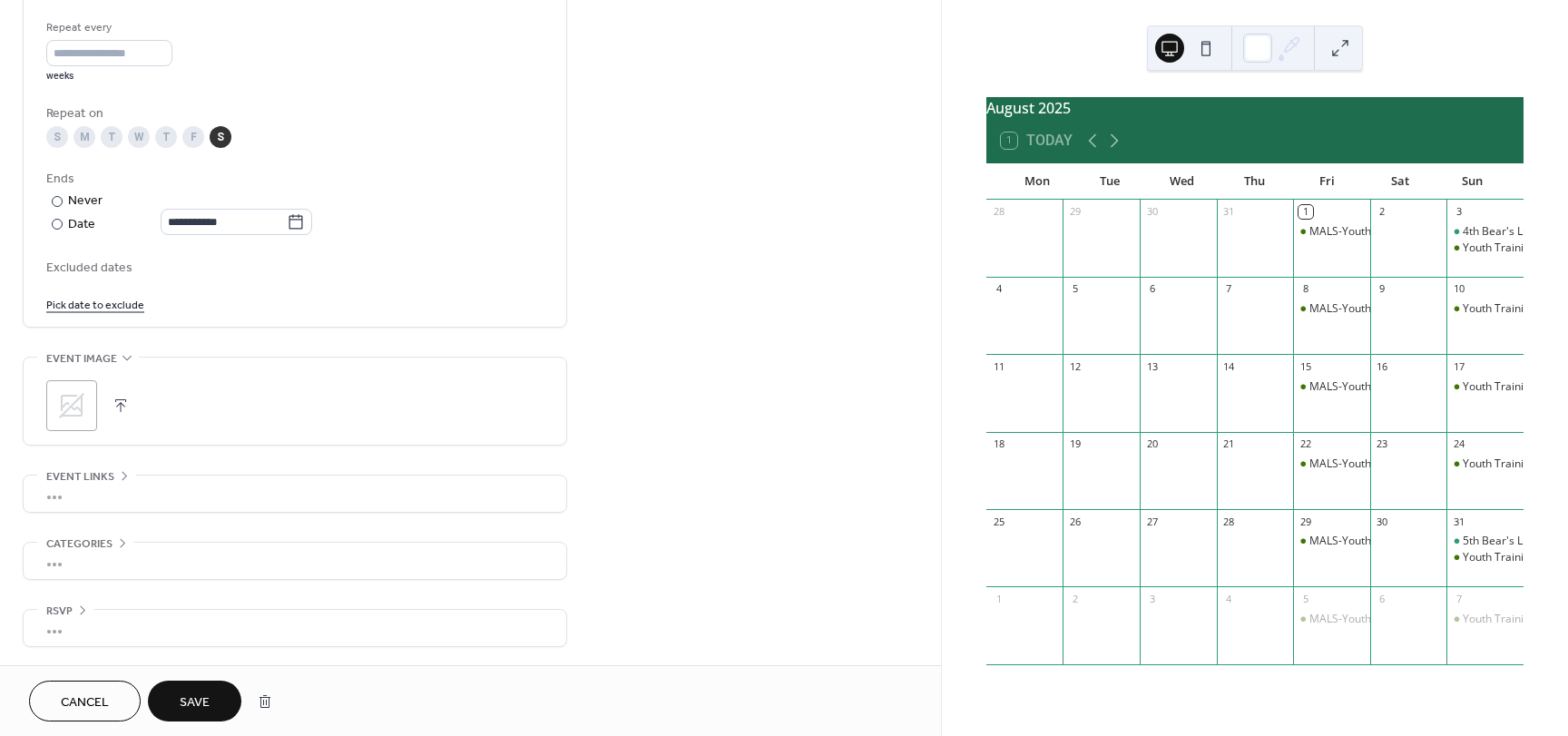 click on "Save" at bounding box center (194, 702) 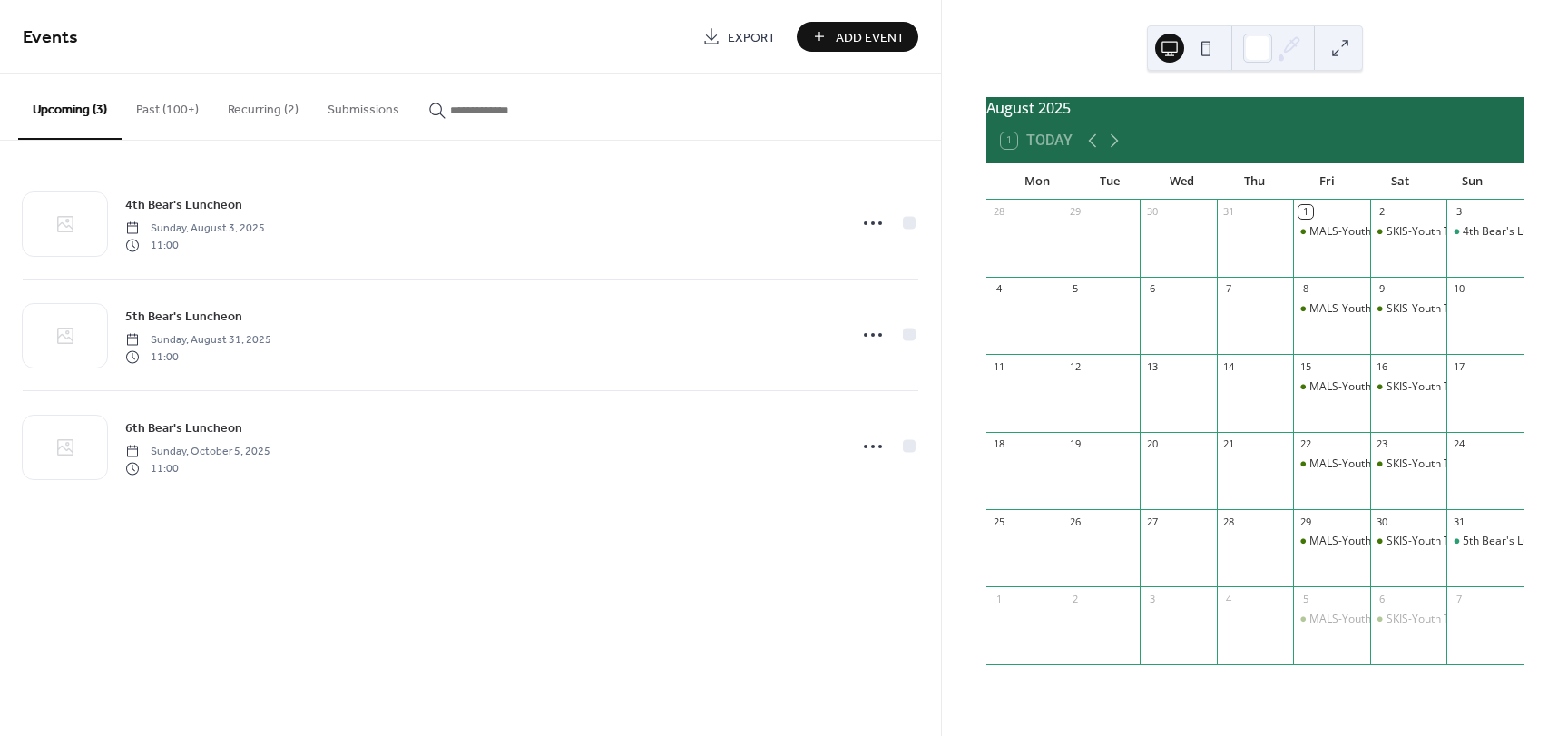 click on "Recurring (2)" at bounding box center [263, 105] 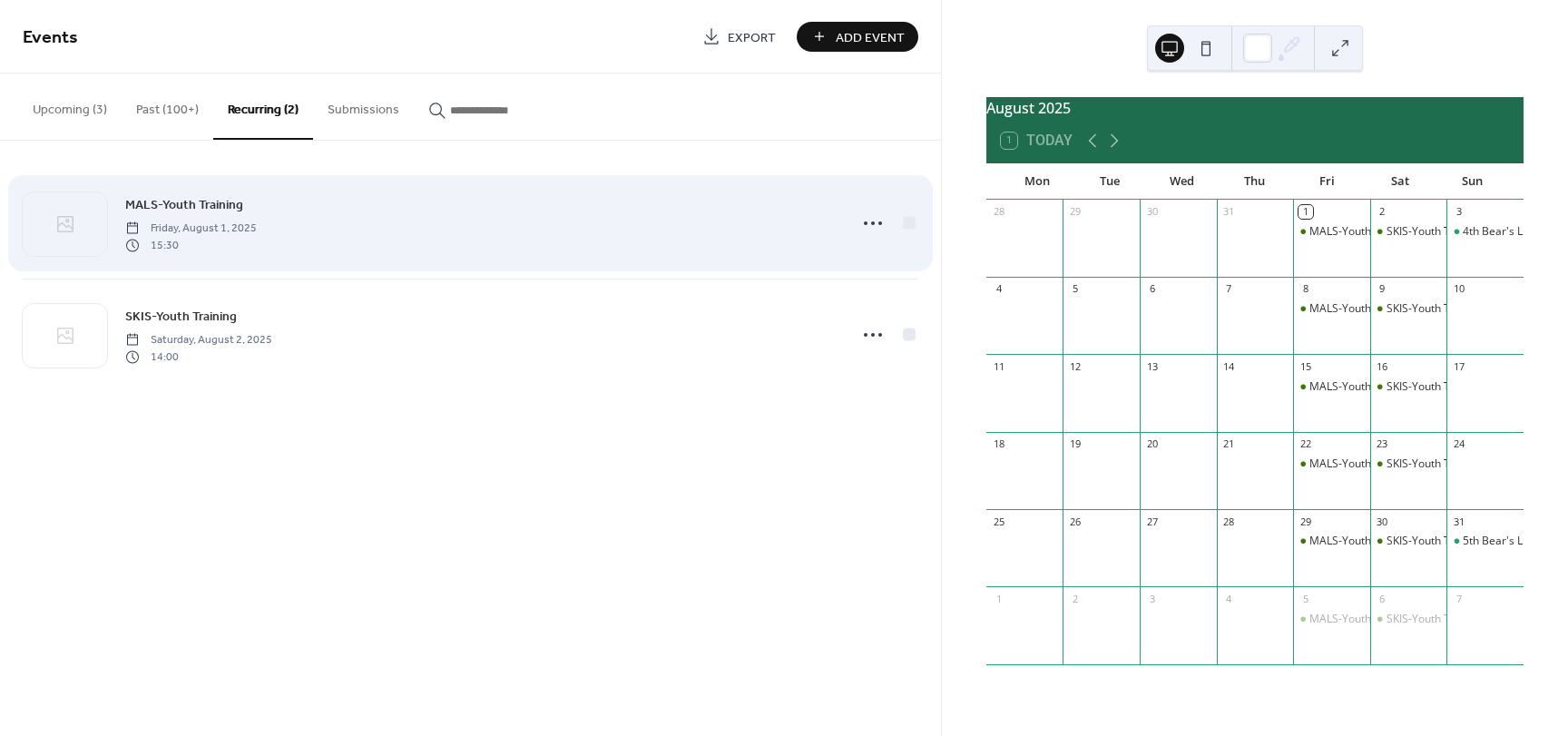 click on "Friday, August 1, 2025" at bounding box center (191, 229) 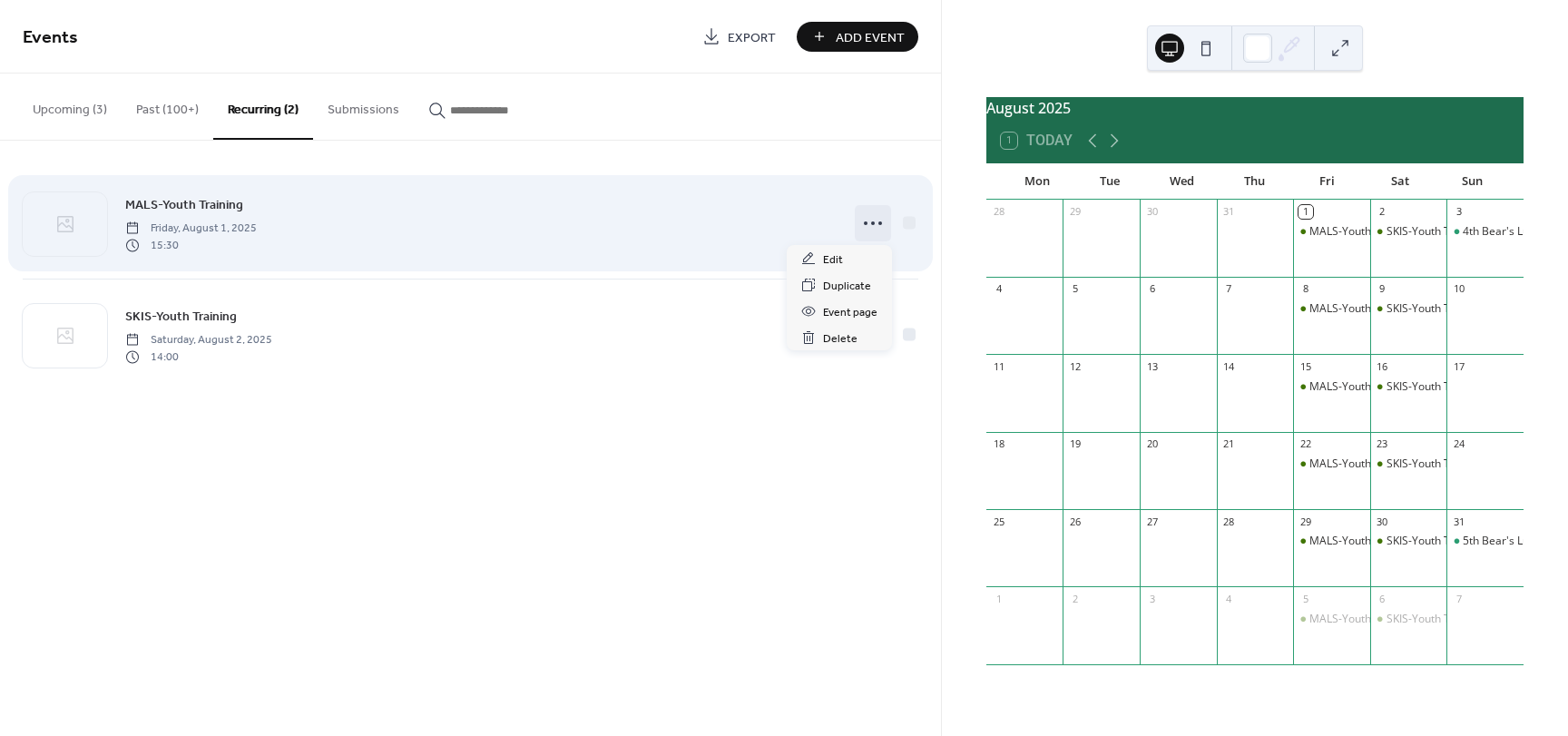 click 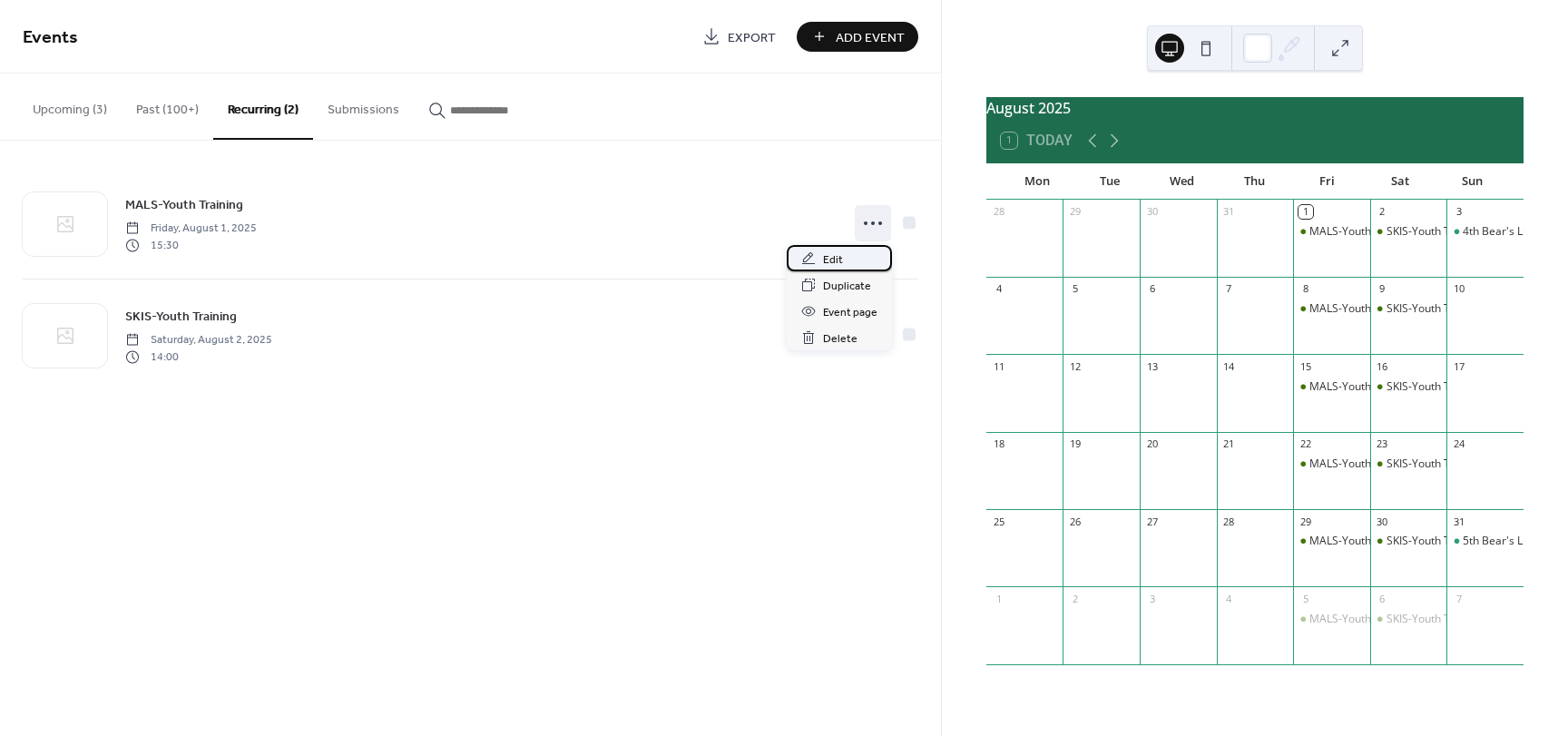 click on "Edit" at bounding box center [839, 258] 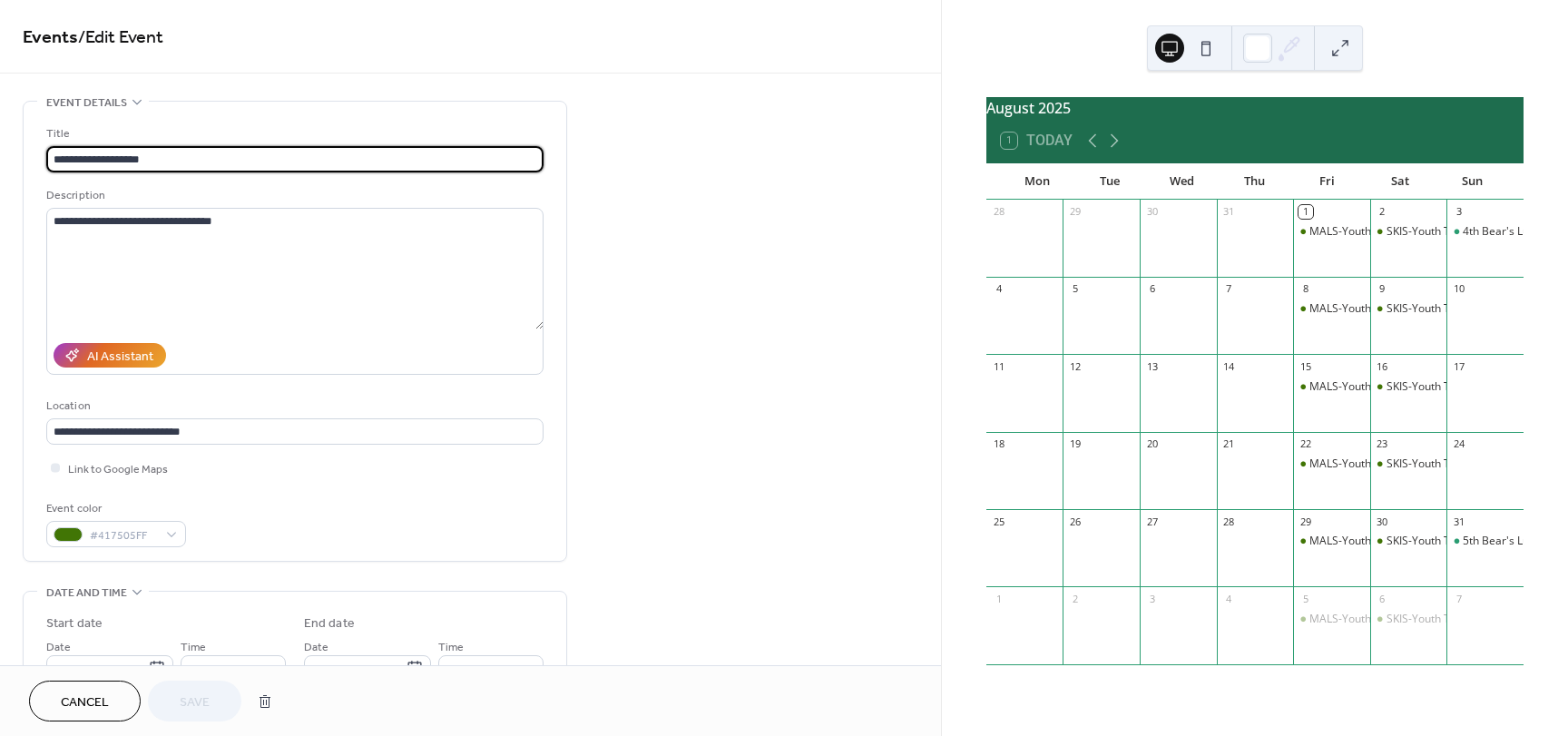 type on "**********" 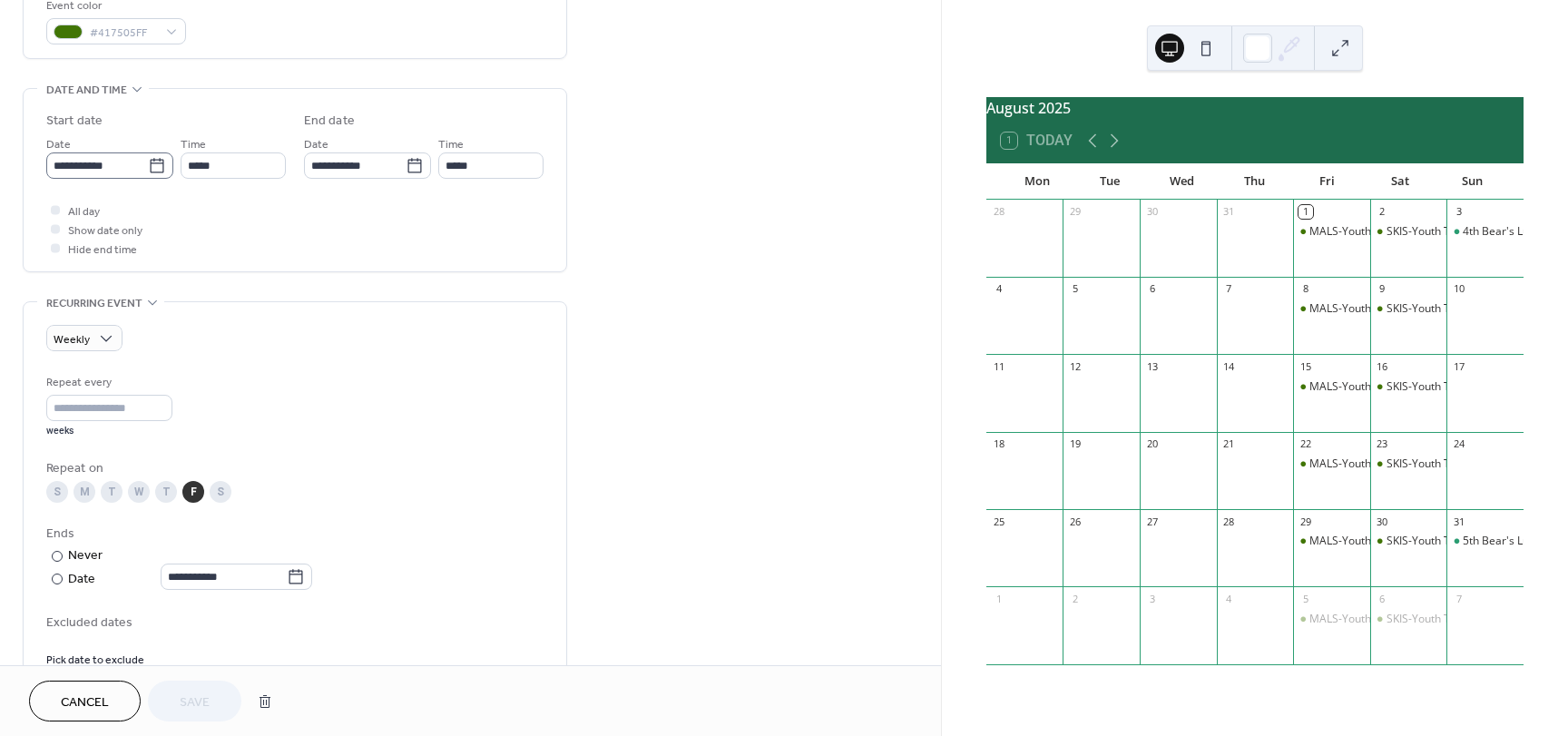 scroll, scrollTop: 545, scrollLeft: 0, axis: vertical 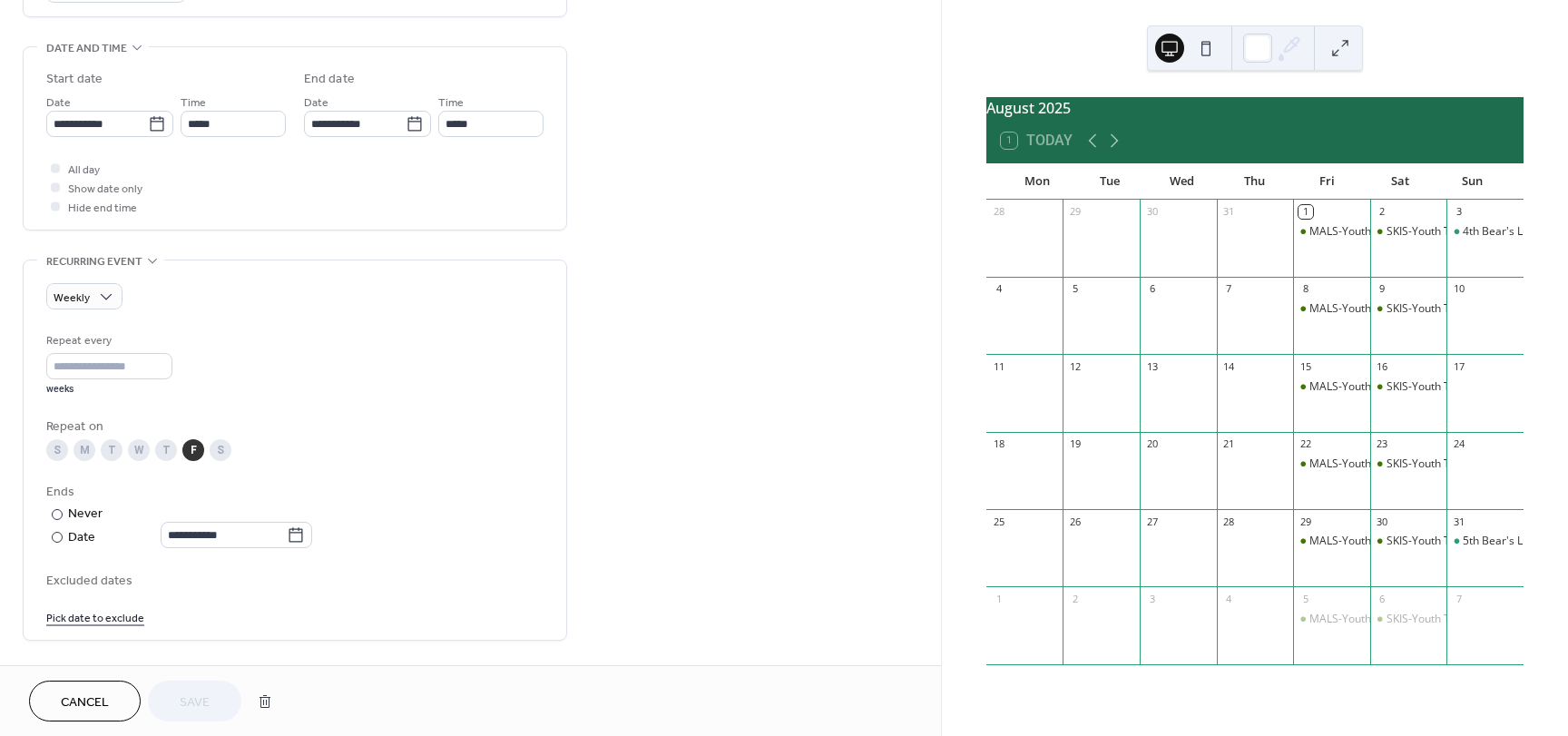 click on "T" at bounding box center (112, 450) 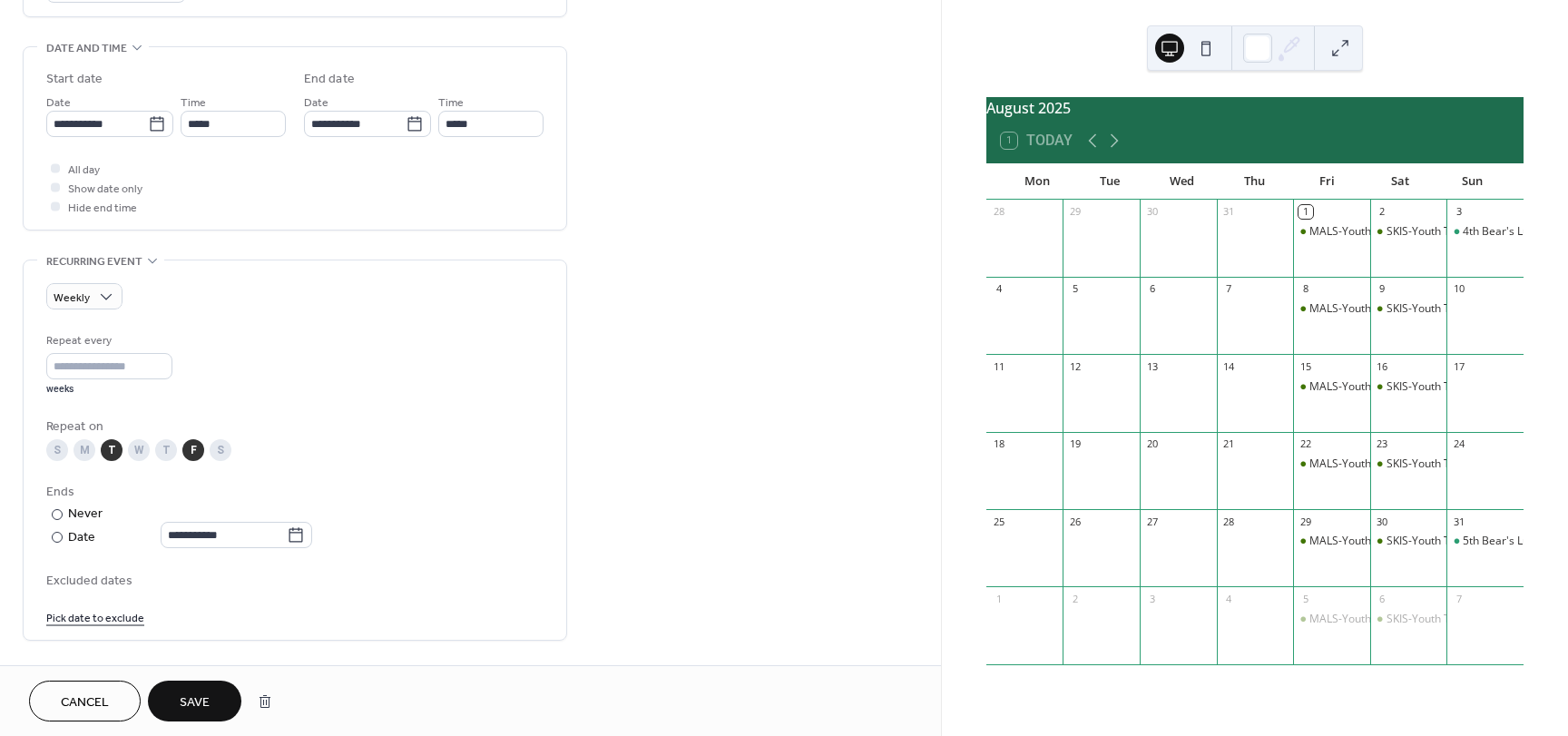 click on "Save" at bounding box center [194, 702] 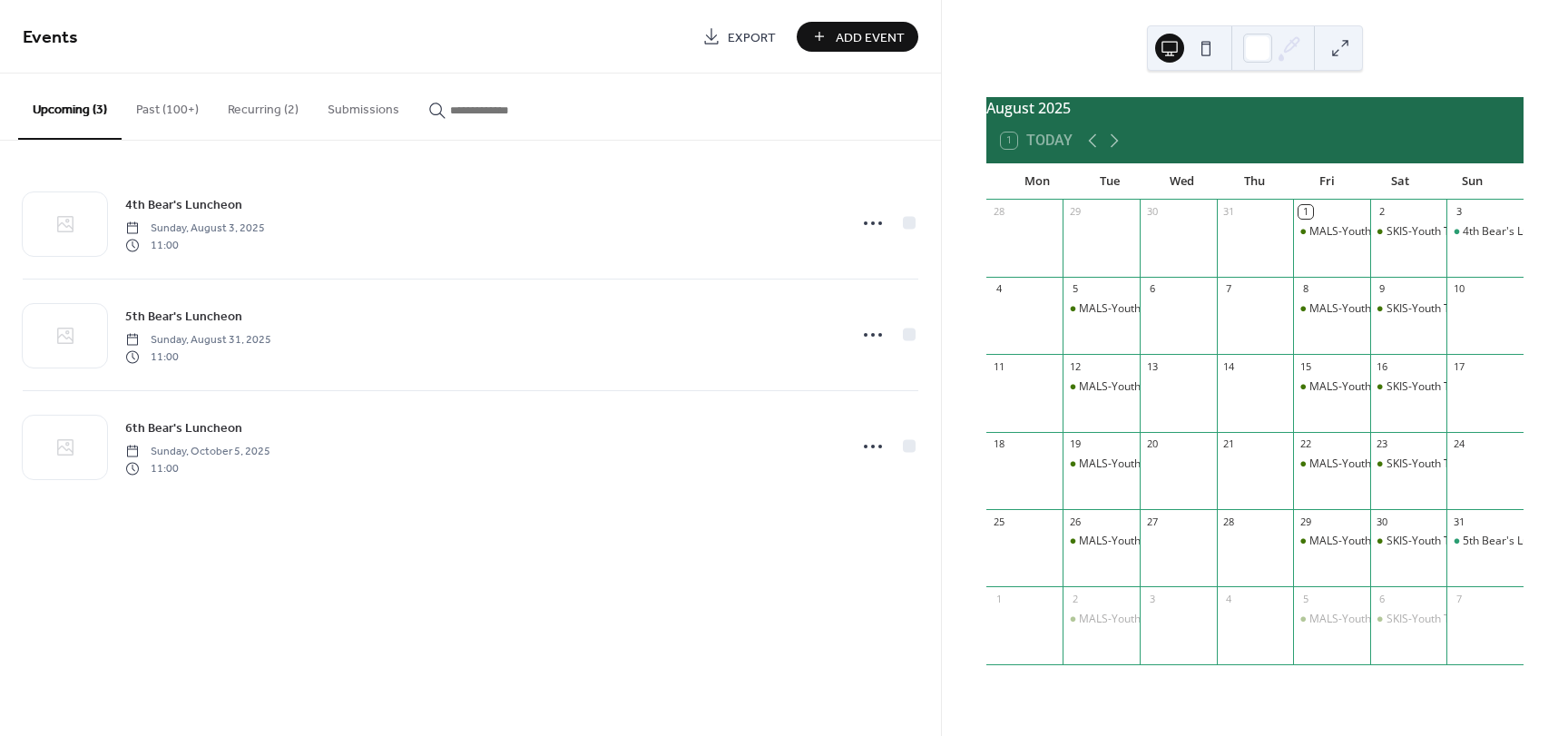 click on "Recurring (2)" at bounding box center [263, 105] 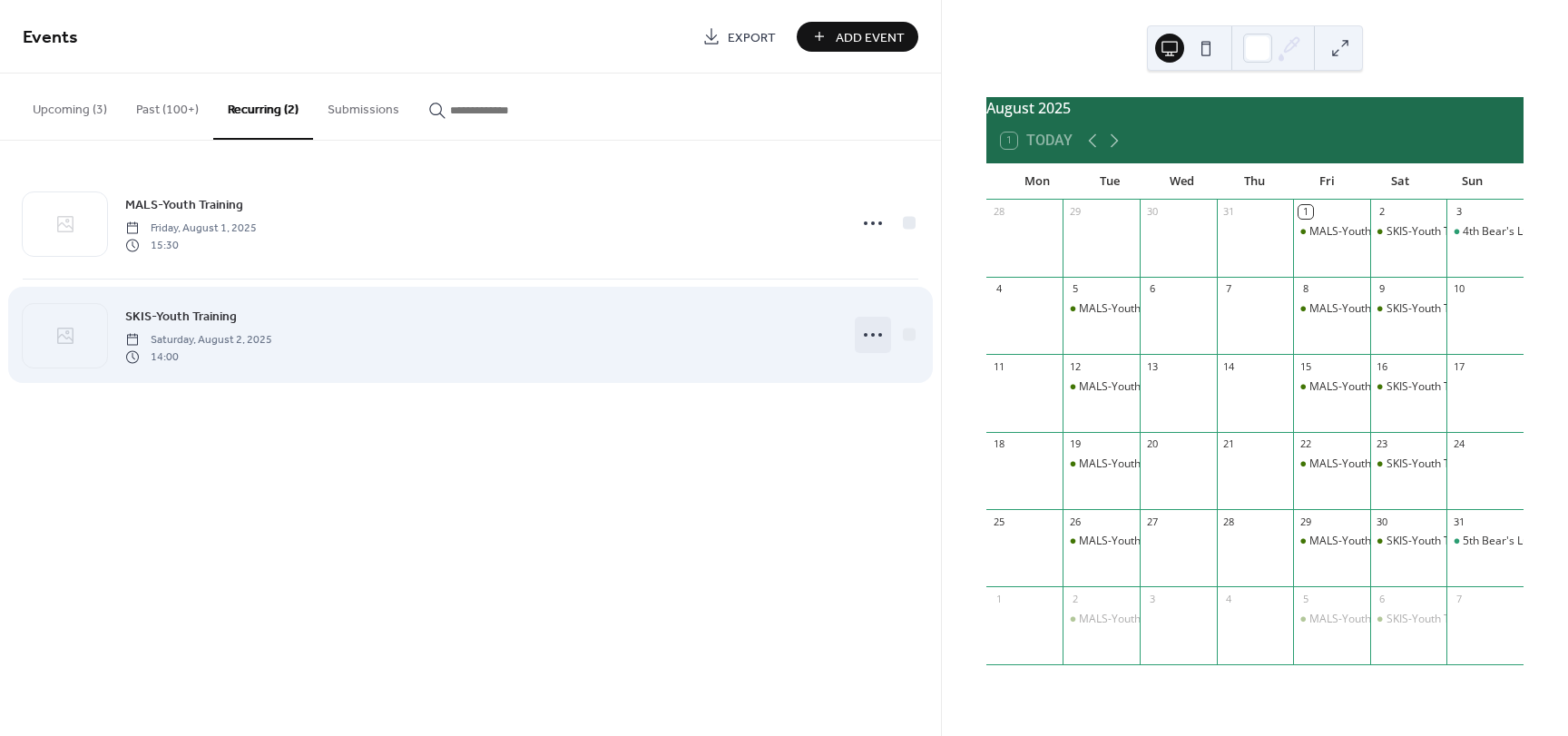 click 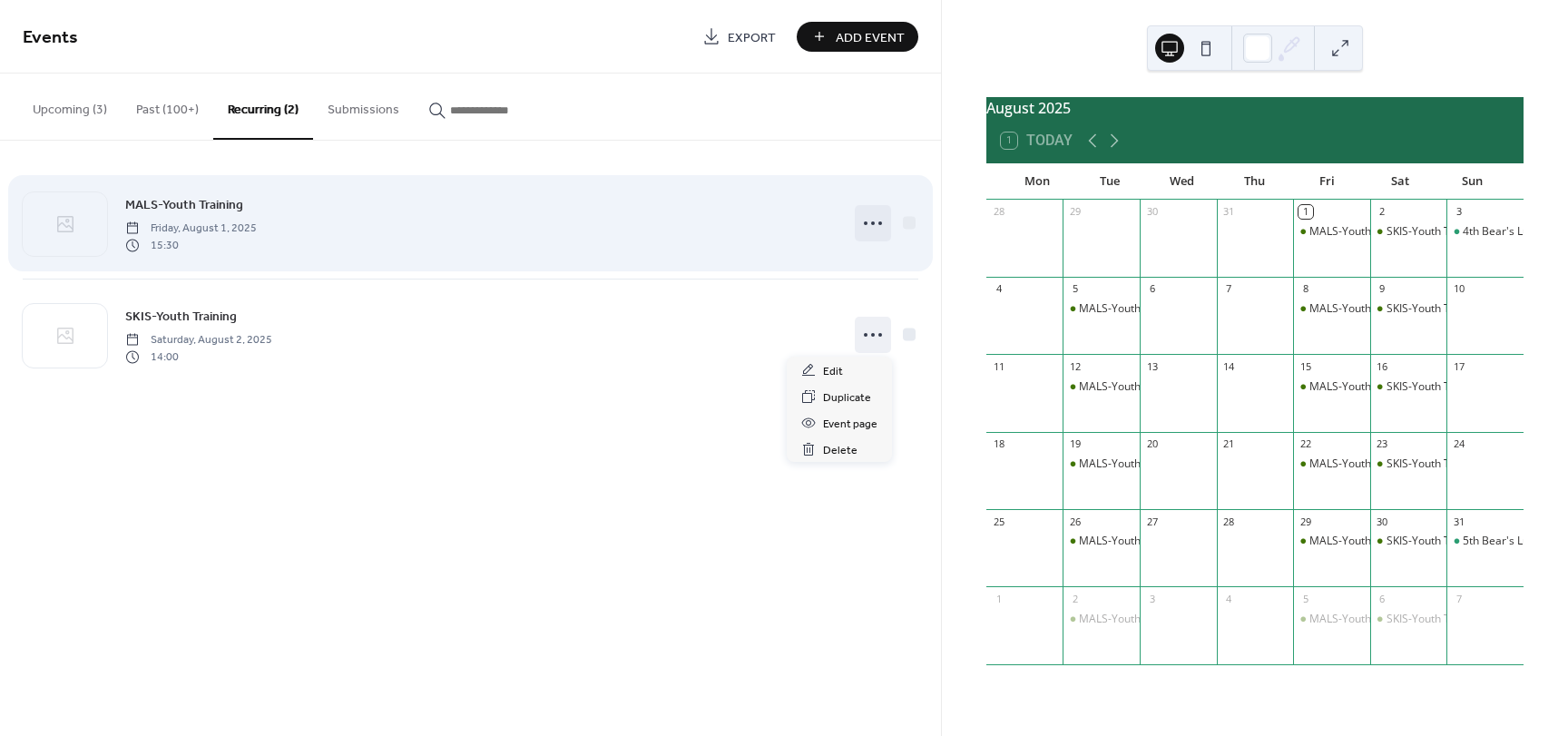 click 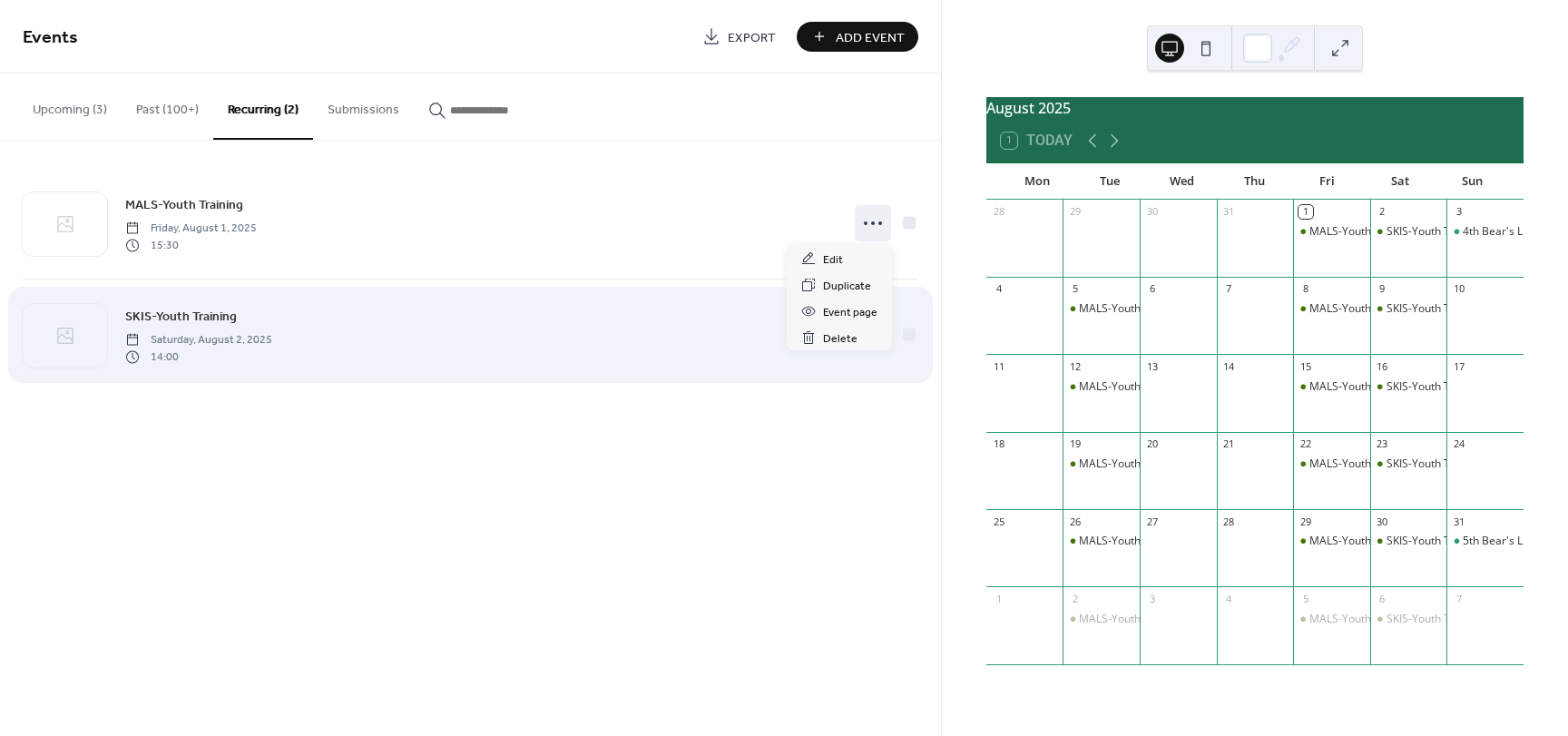 click on "SKIS-Youth Training Saturday, [DATE] [TIME]" at bounding box center (480, 335) 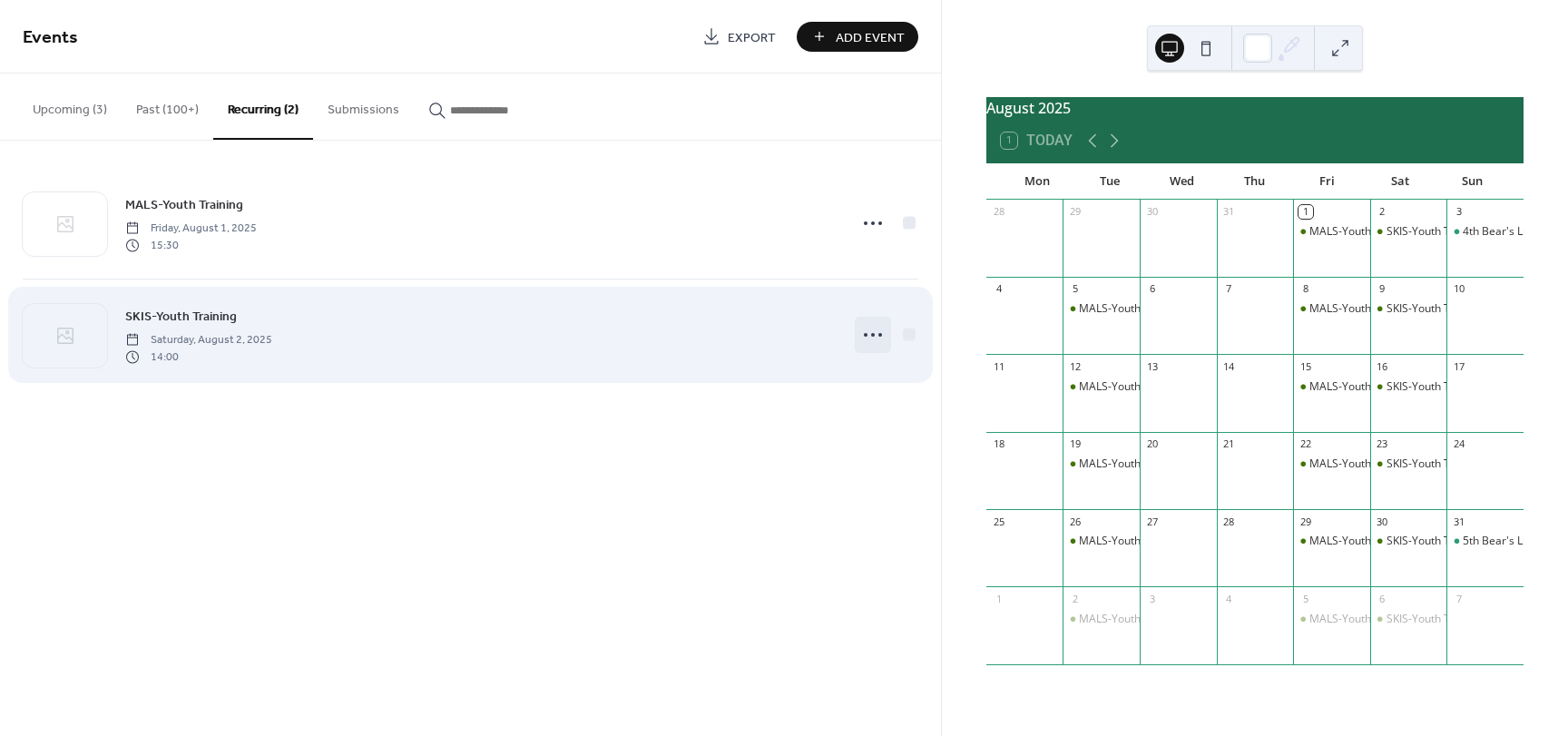 click 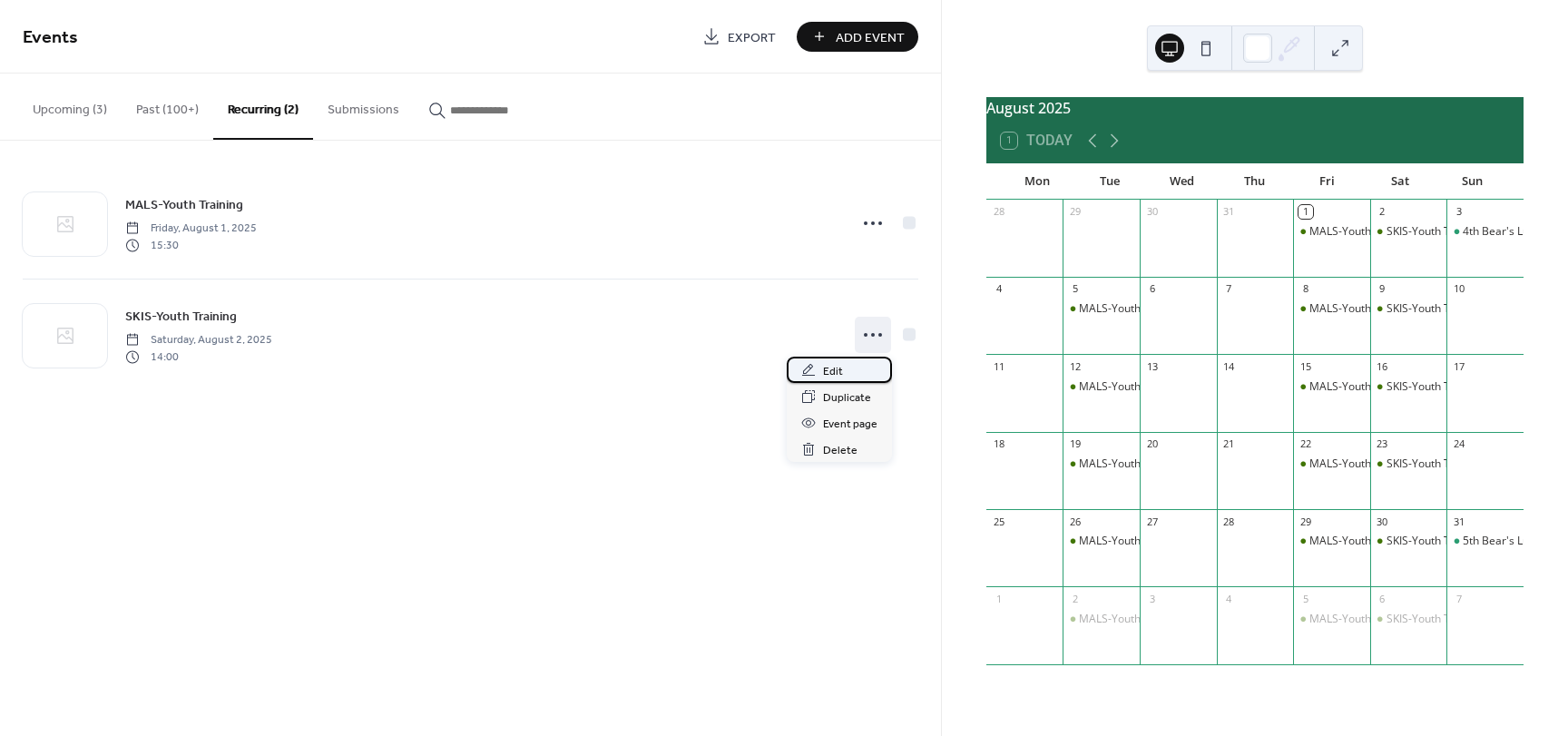 click on "Edit" at bounding box center (833, 371) 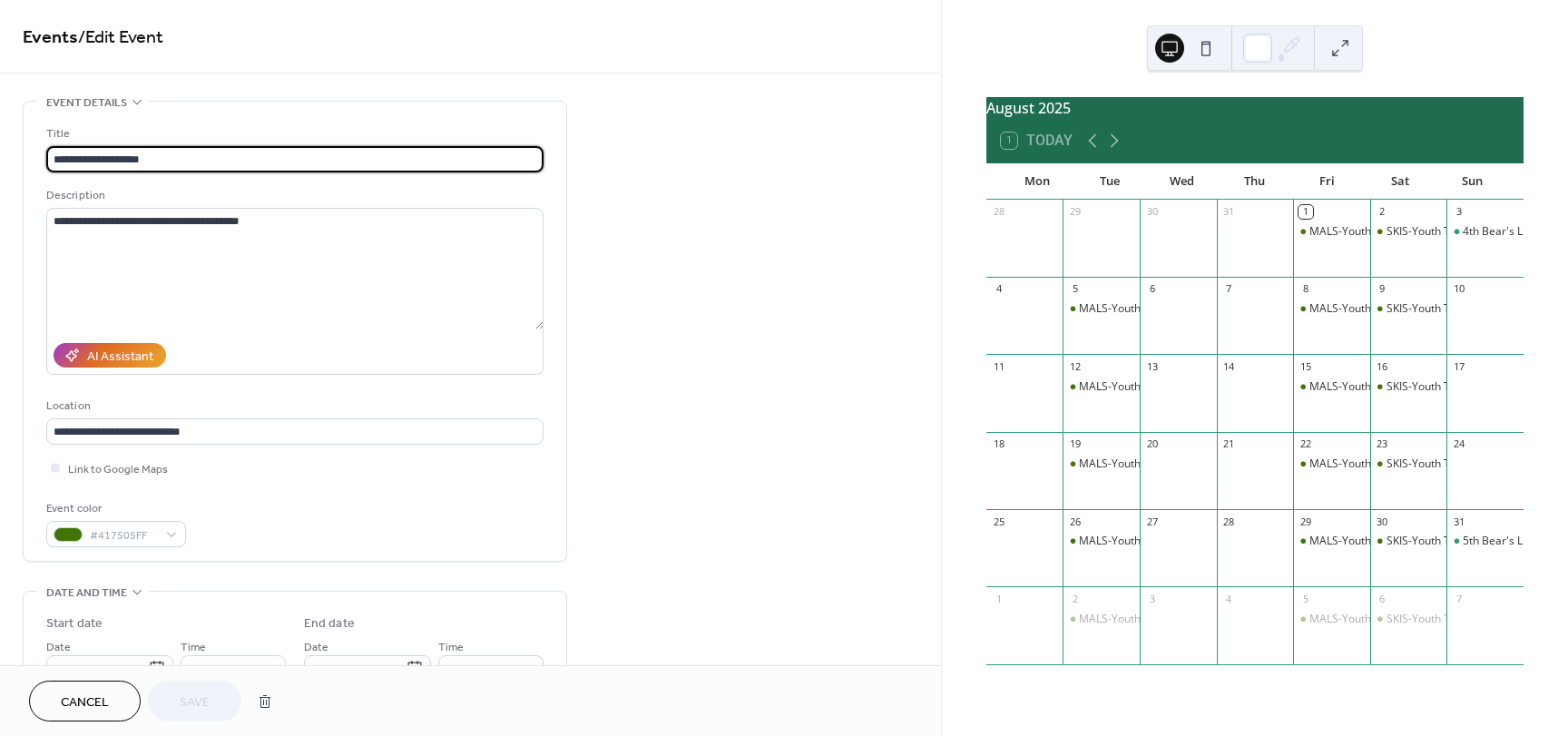 type on "**********" 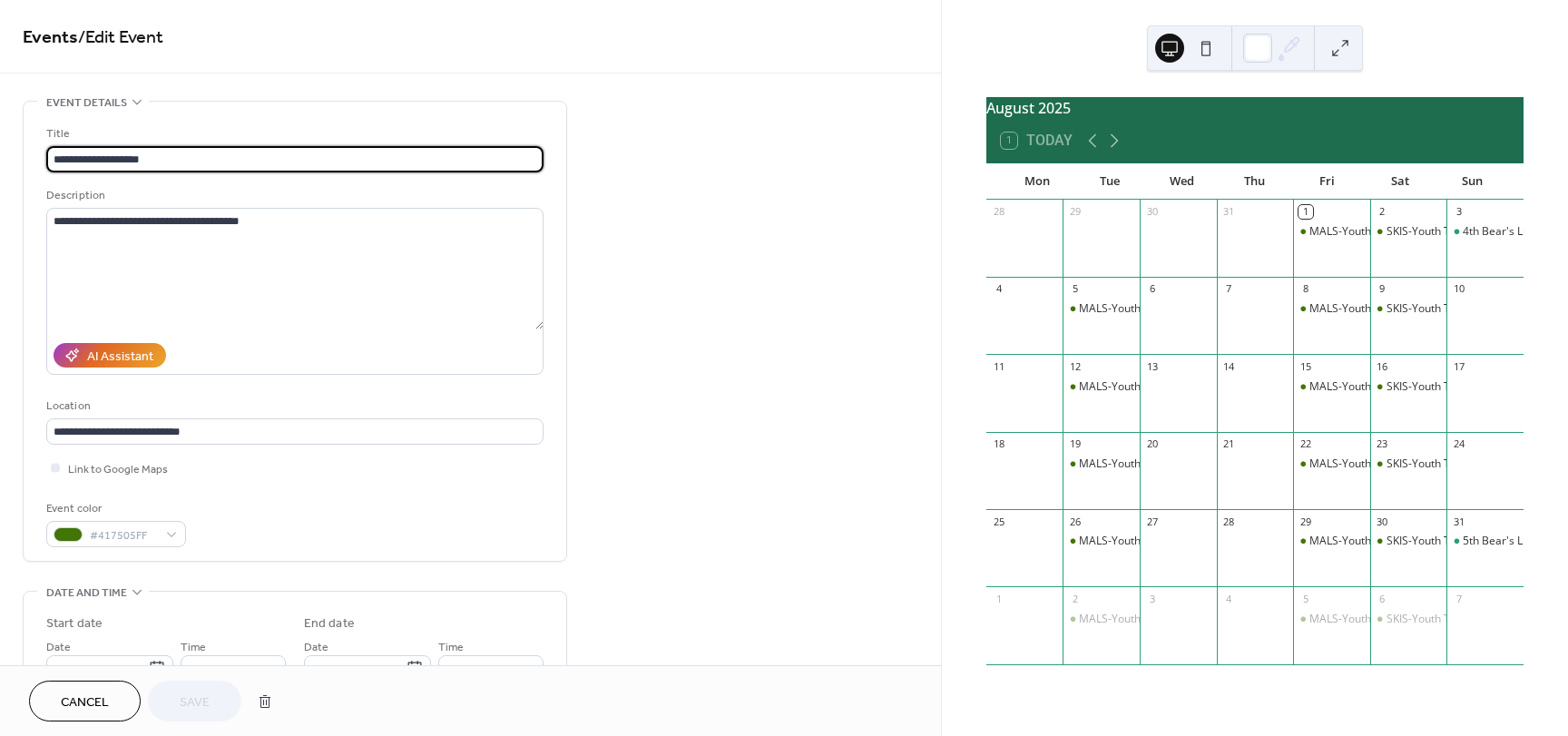 drag, startPoint x: 76, startPoint y: 162, endPoint x: 44, endPoint y: 158, distance: 32.24903 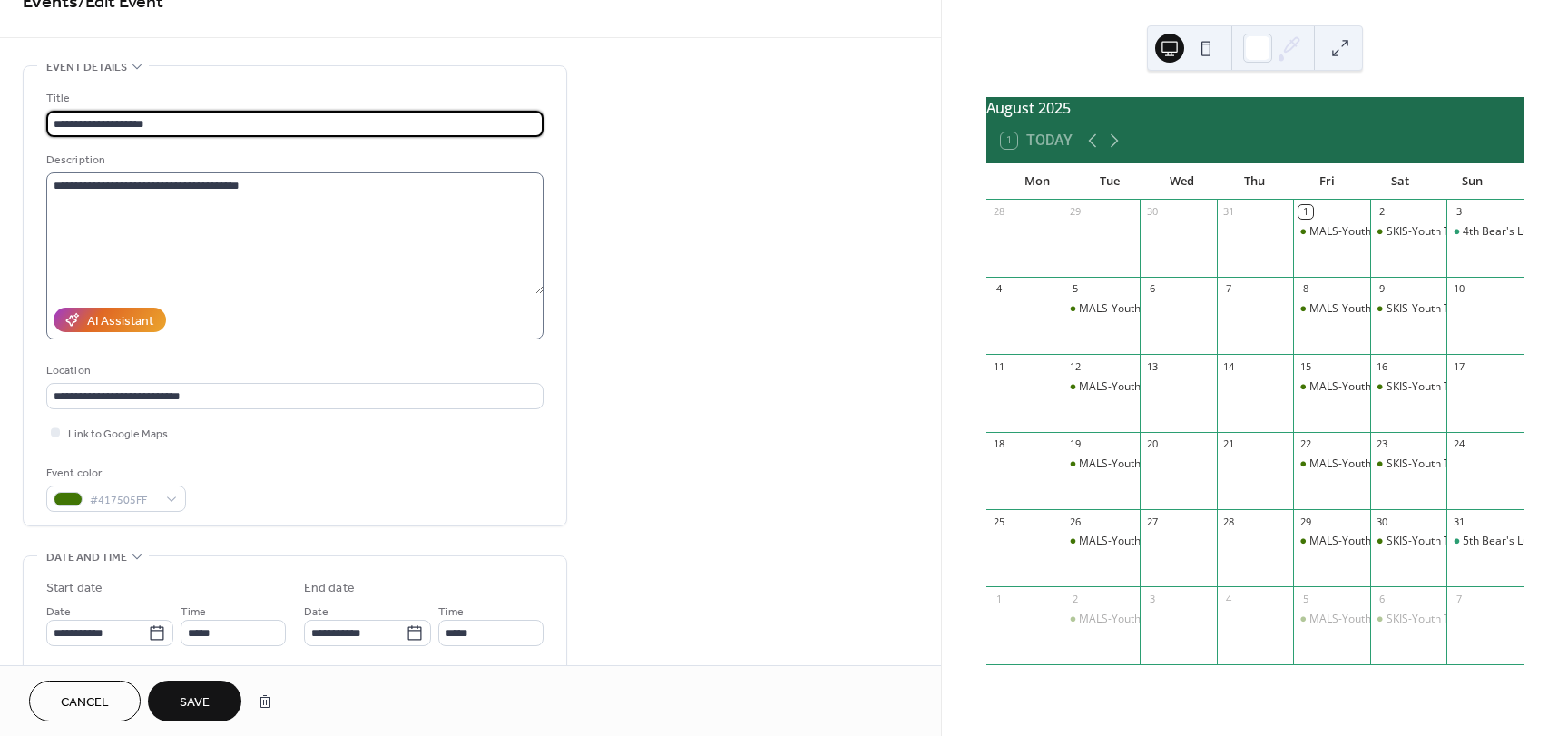 scroll, scrollTop: 91, scrollLeft: 0, axis: vertical 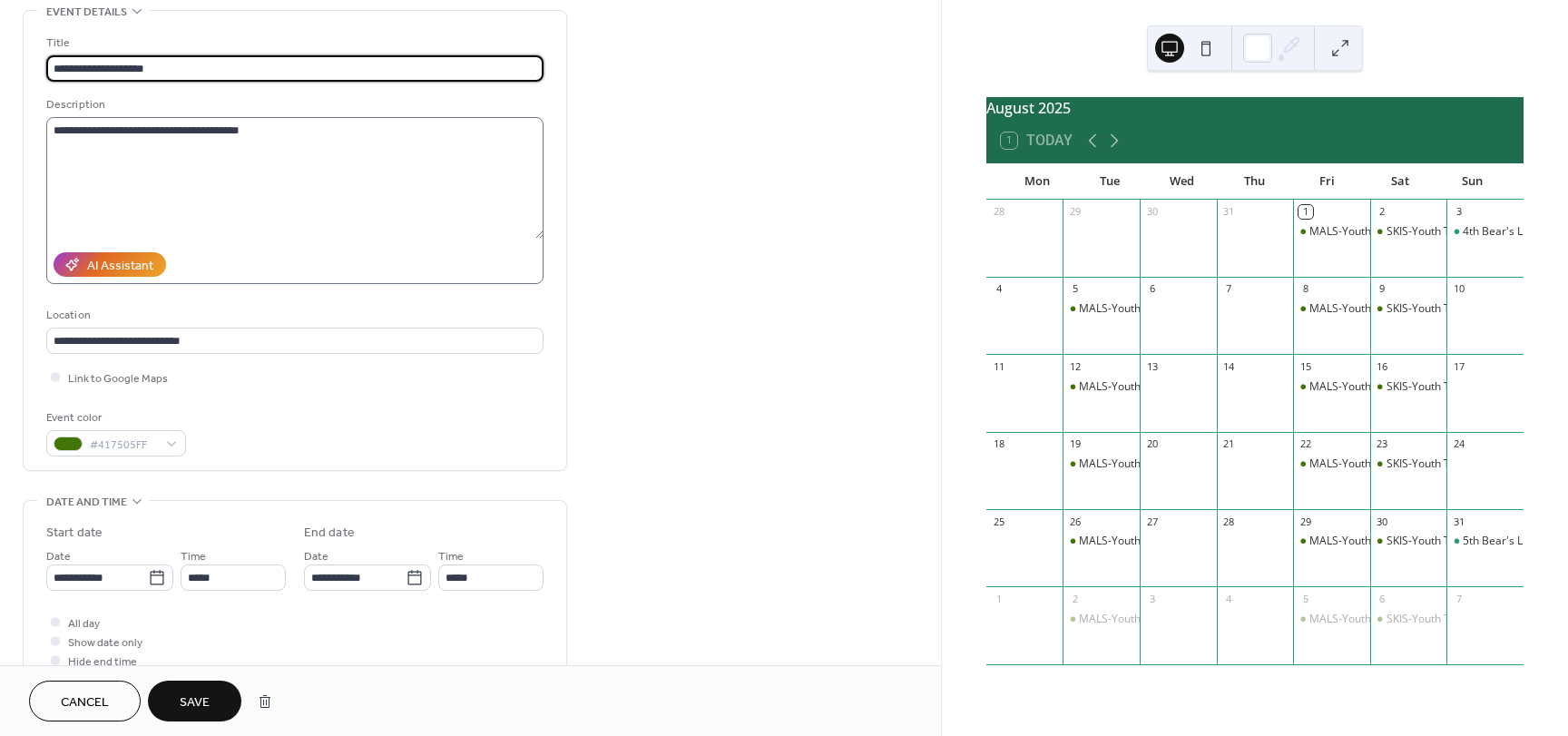 type on "**********" 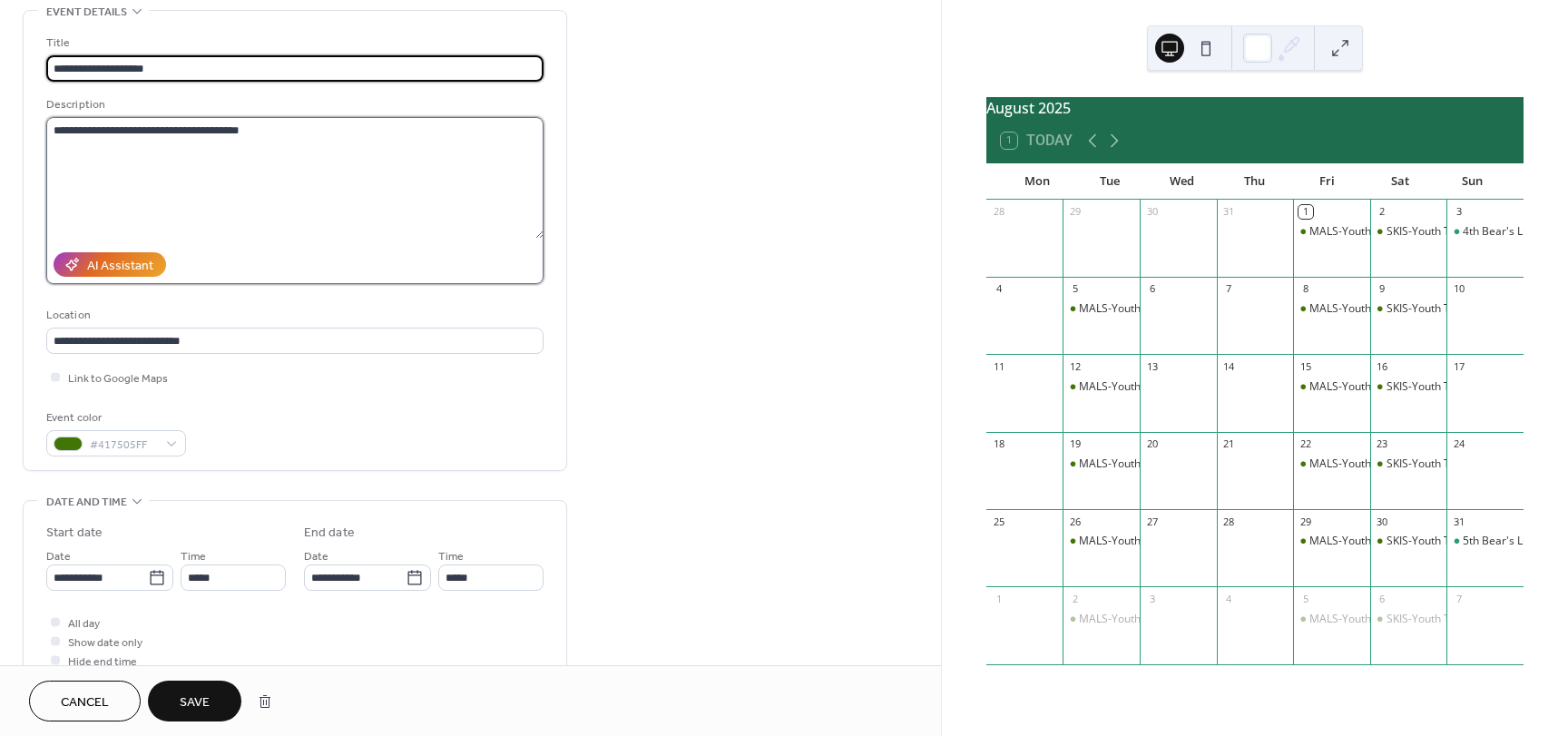 click on "**********" at bounding box center (295, 178) 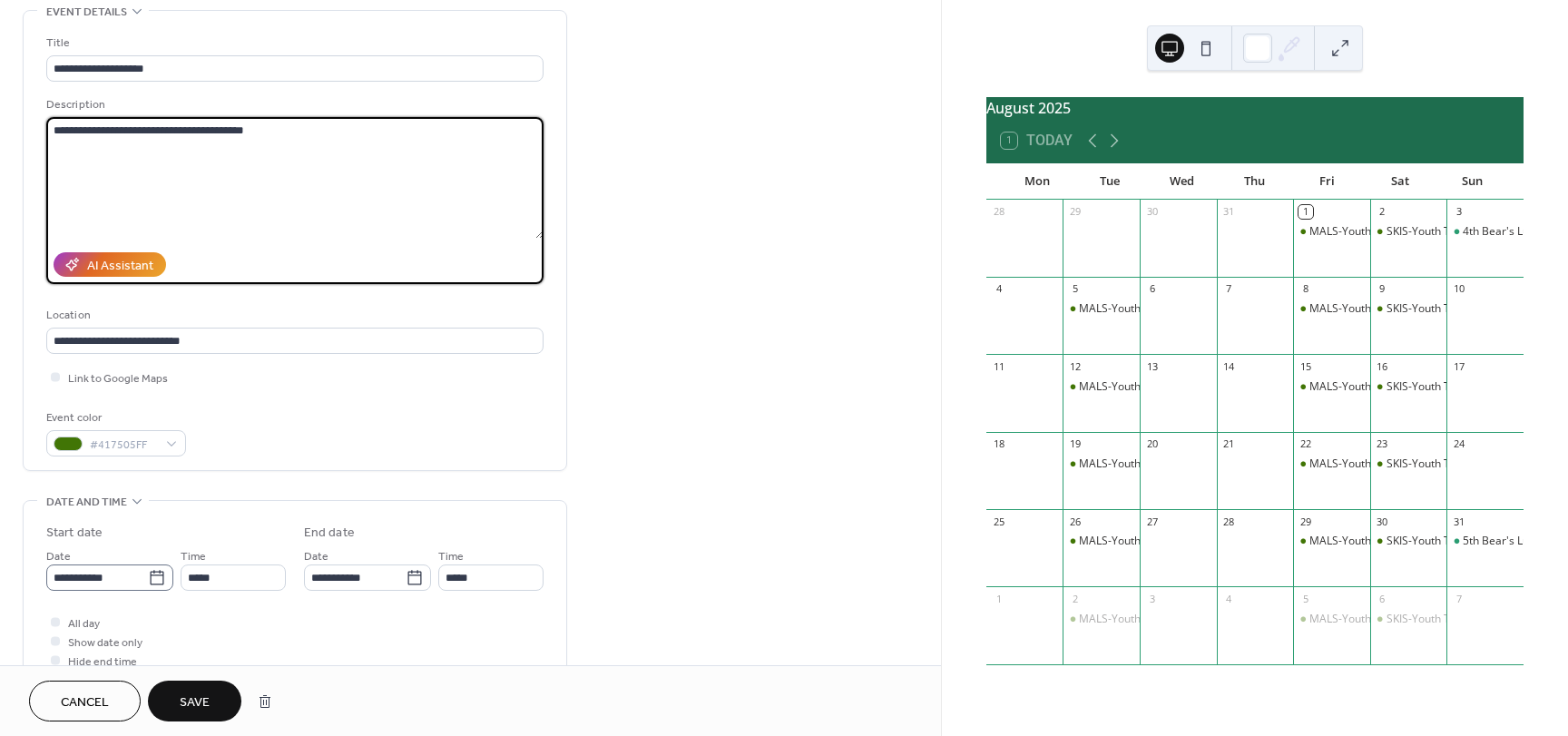 type on "**********" 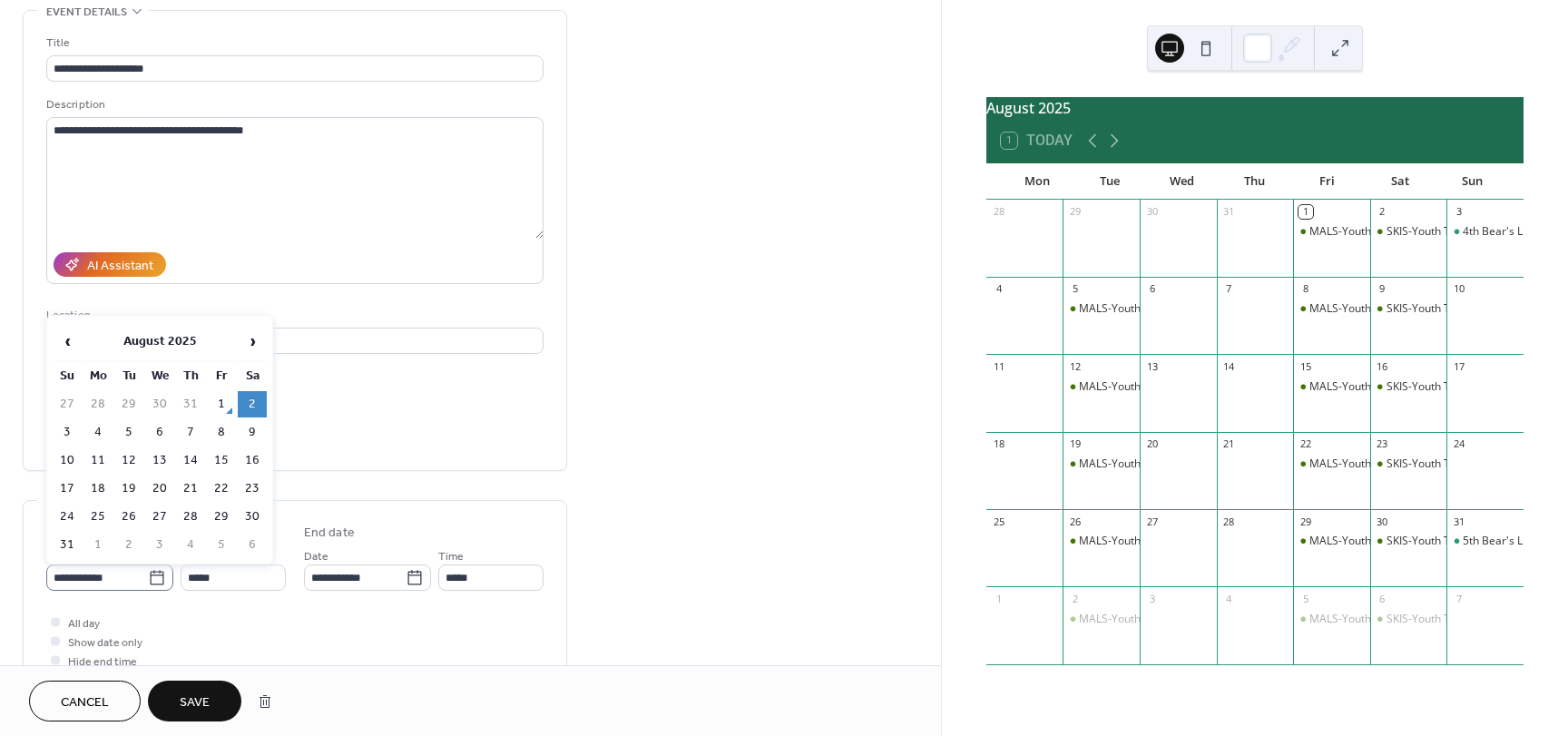 click 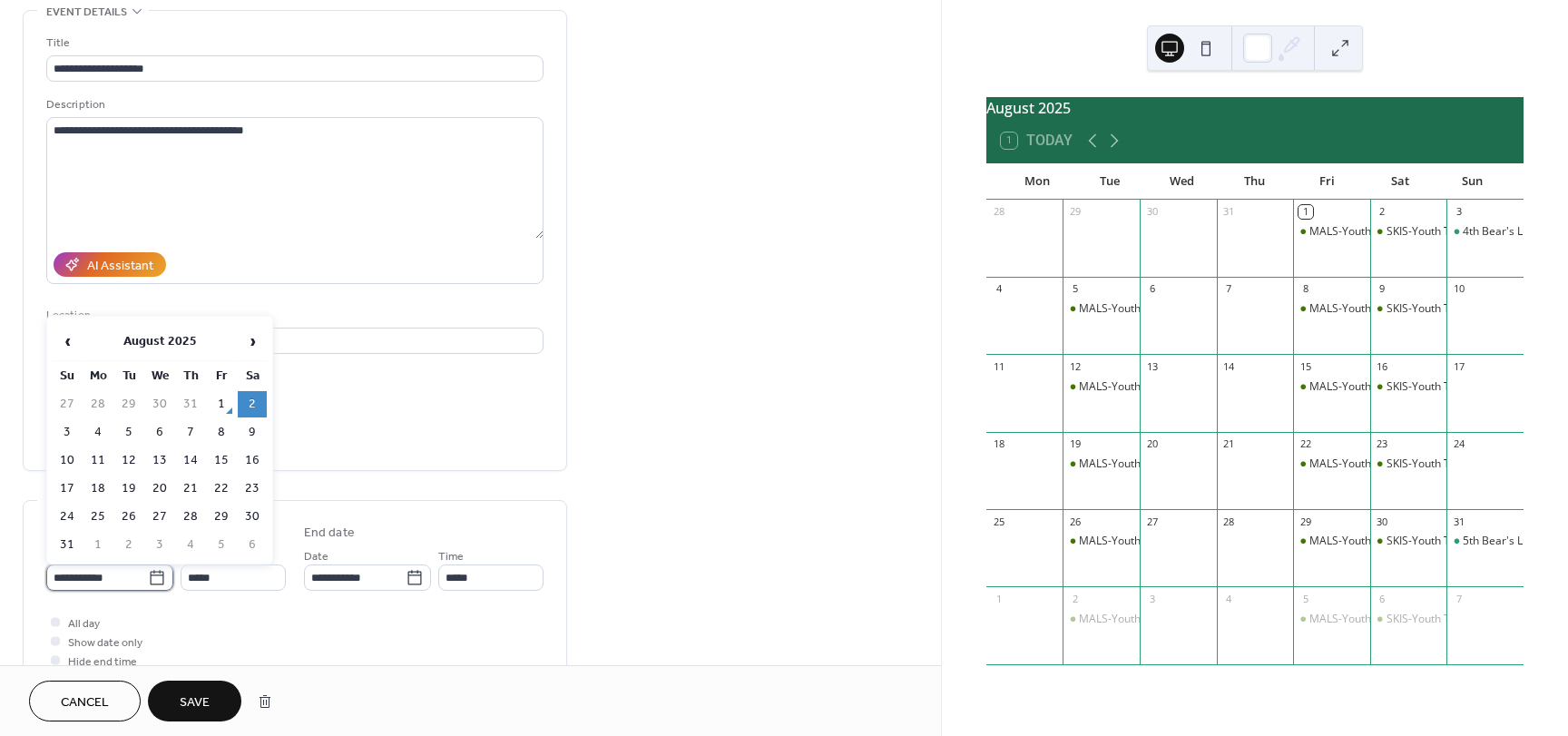 click on "**********" at bounding box center [97, 577] 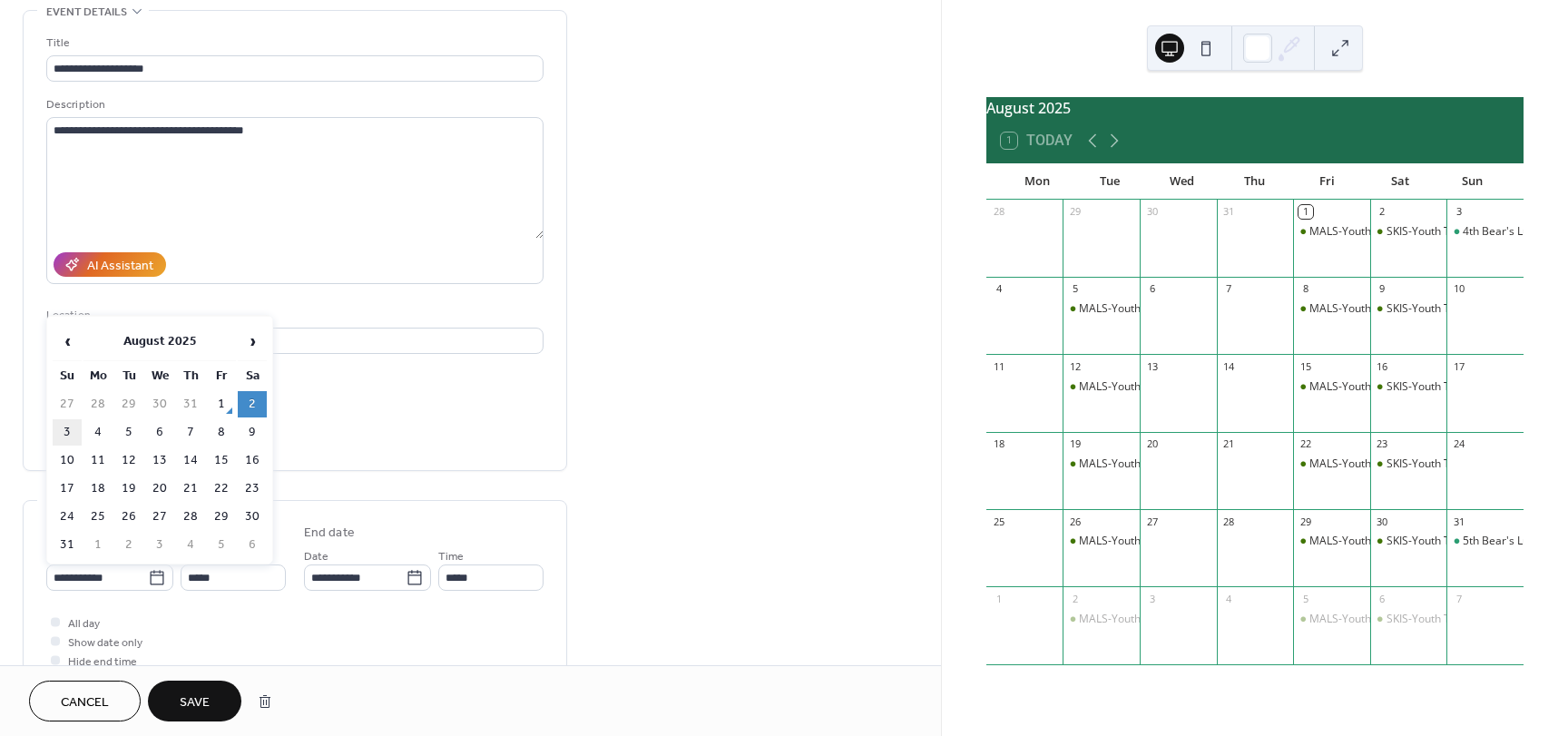 click on "3" at bounding box center (67, 432) 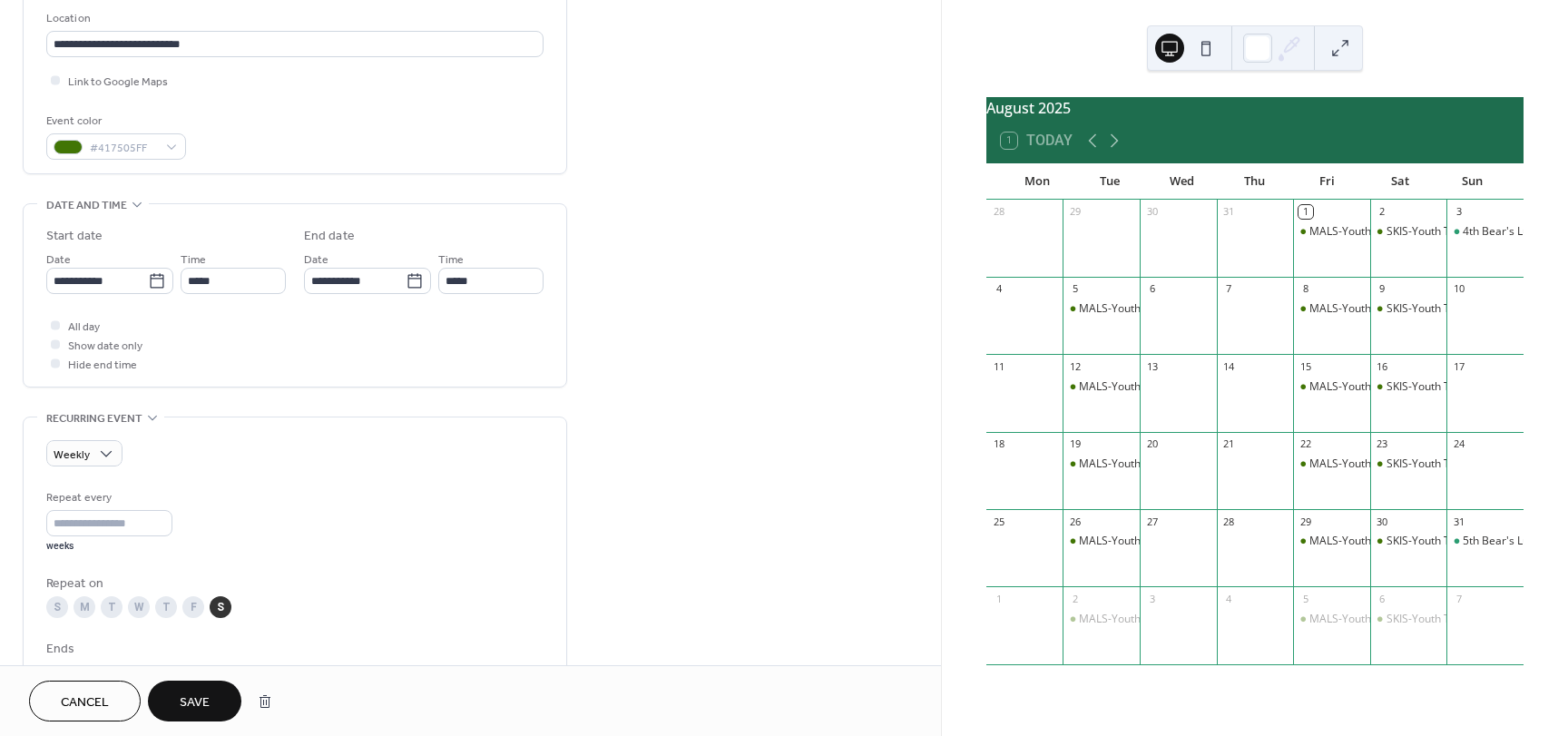 scroll, scrollTop: 545, scrollLeft: 0, axis: vertical 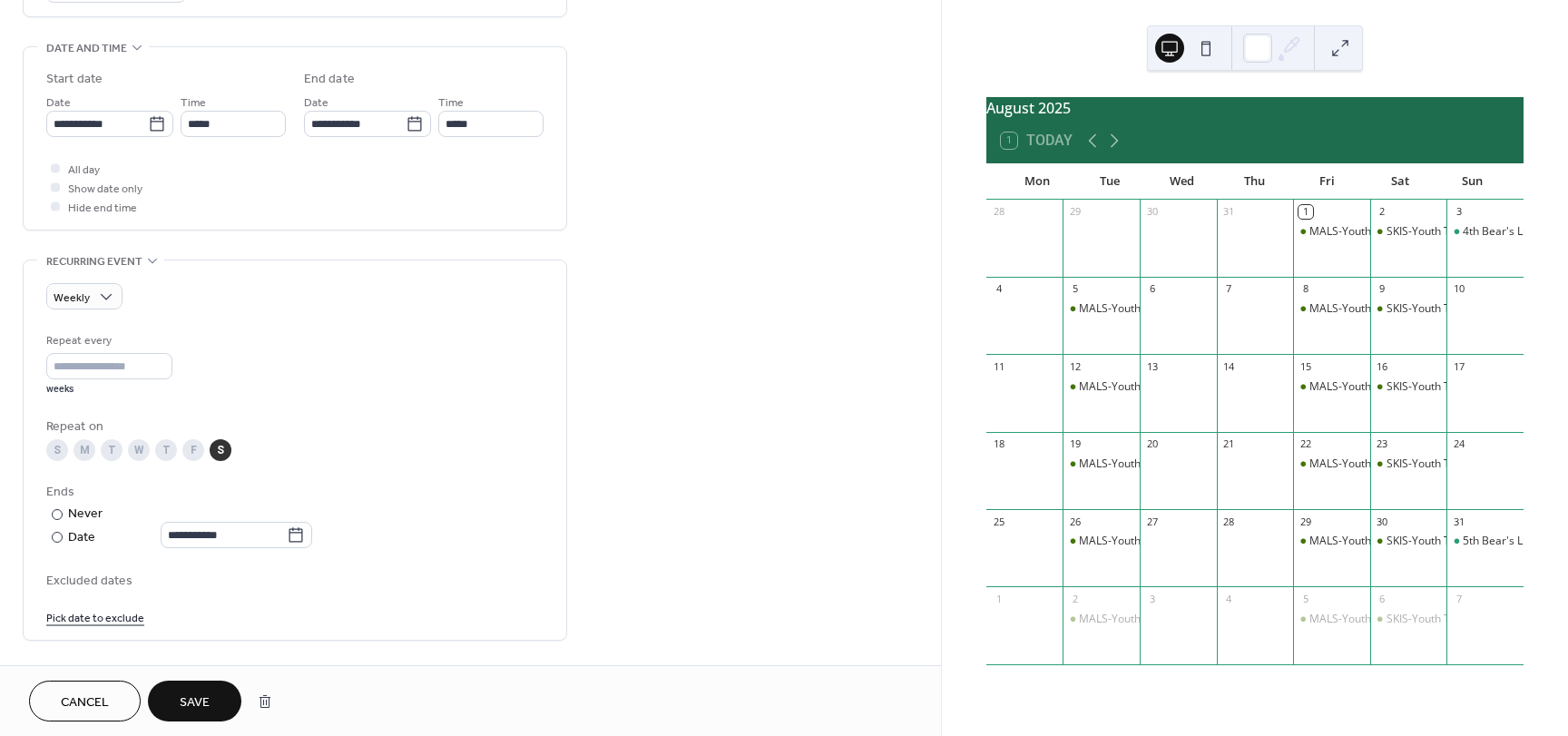 click on "S" at bounding box center (57, 450) 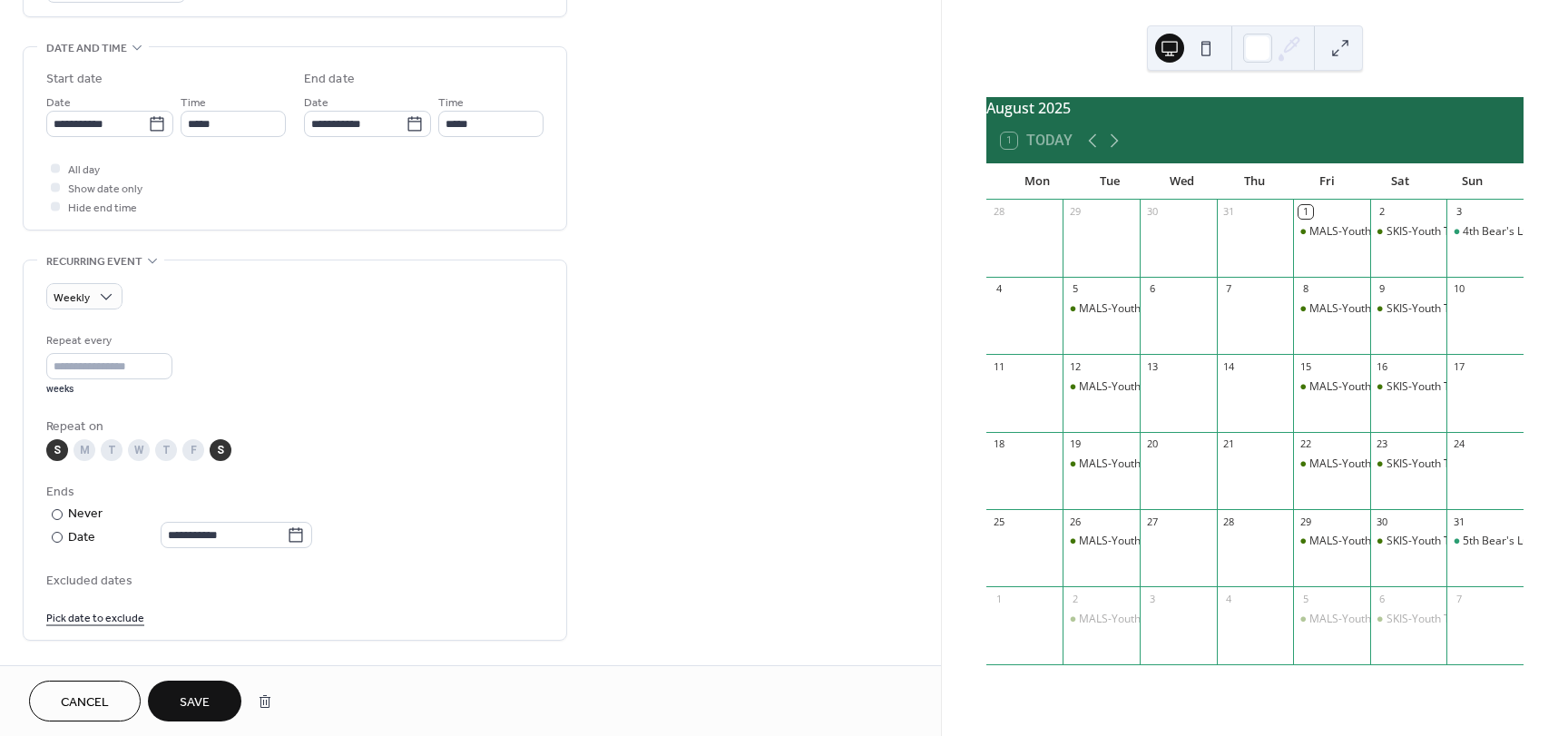 click on "S" at bounding box center [220, 450] 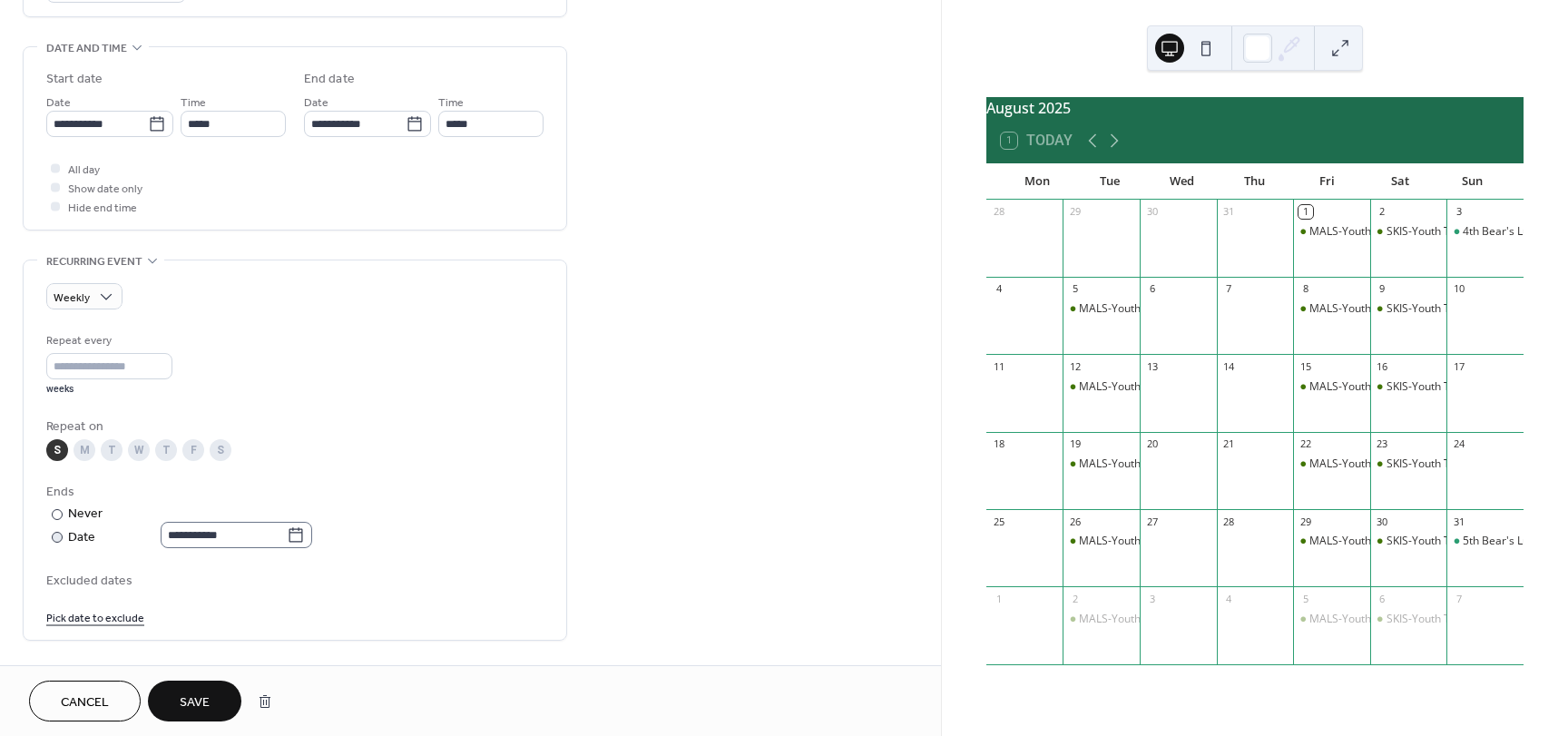 scroll, scrollTop: 1, scrollLeft: 0, axis: vertical 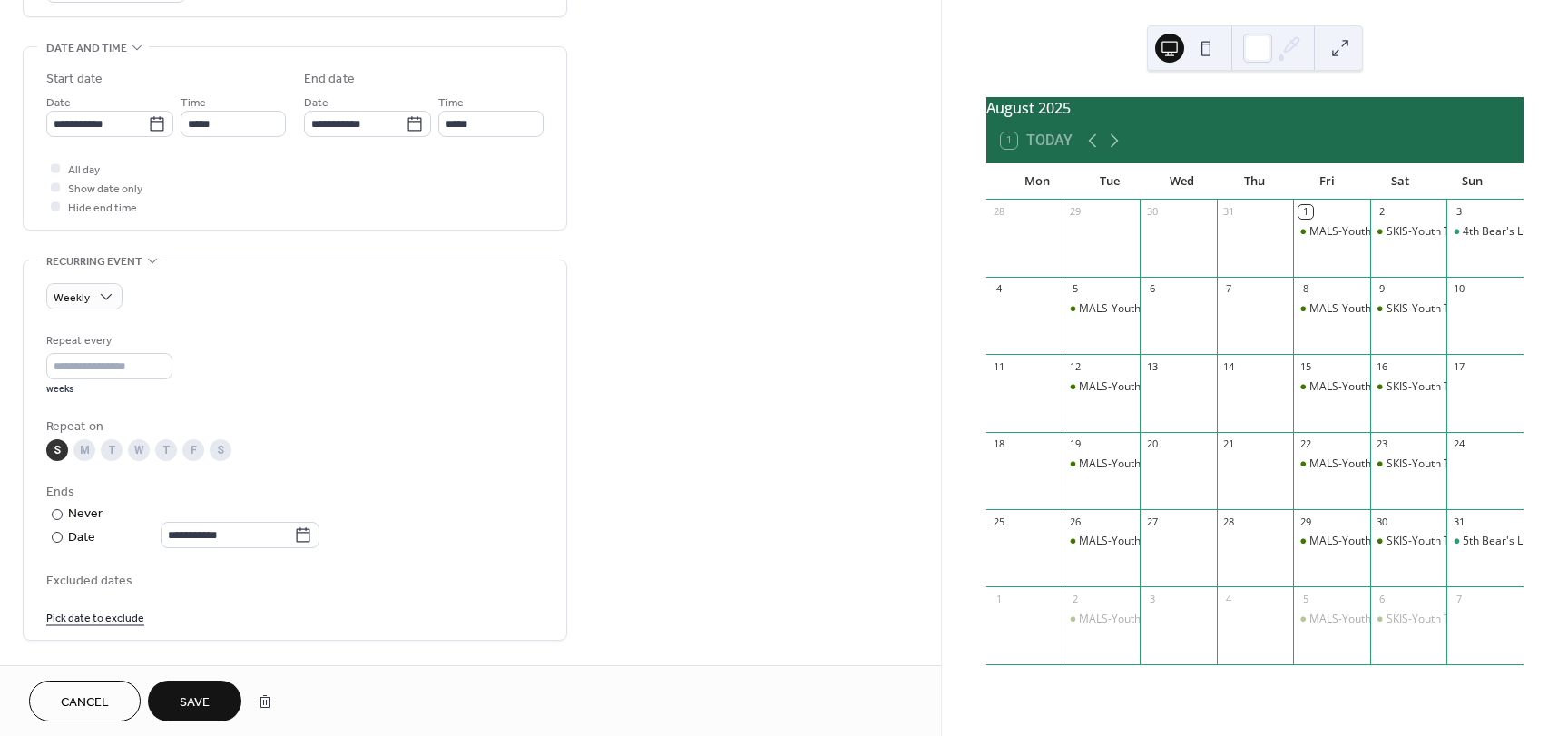 click on "Save" at bounding box center (194, 702) 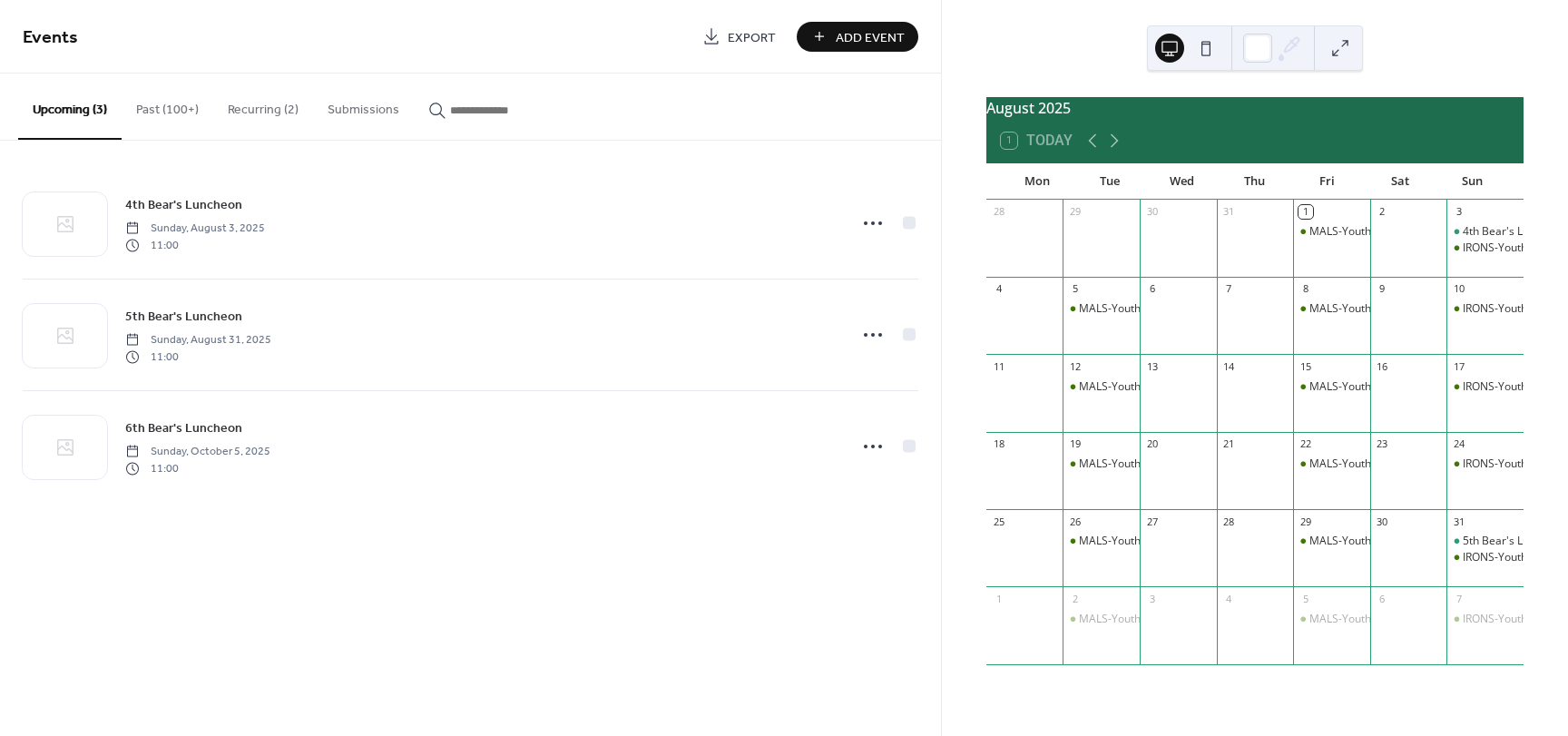 click on "Recurring (2)" at bounding box center [263, 105] 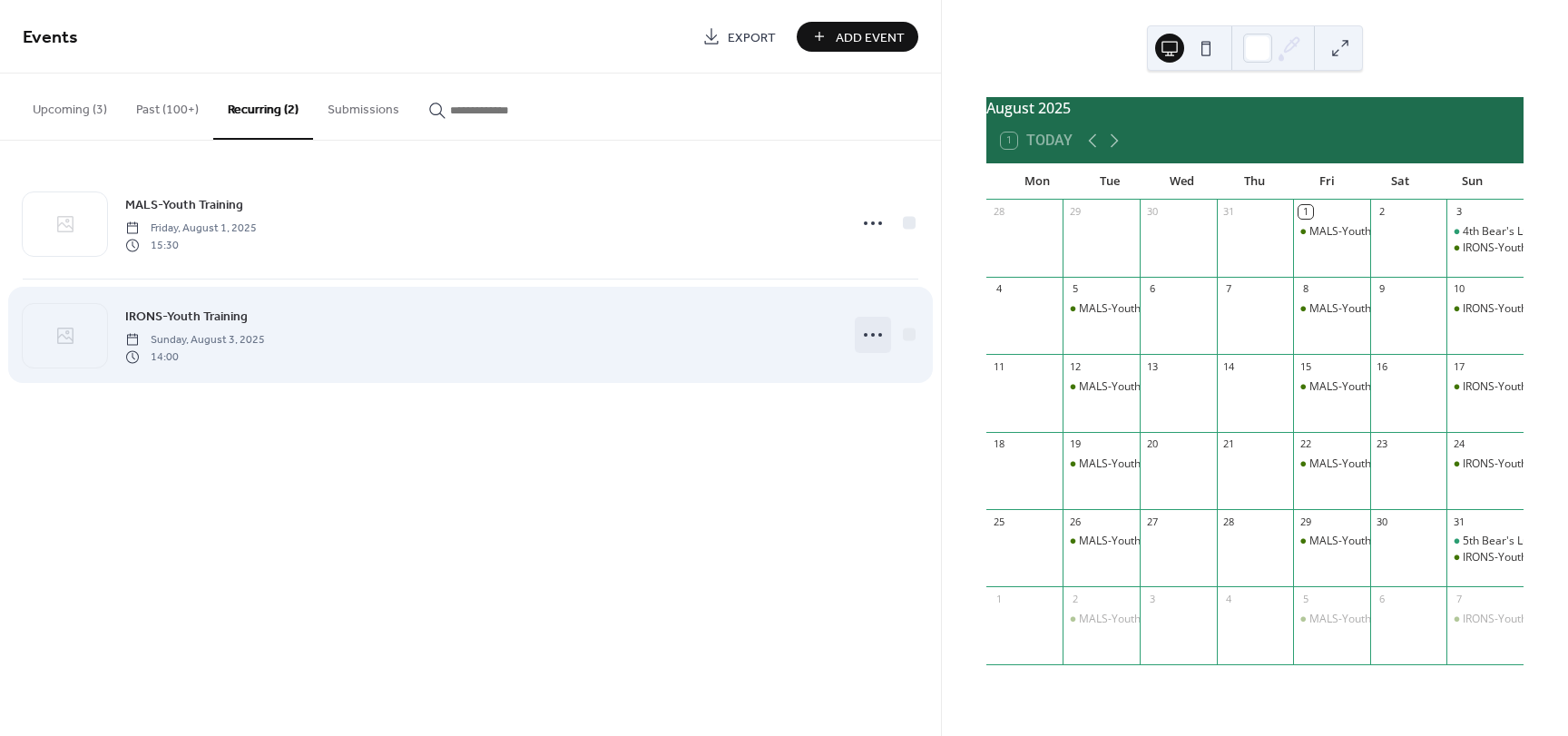 click 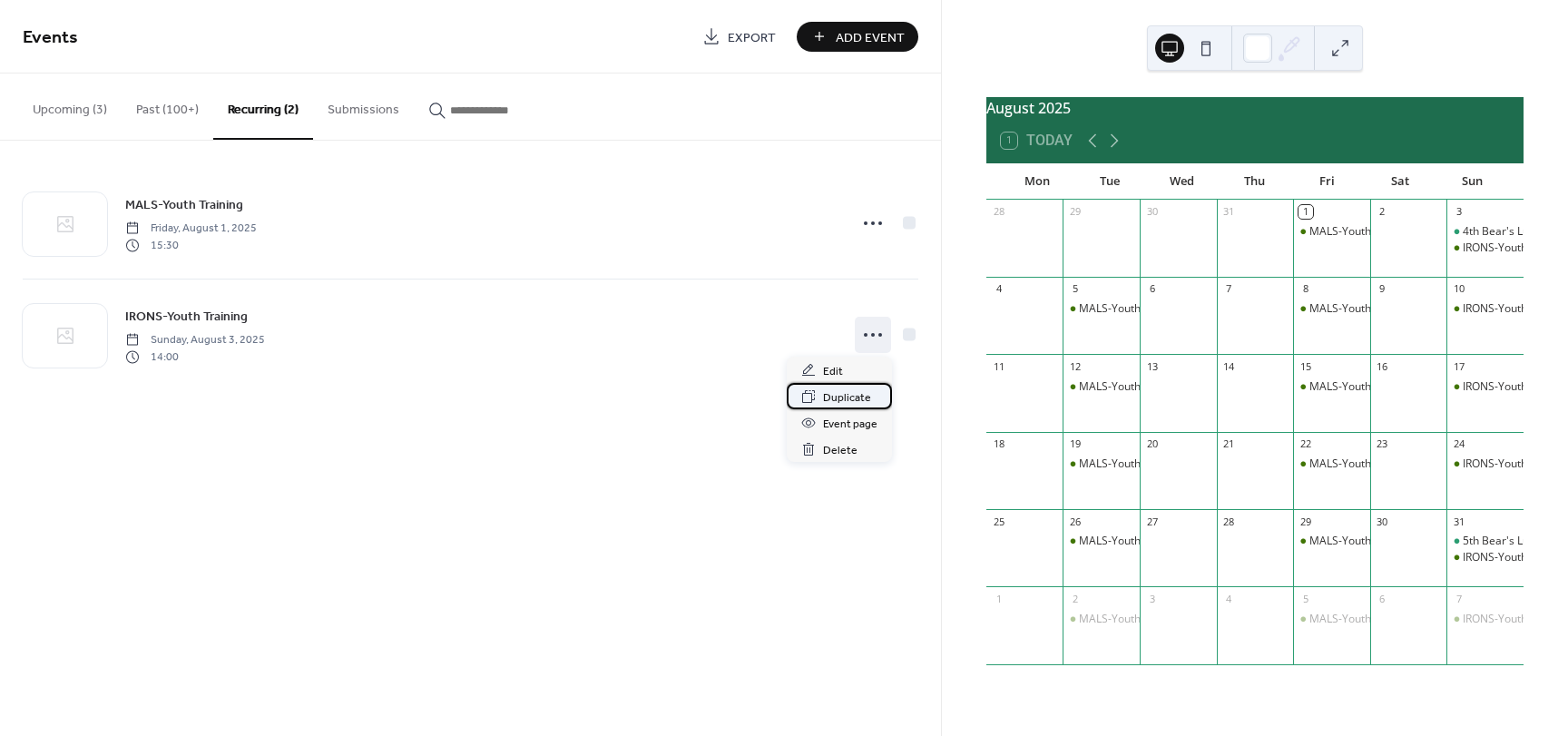 click on "Duplicate" at bounding box center [847, 397] 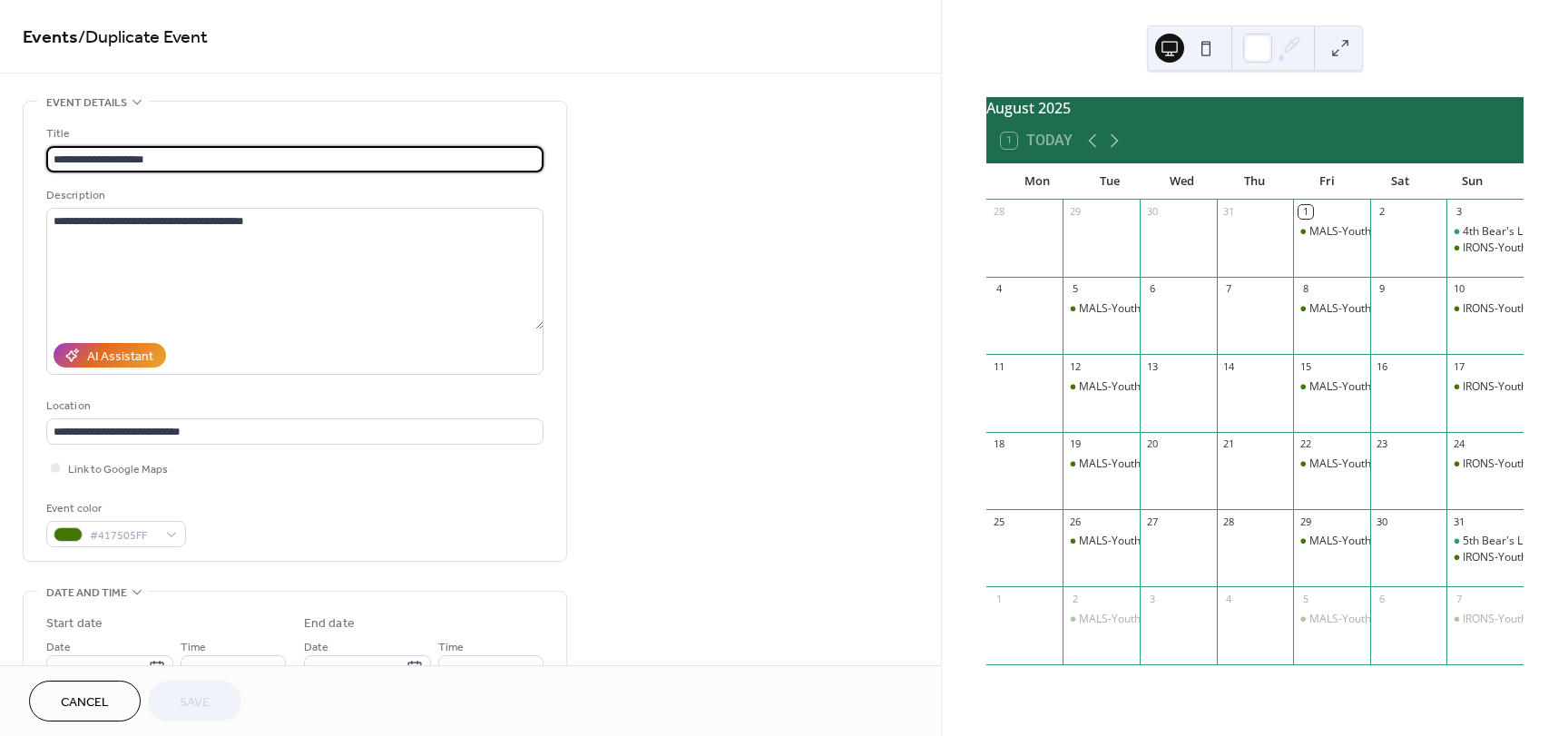 drag, startPoint x: 79, startPoint y: 161, endPoint x: 44, endPoint y: 161, distance: 35 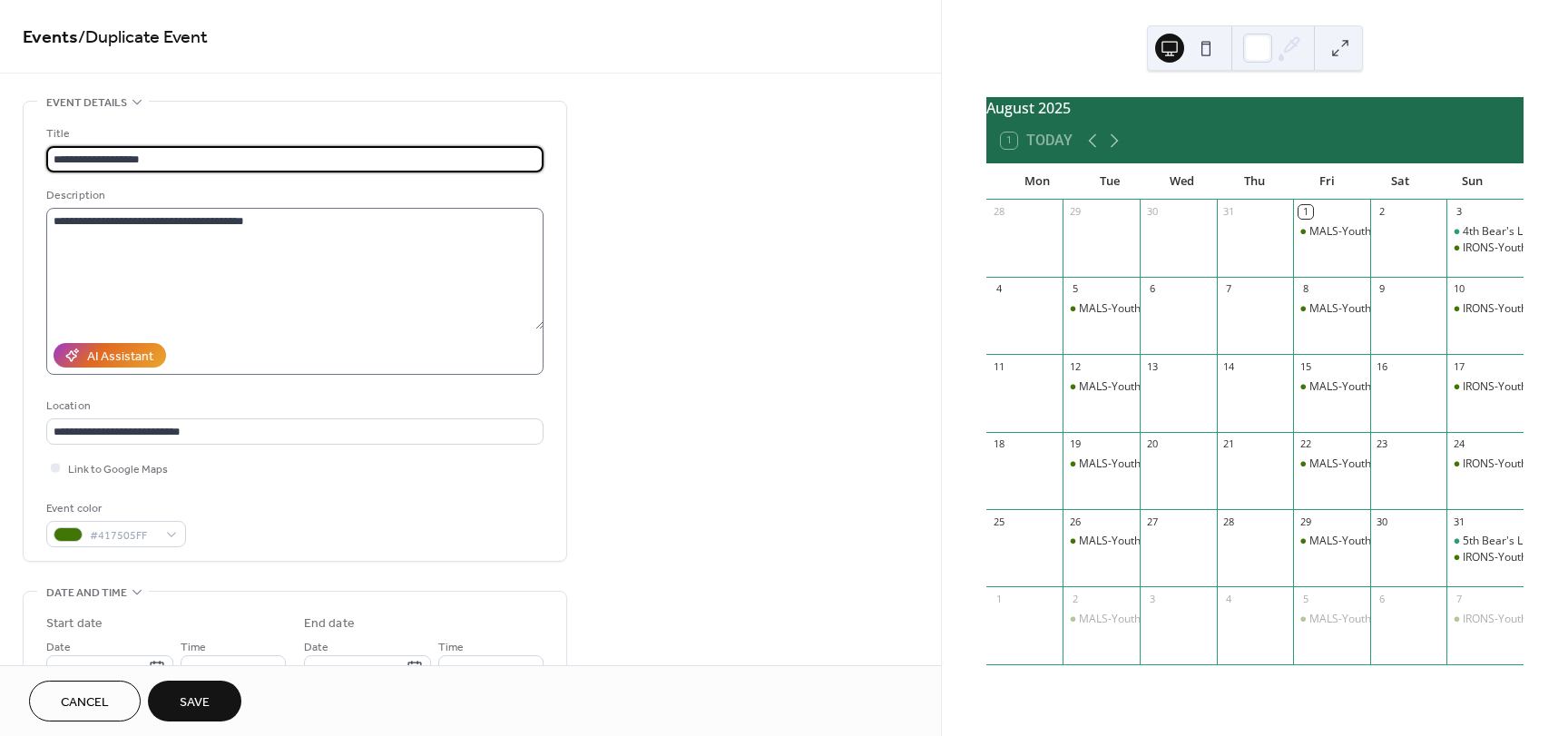 type on "**********" 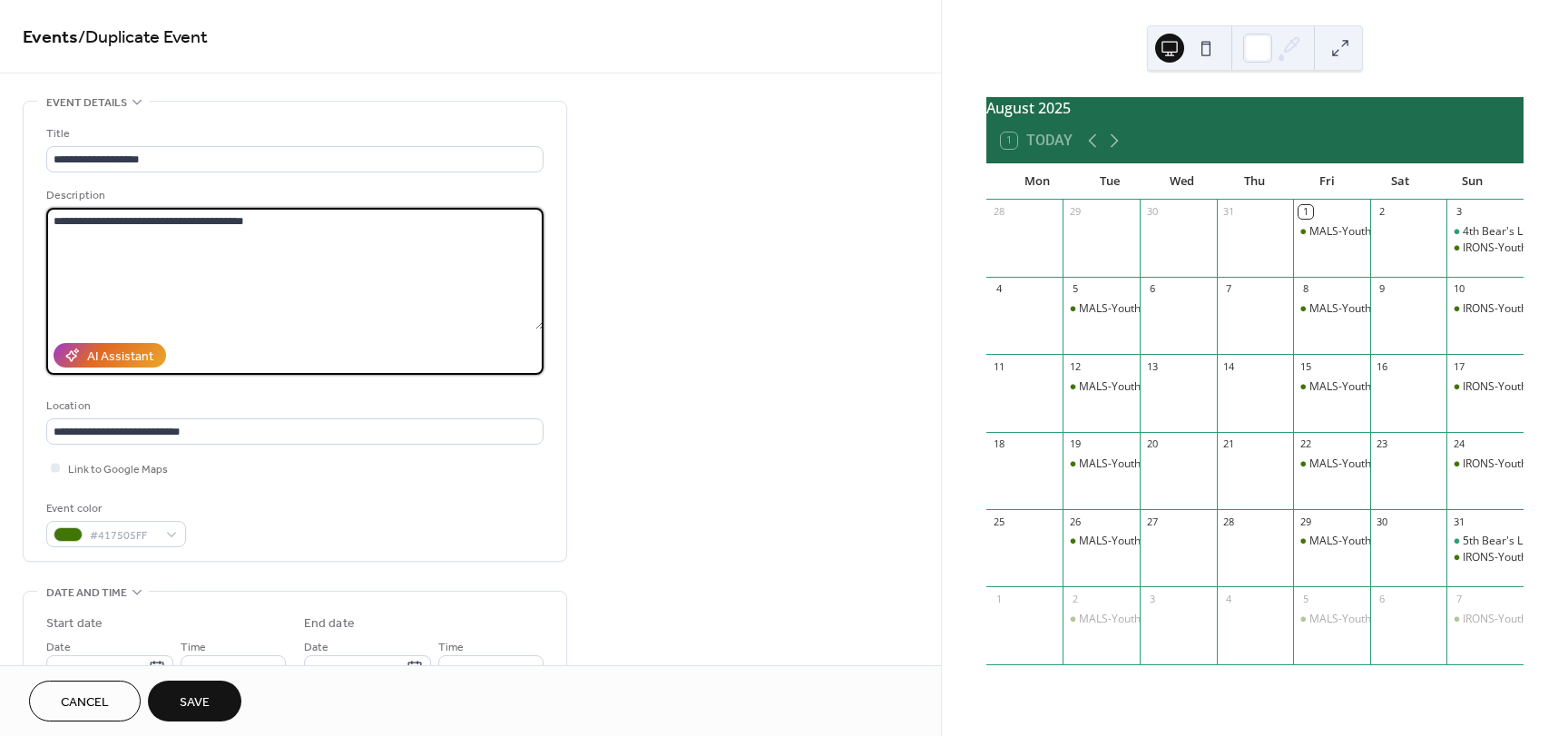 drag, startPoint x: 268, startPoint y: 217, endPoint x: 178, endPoint y: 221, distance: 90.08885 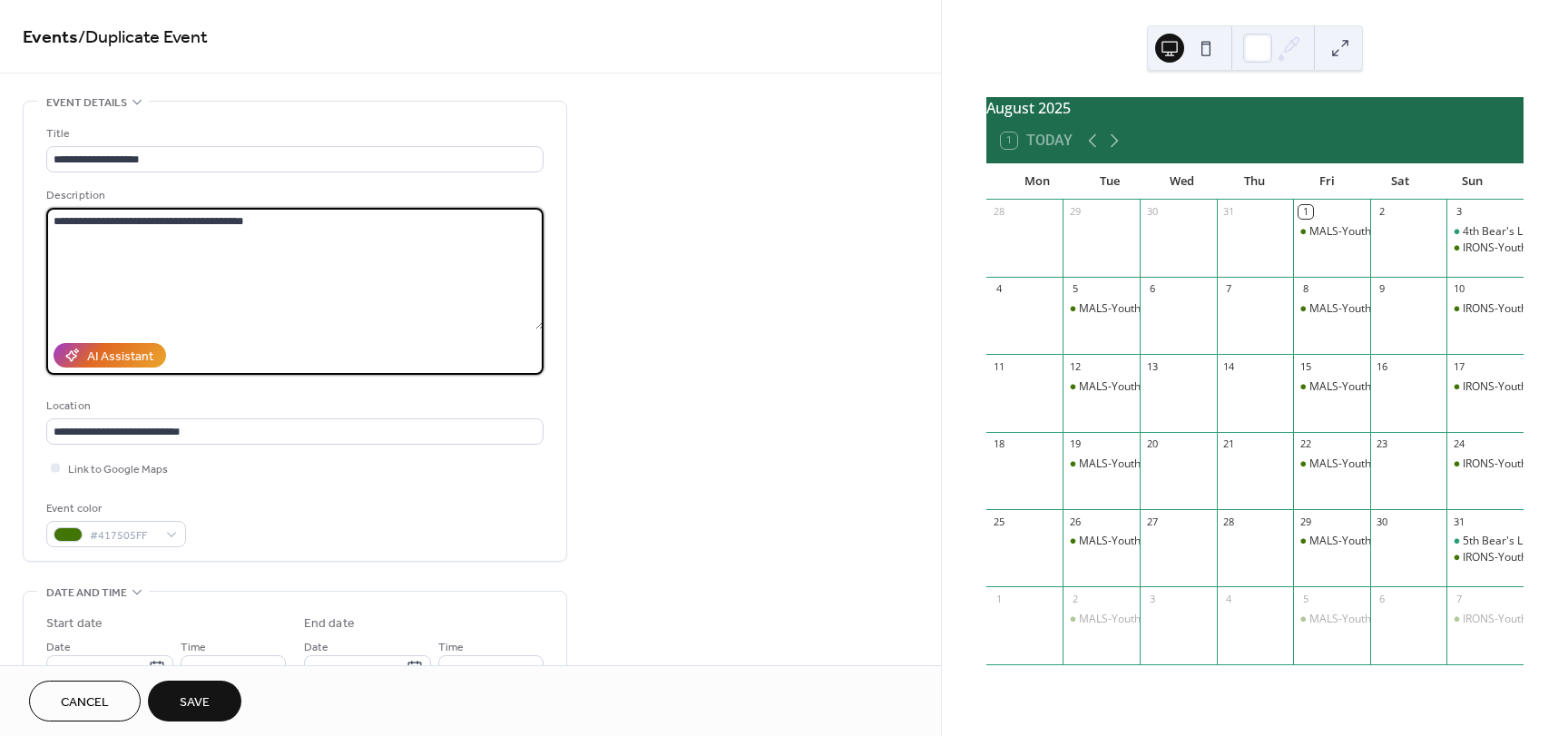 click on "**********" at bounding box center (295, 269) 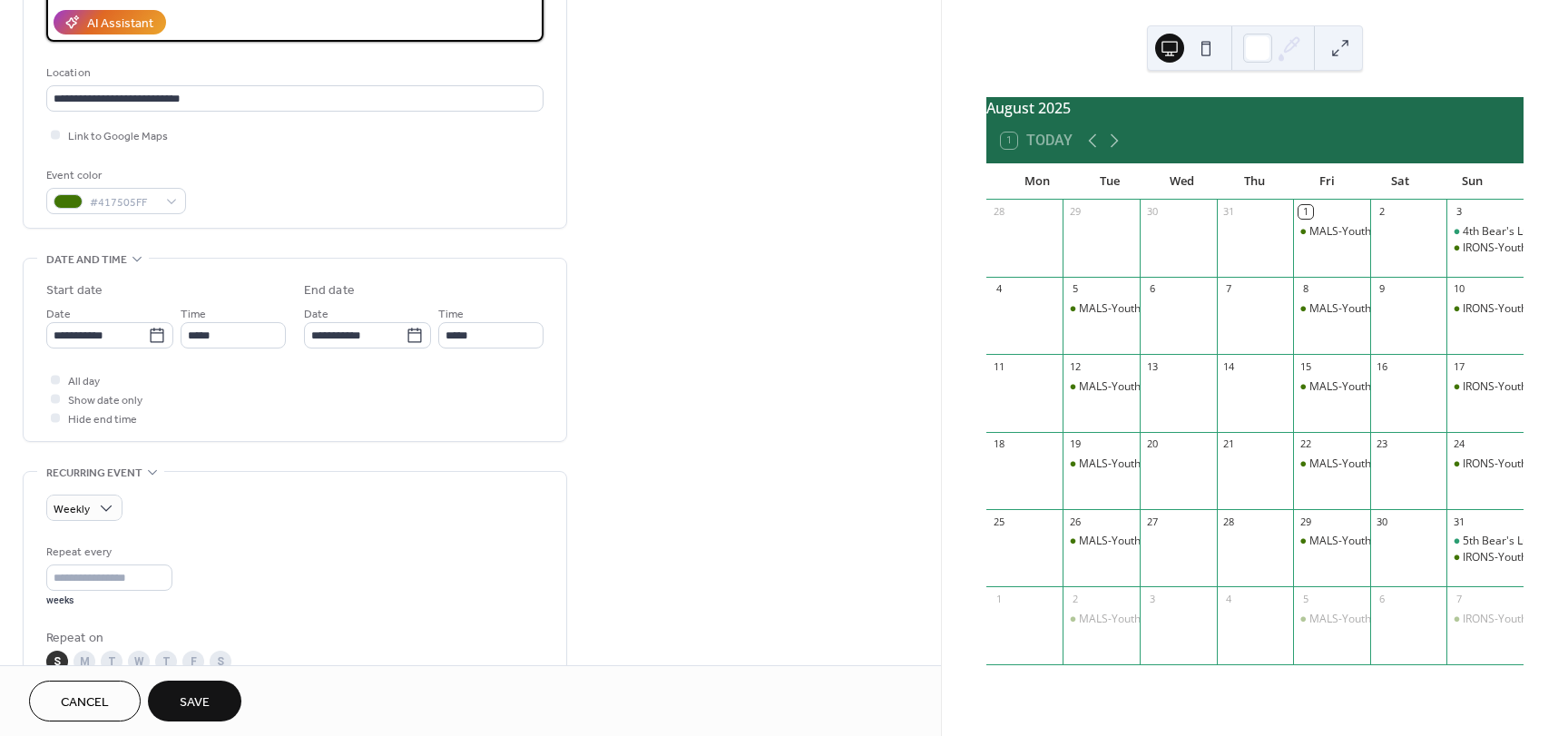 scroll, scrollTop: 454, scrollLeft: 0, axis: vertical 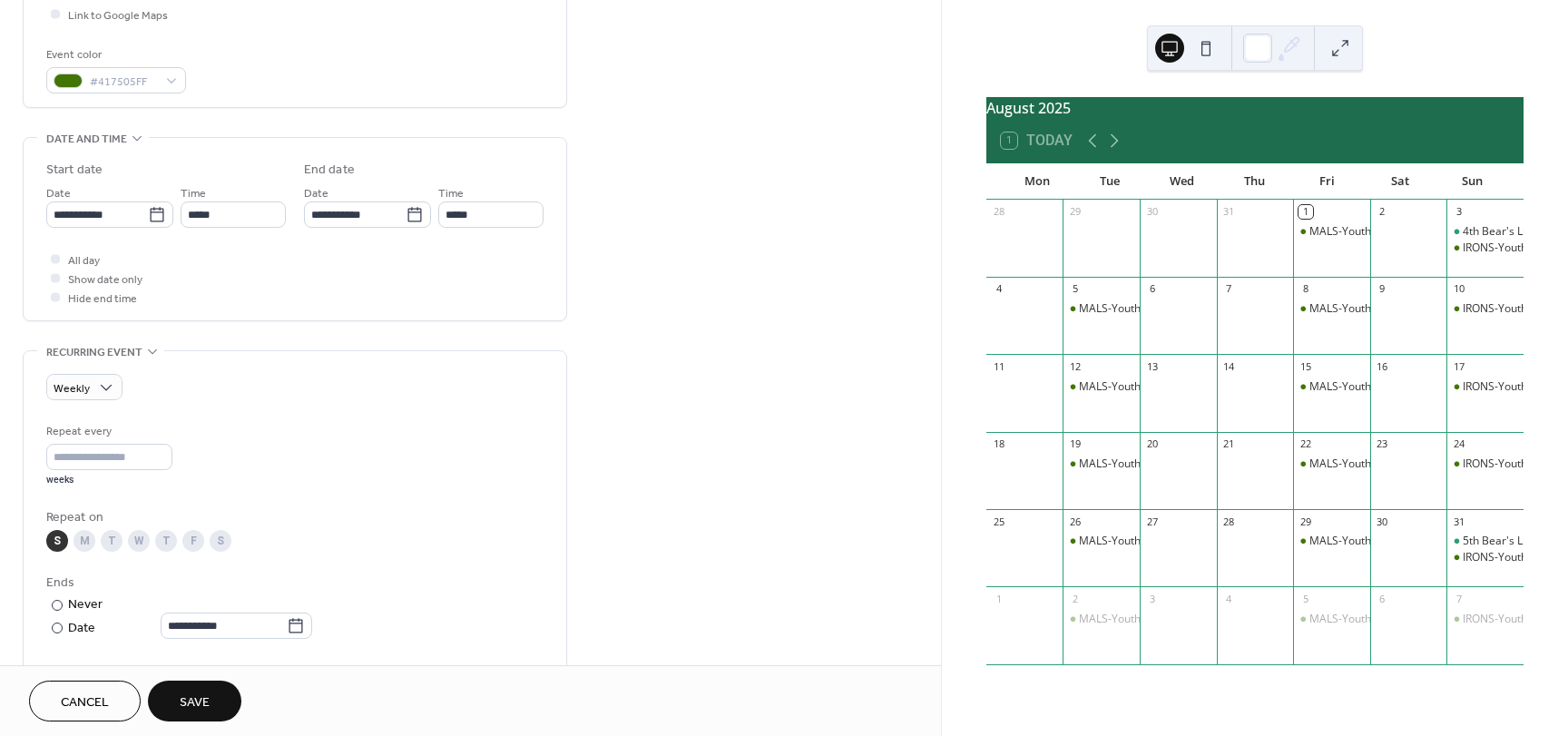 type on "**********" 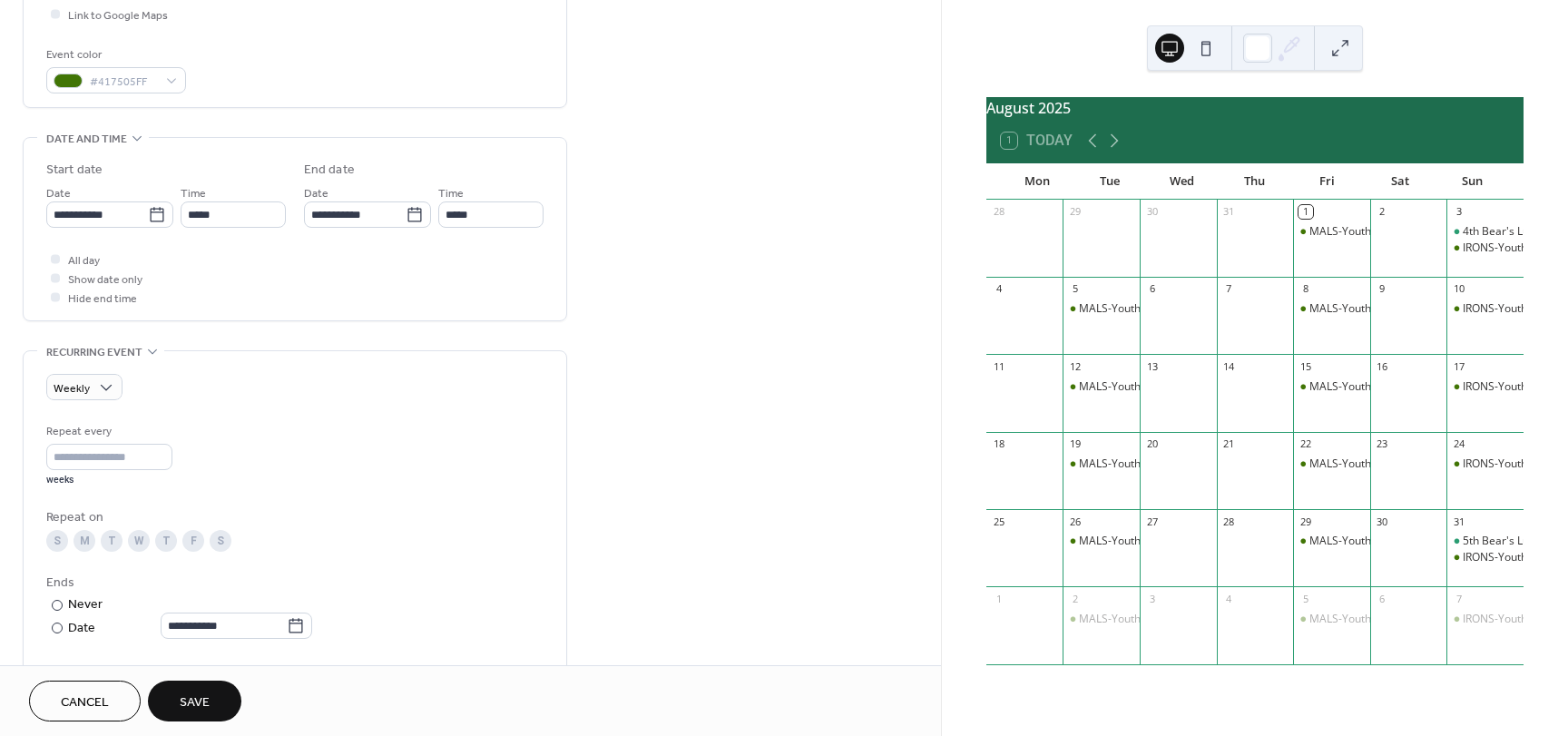click on "S" at bounding box center (220, 541) 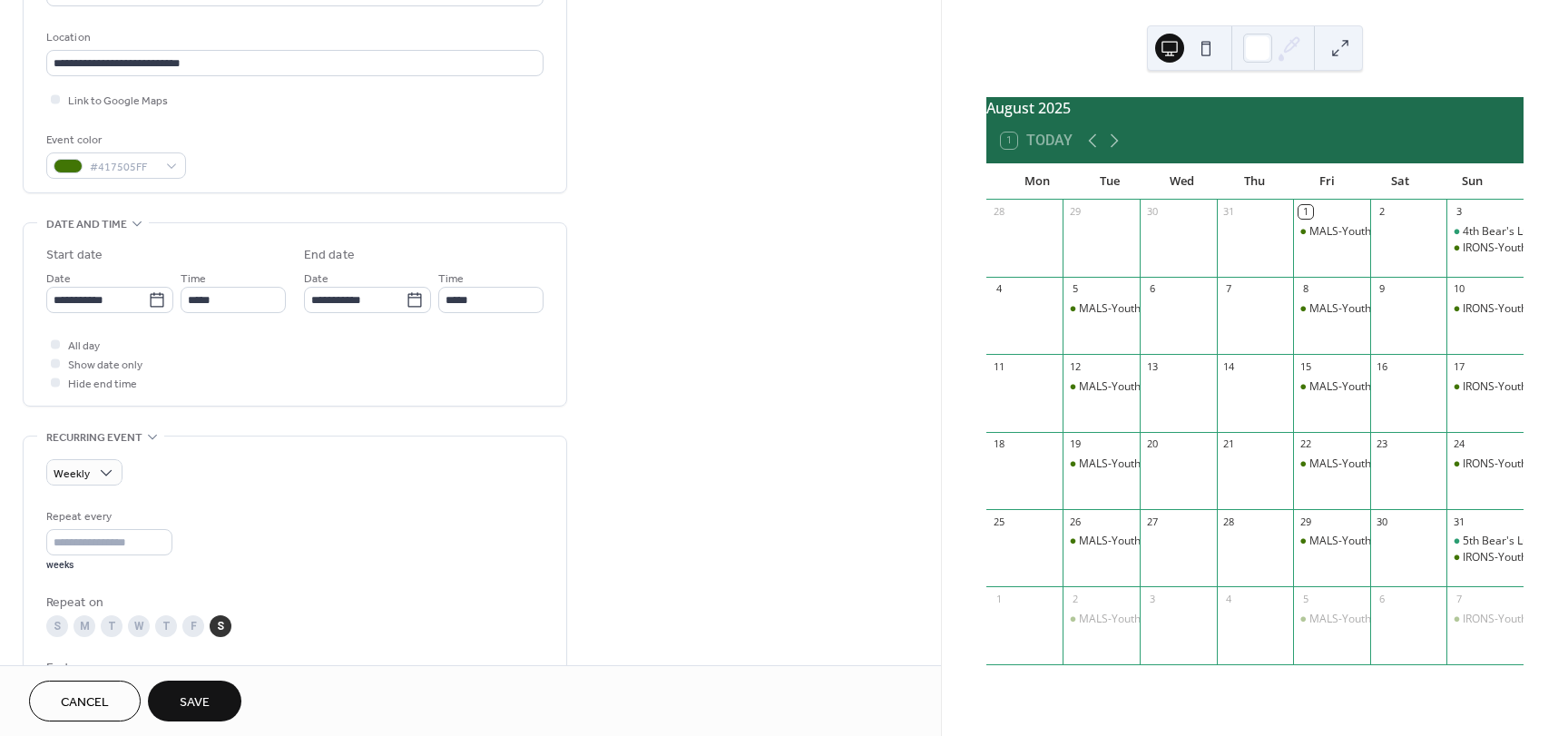 scroll, scrollTop: 363, scrollLeft: 0, axis: vertical 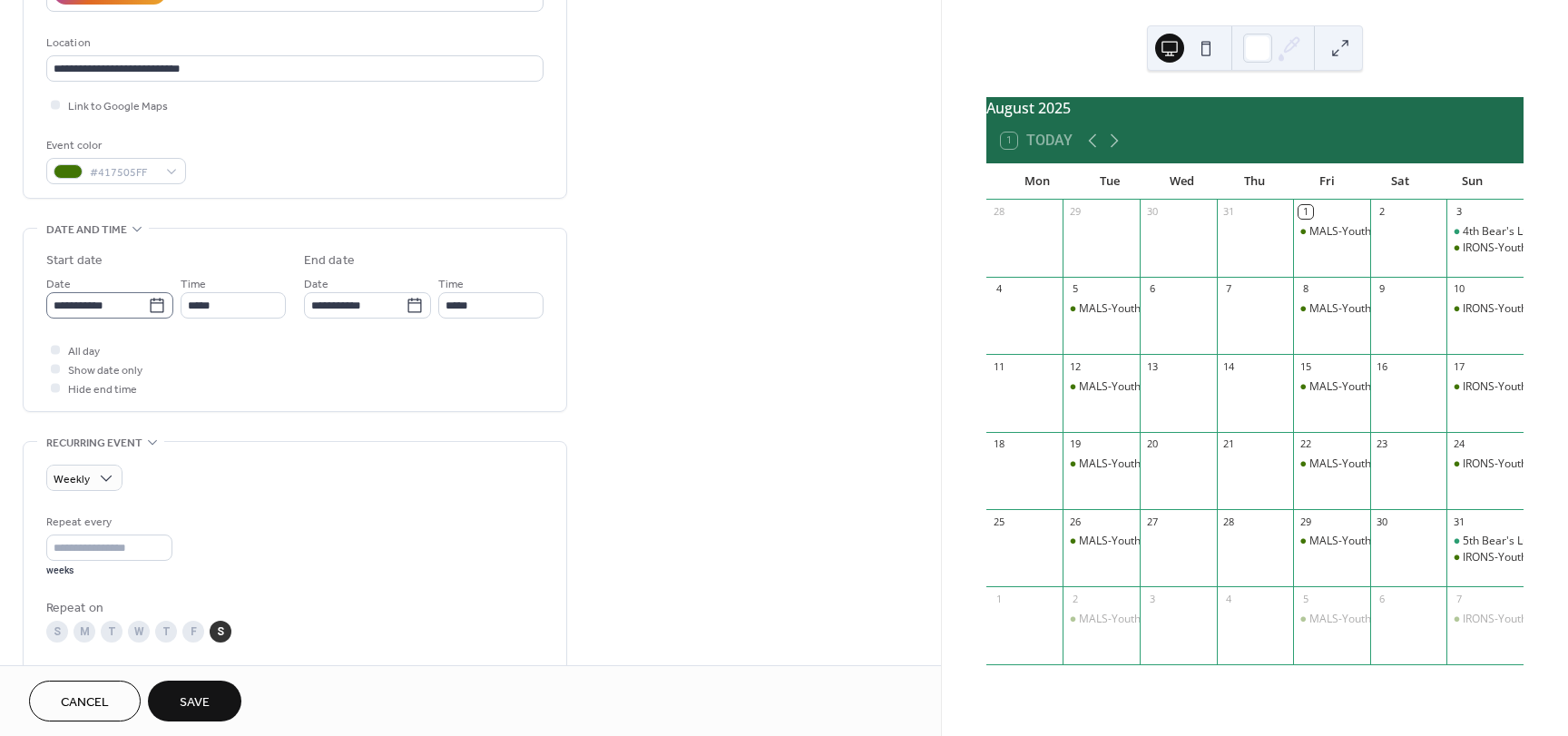 click 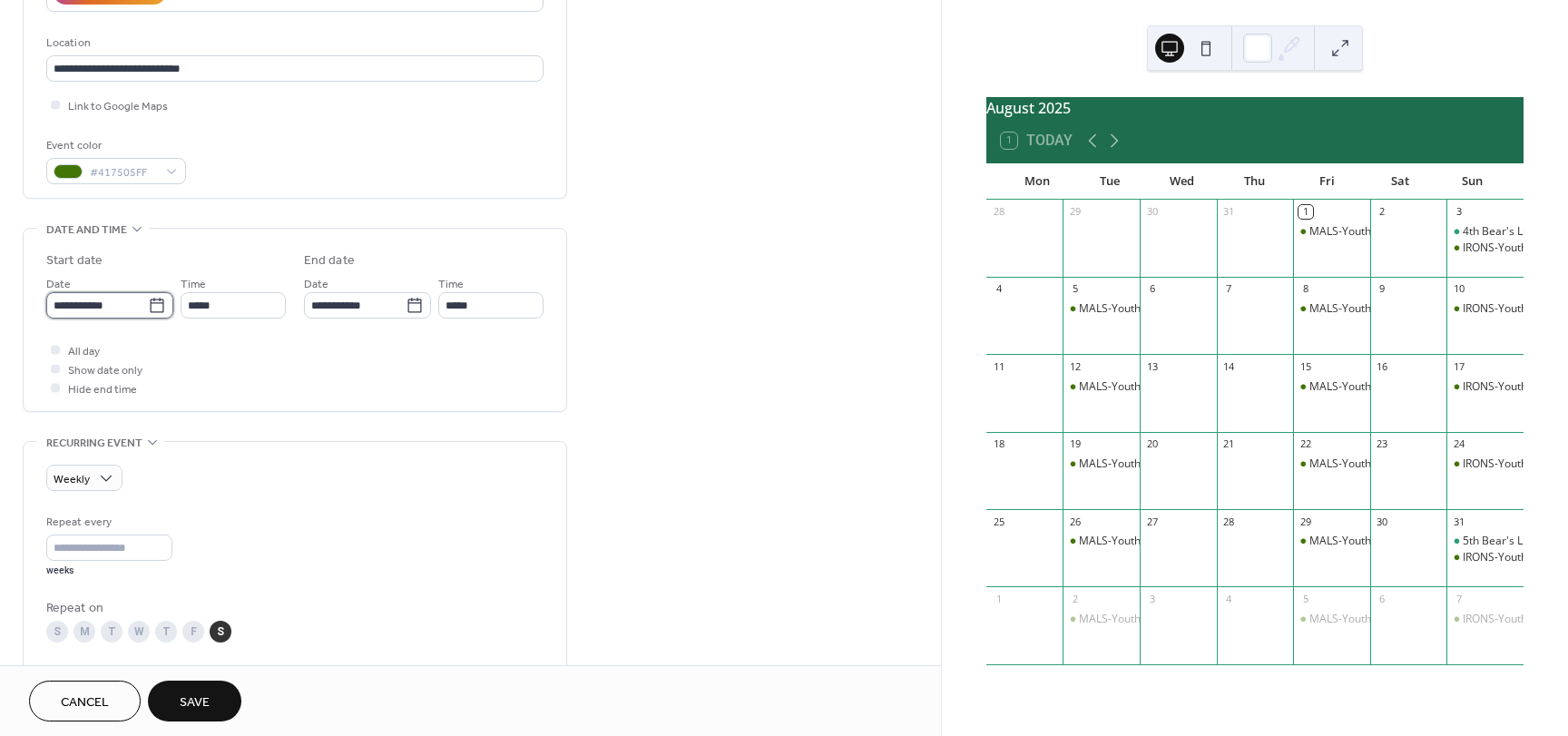 click on "**********" at bounding box center (97, 305) 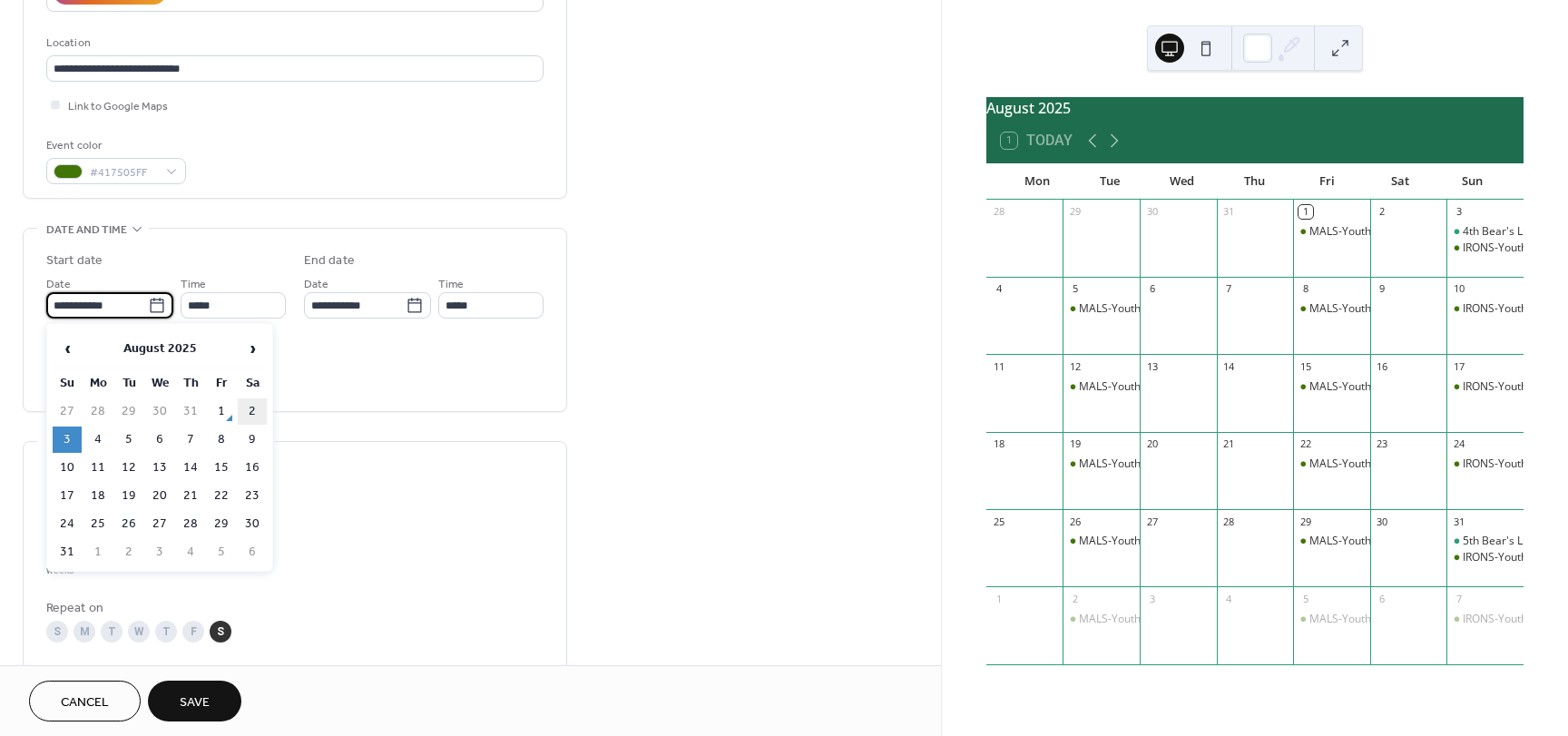 click on "2" at bounding box center [252, 411] 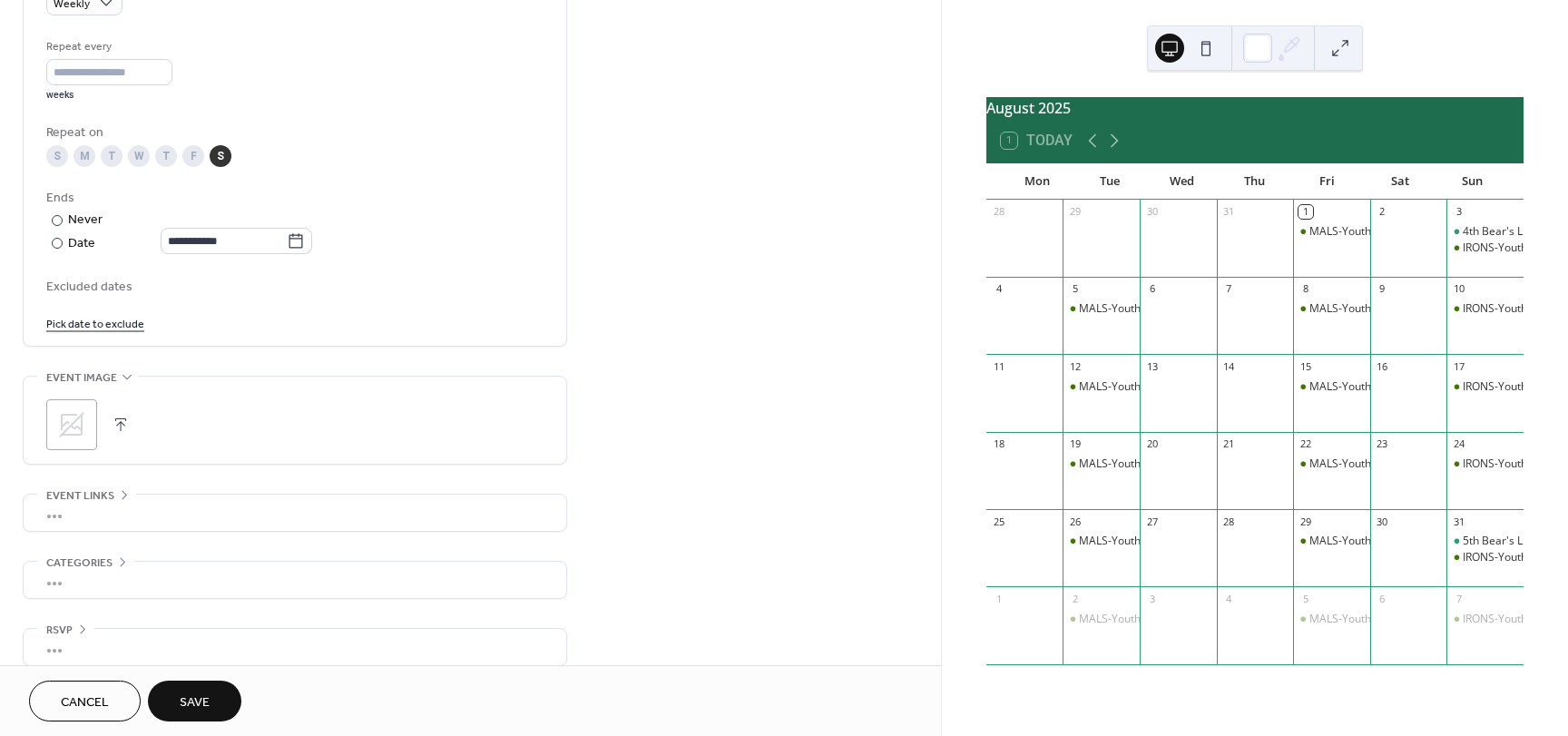 scroll, scrollTop: 858, scrollLeft: 0, axis: vertical 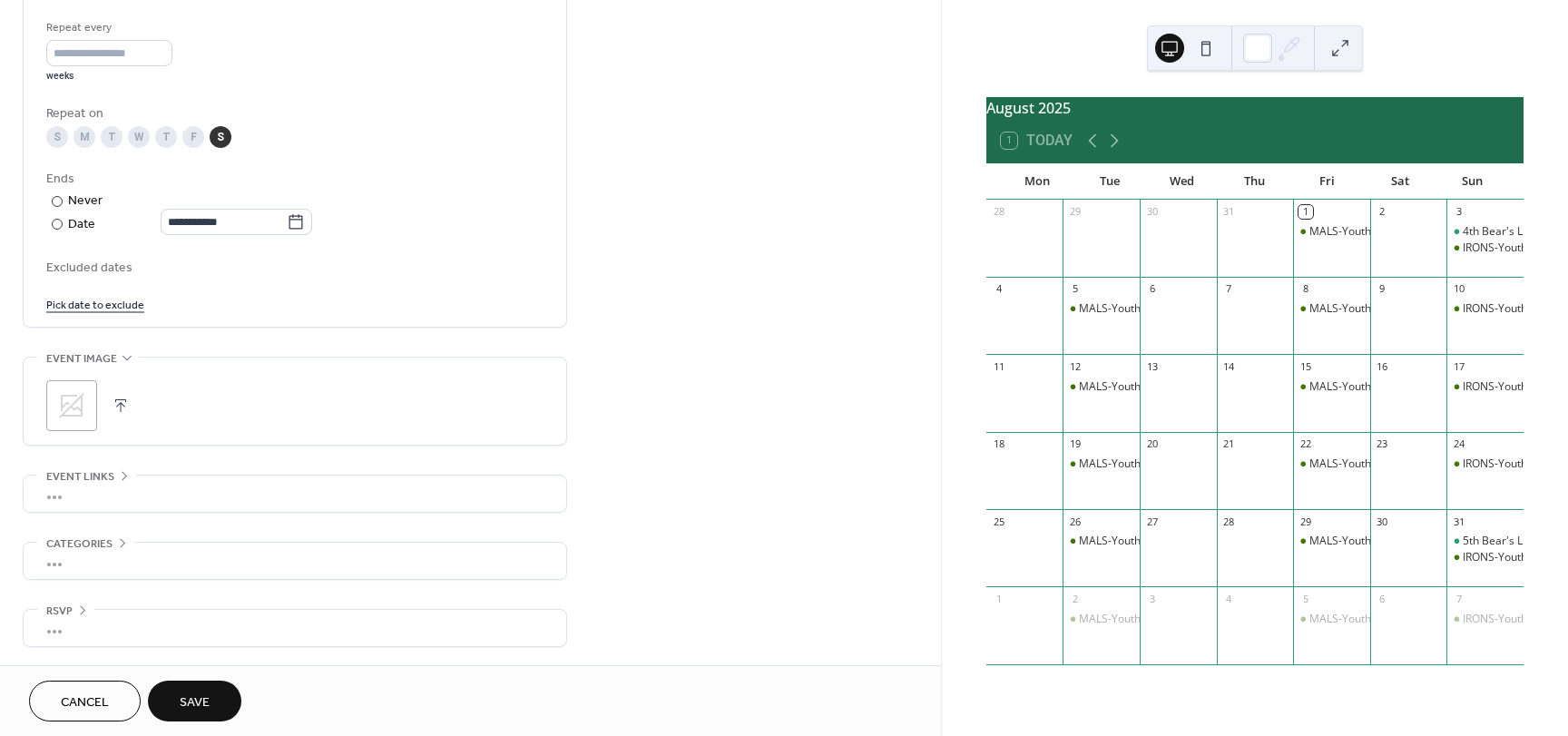 click on "Save" at bounding box center (194, 702) 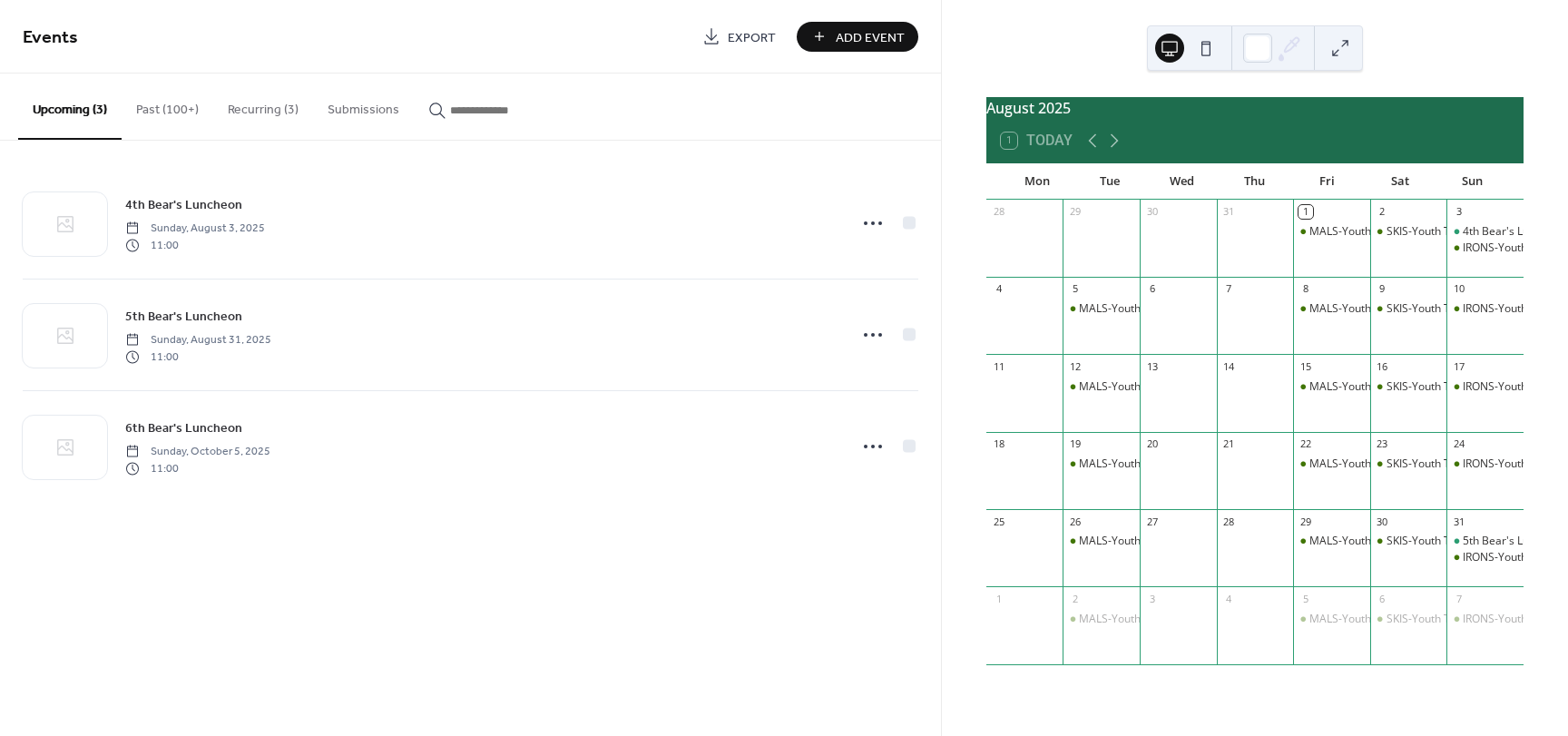 click on "Recurring (3)" at bounding box center [263, 105] 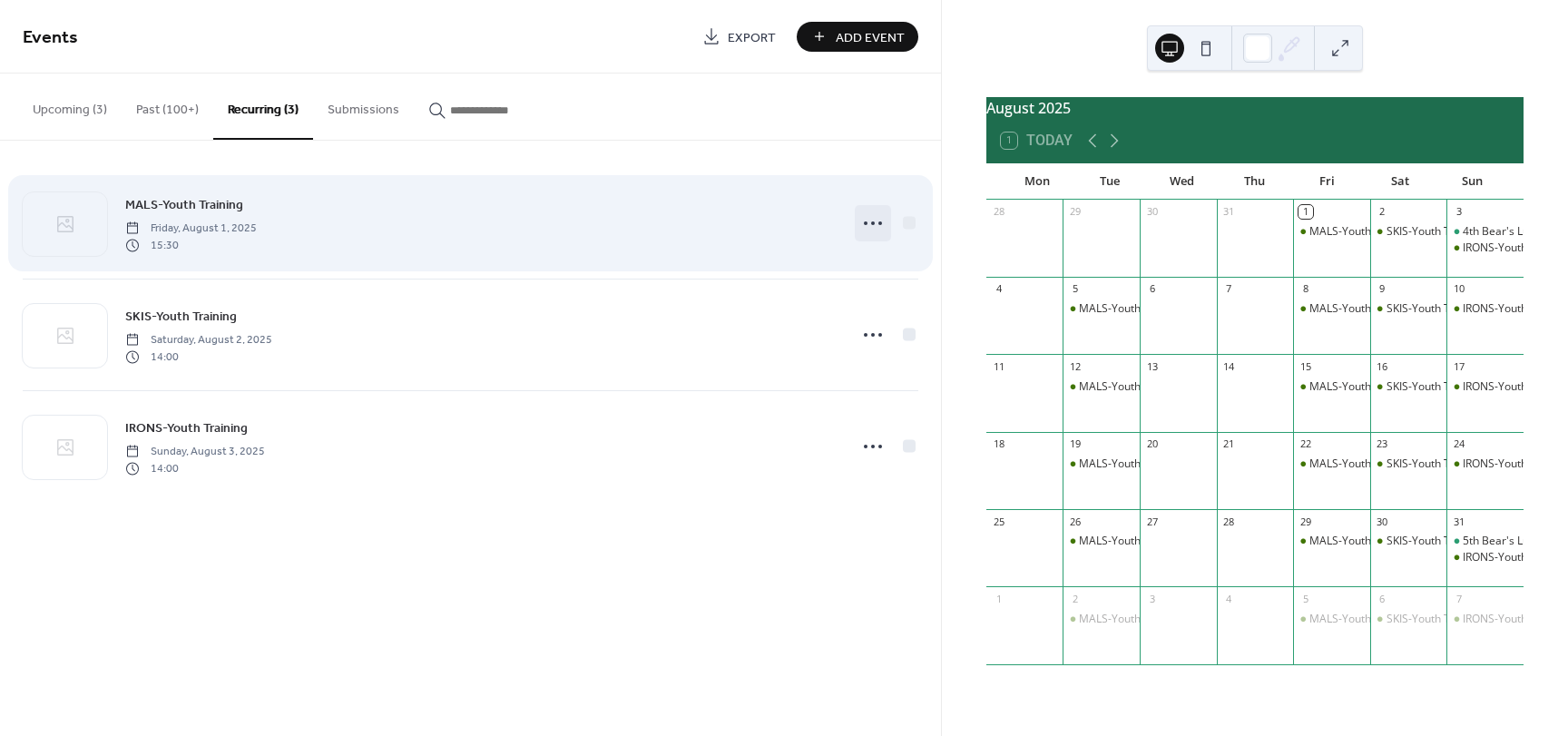 click 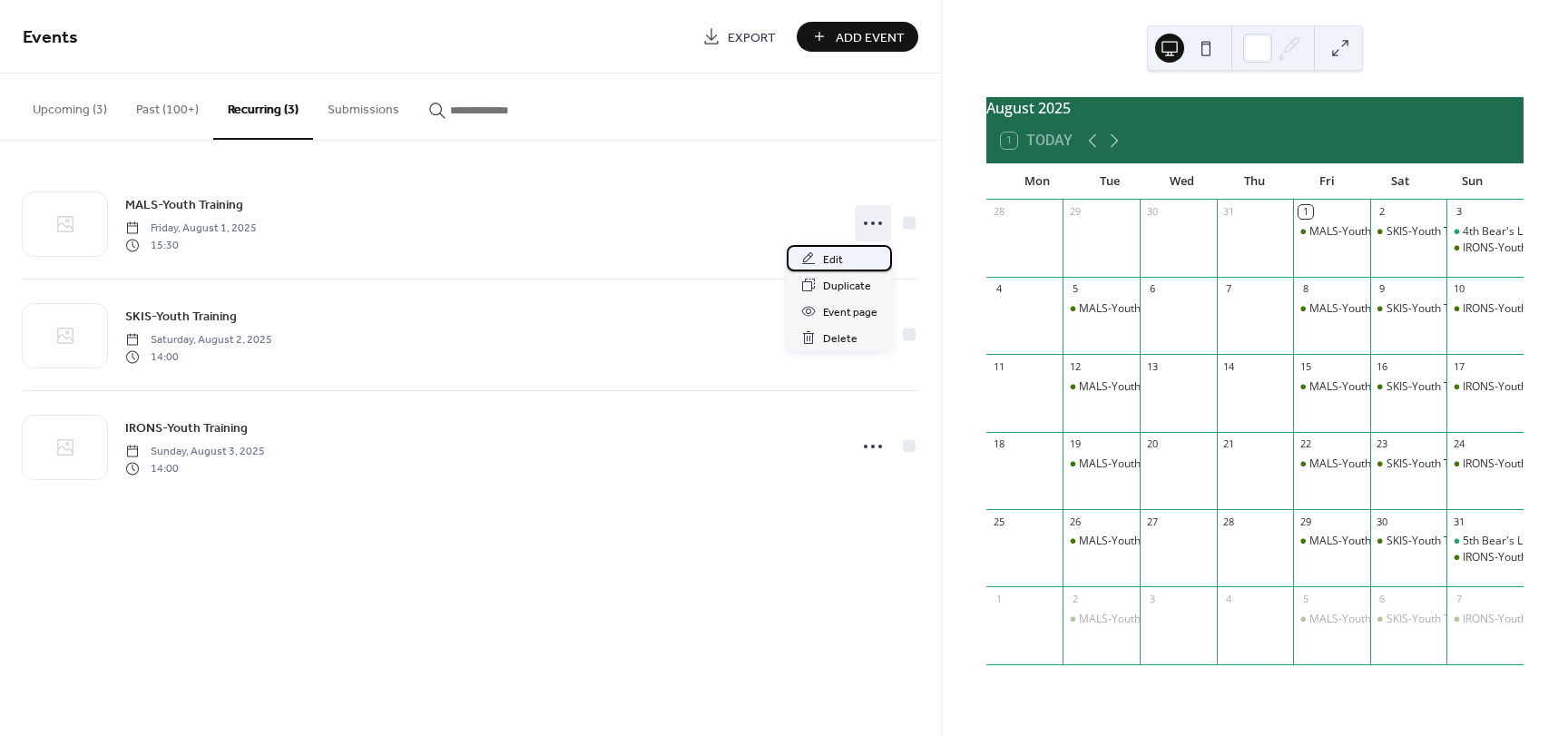 click on "Edit" at bounding box center (833, 260) 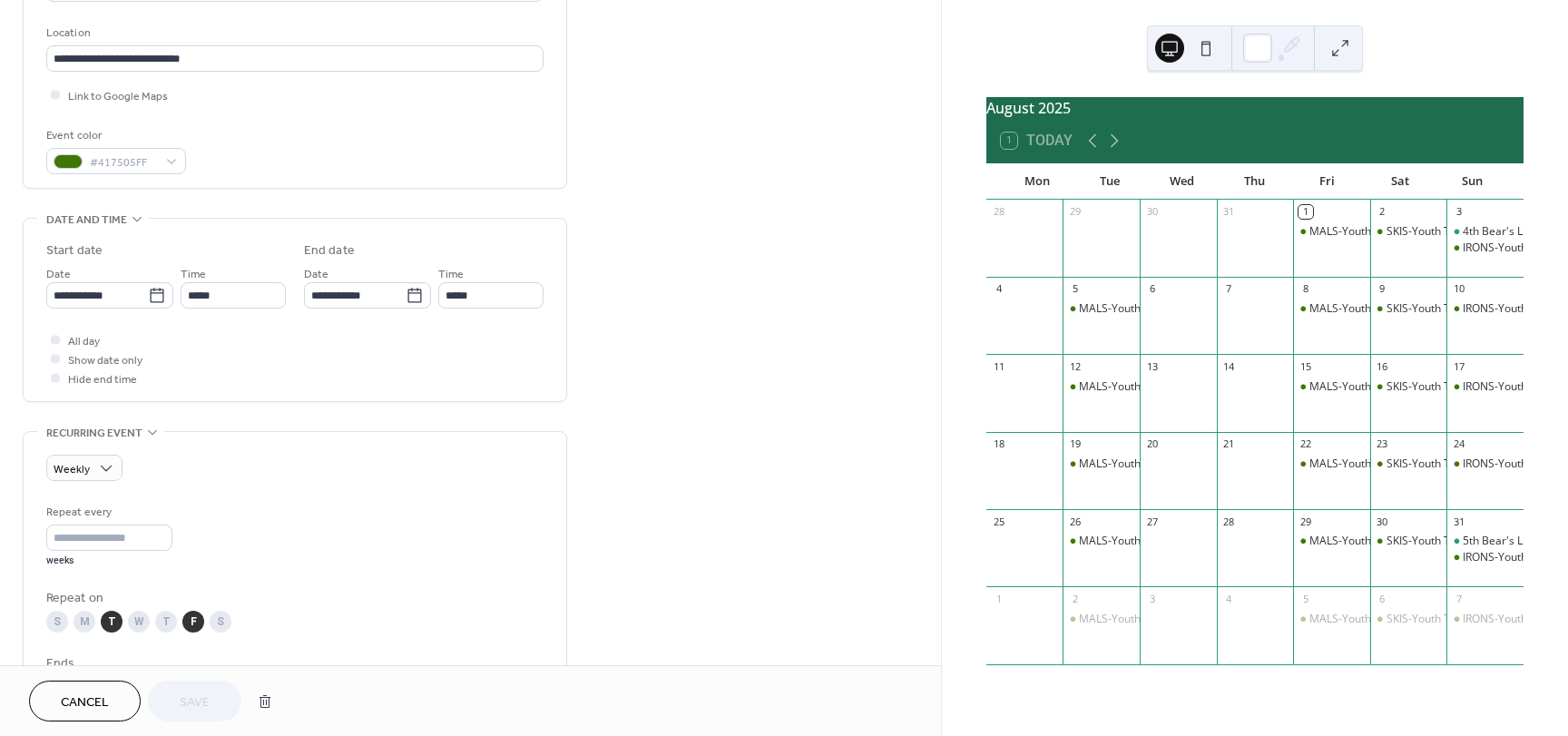 scroll, scrollTop: 363, scrollLeft: 0, axis: vertical 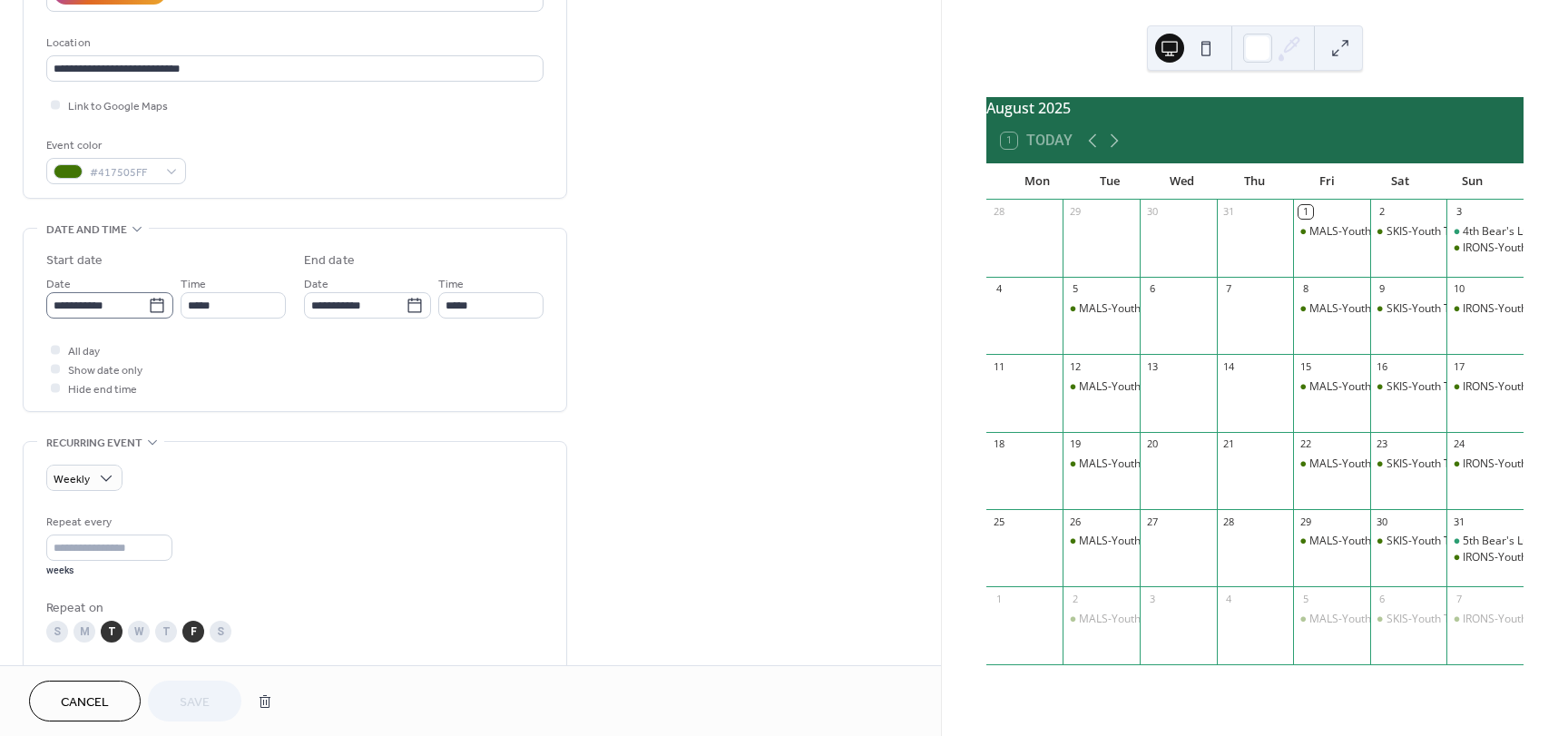 click 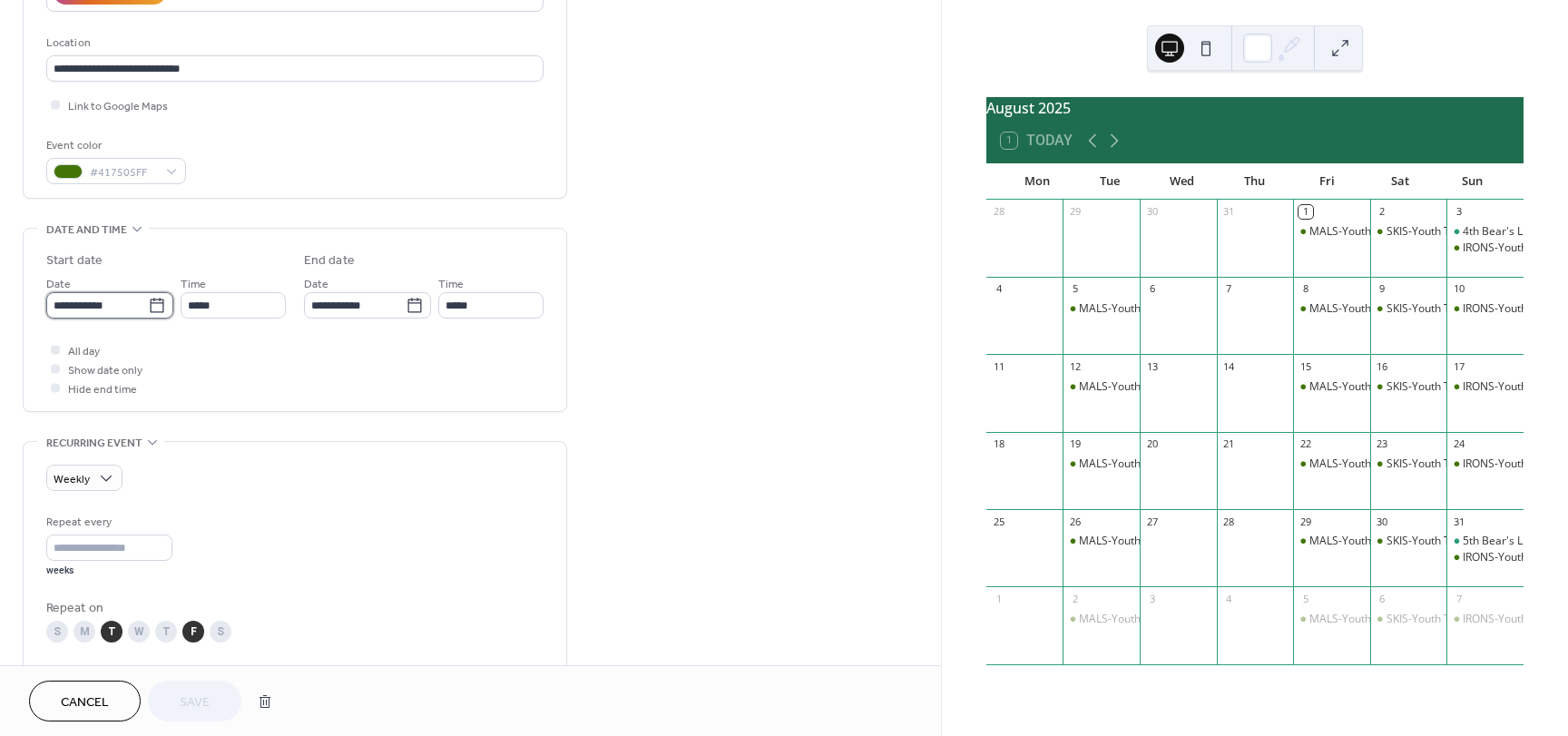 click on "**********" at bounding box center [97, 305] 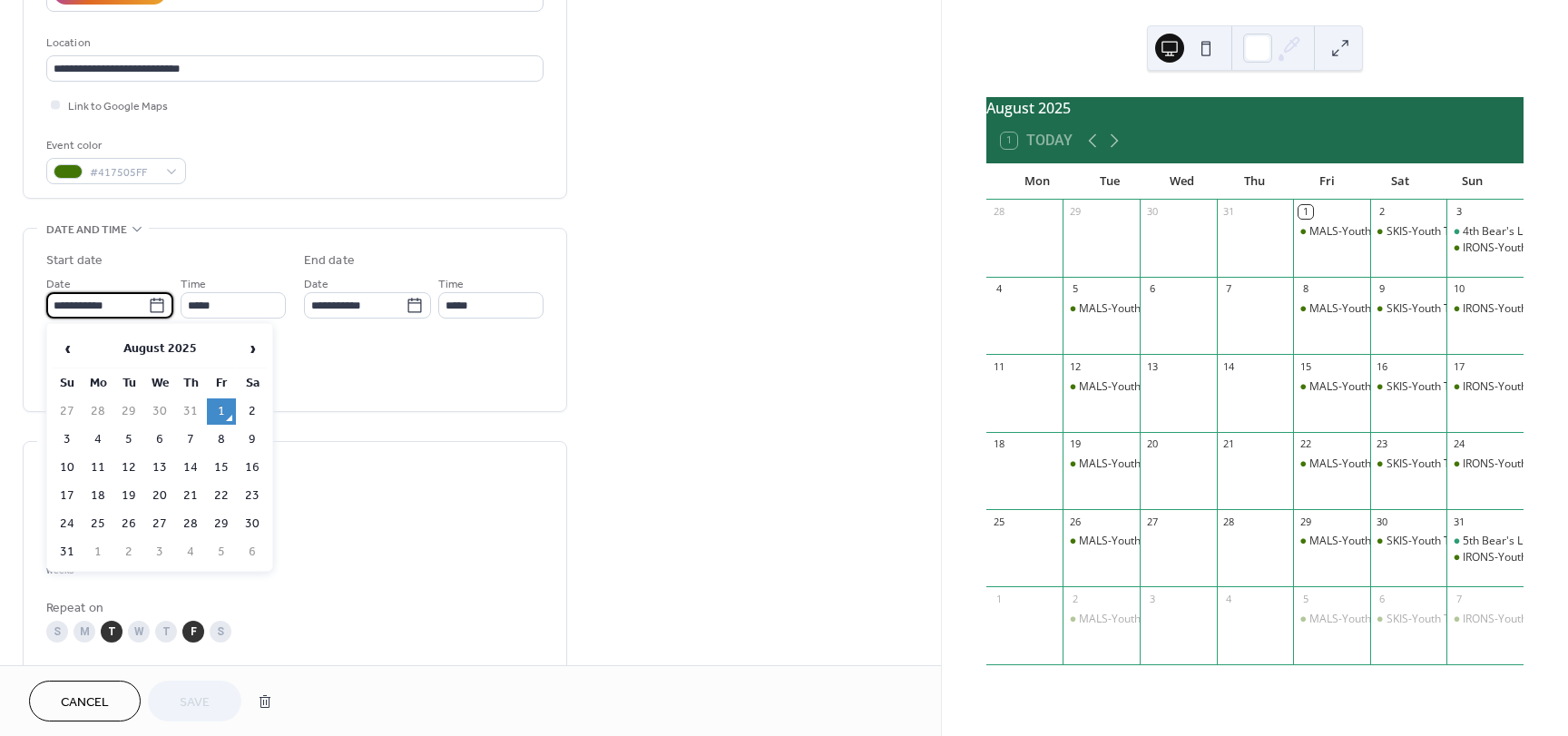 click on "All day Show date only Hide end time" at bounding box center (295, 368) 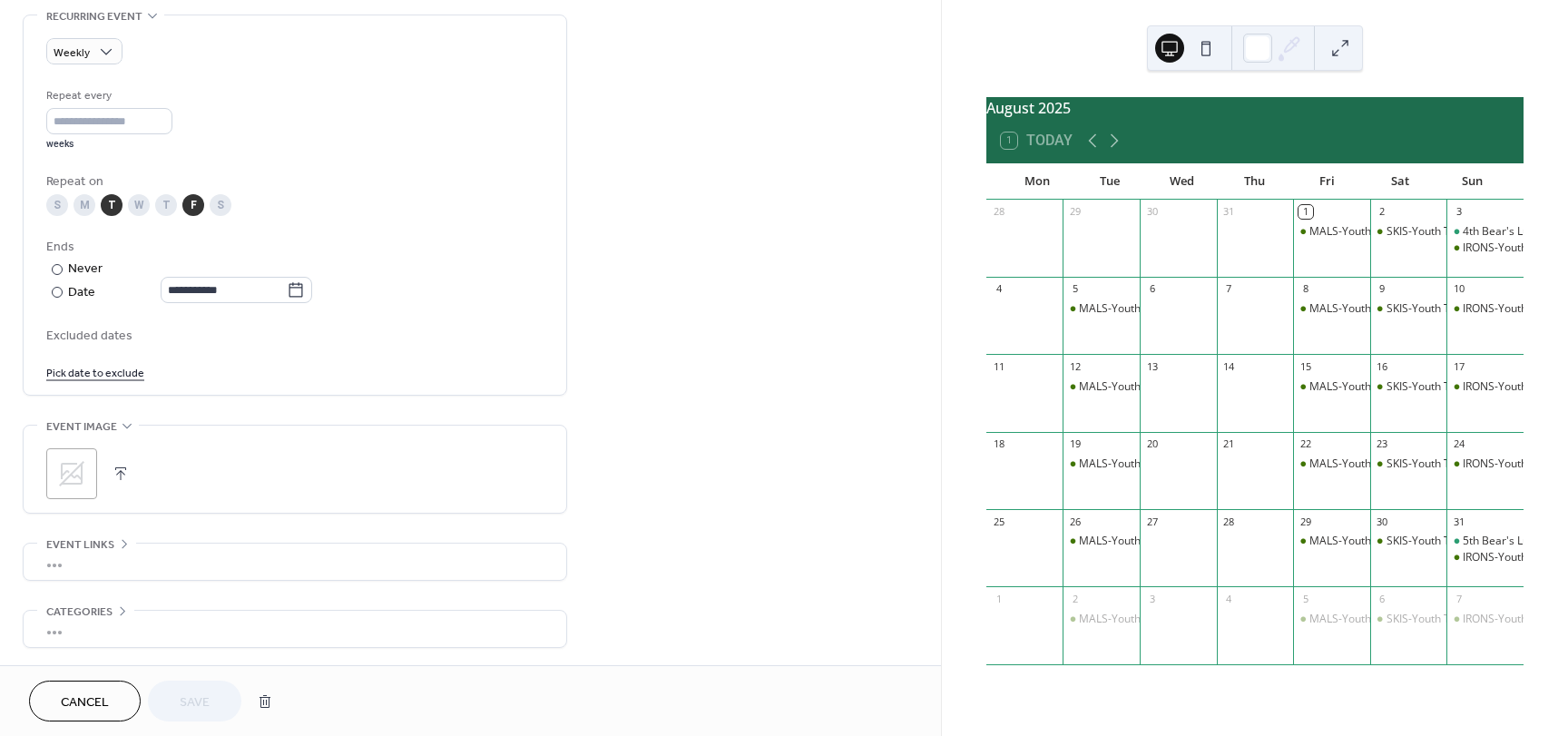 scroll, scrollTop: 817, scrollLeft: 0, axis: vertical 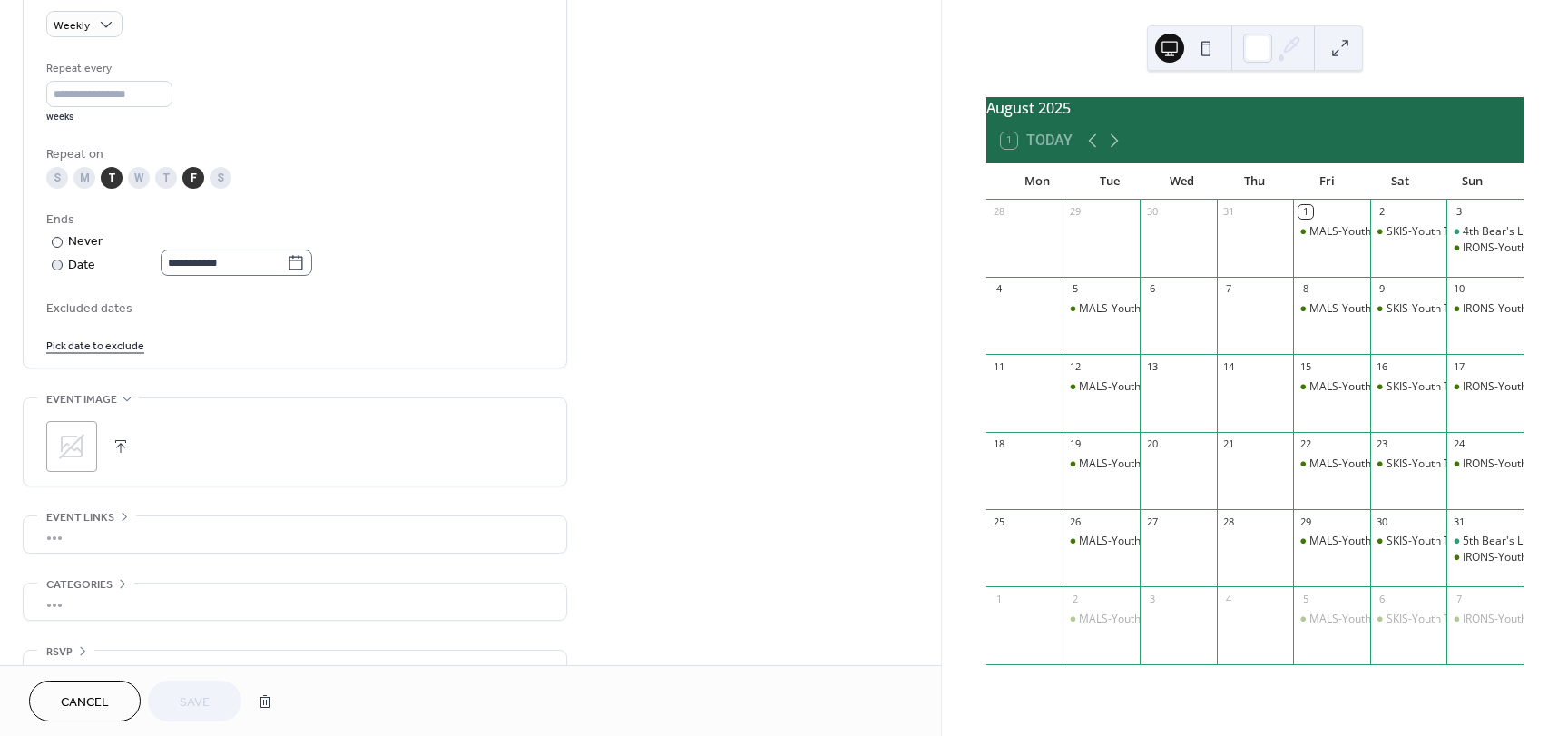 click 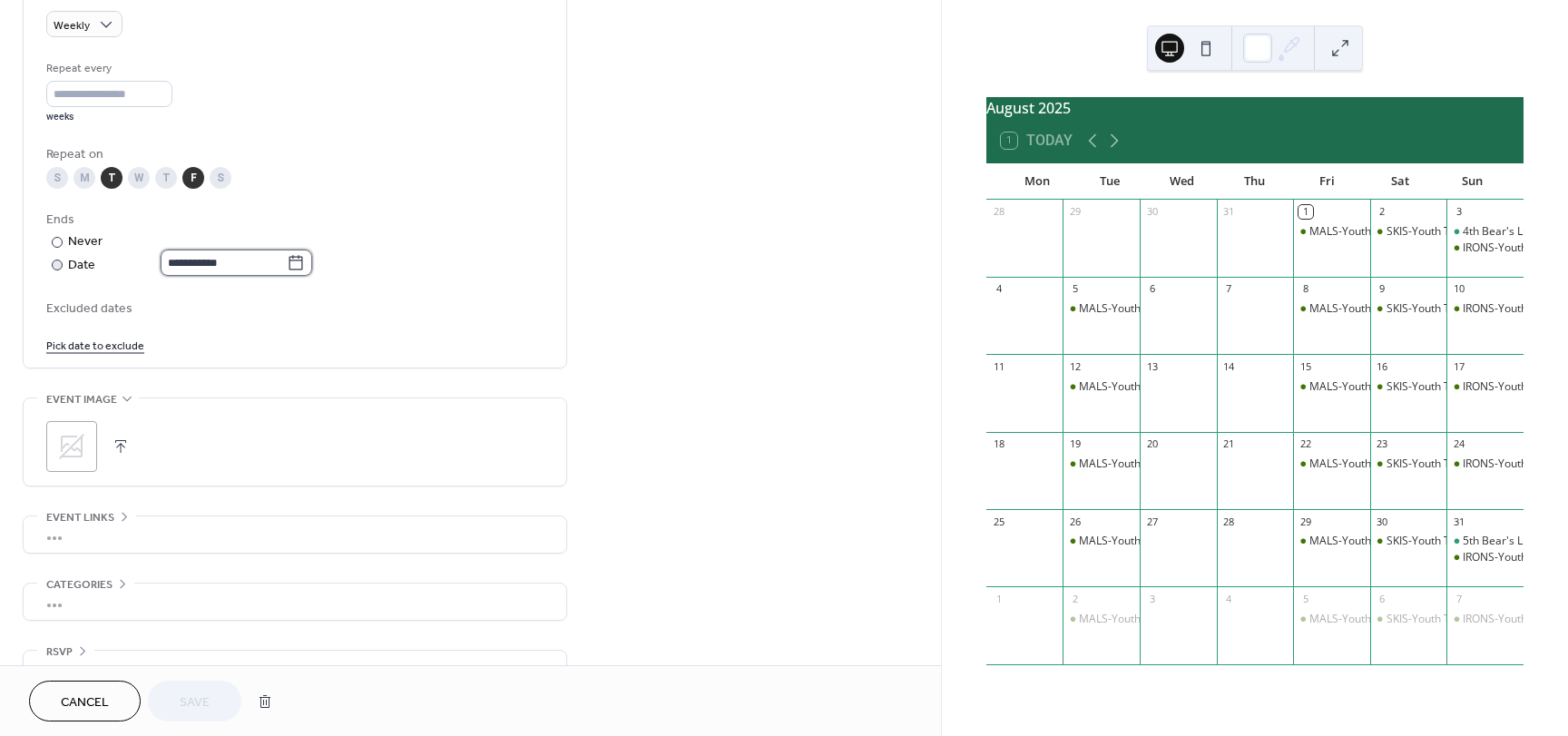 click on "**********" at bounding box center (223, 262) 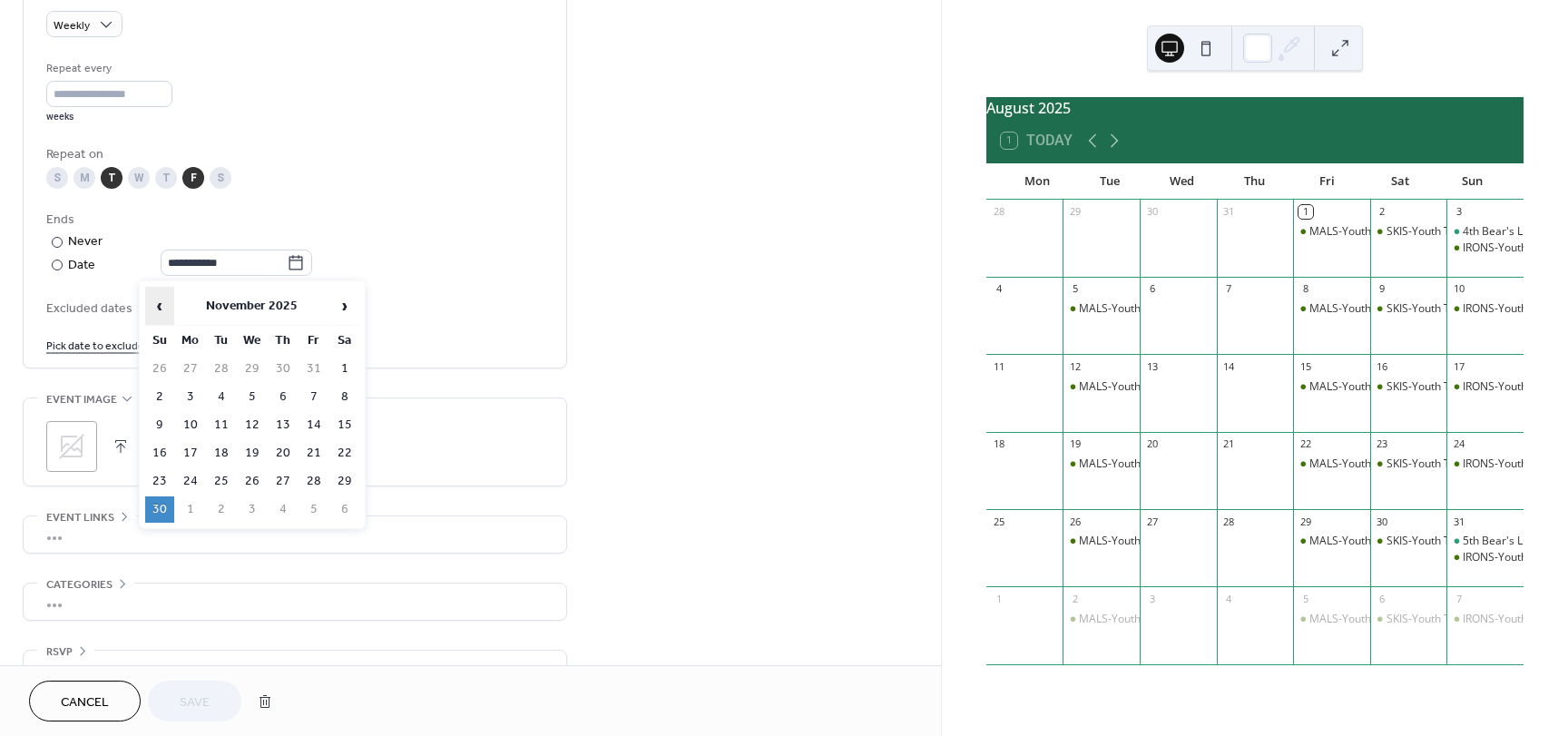 click on "‹" at bounding box center (160, 306) 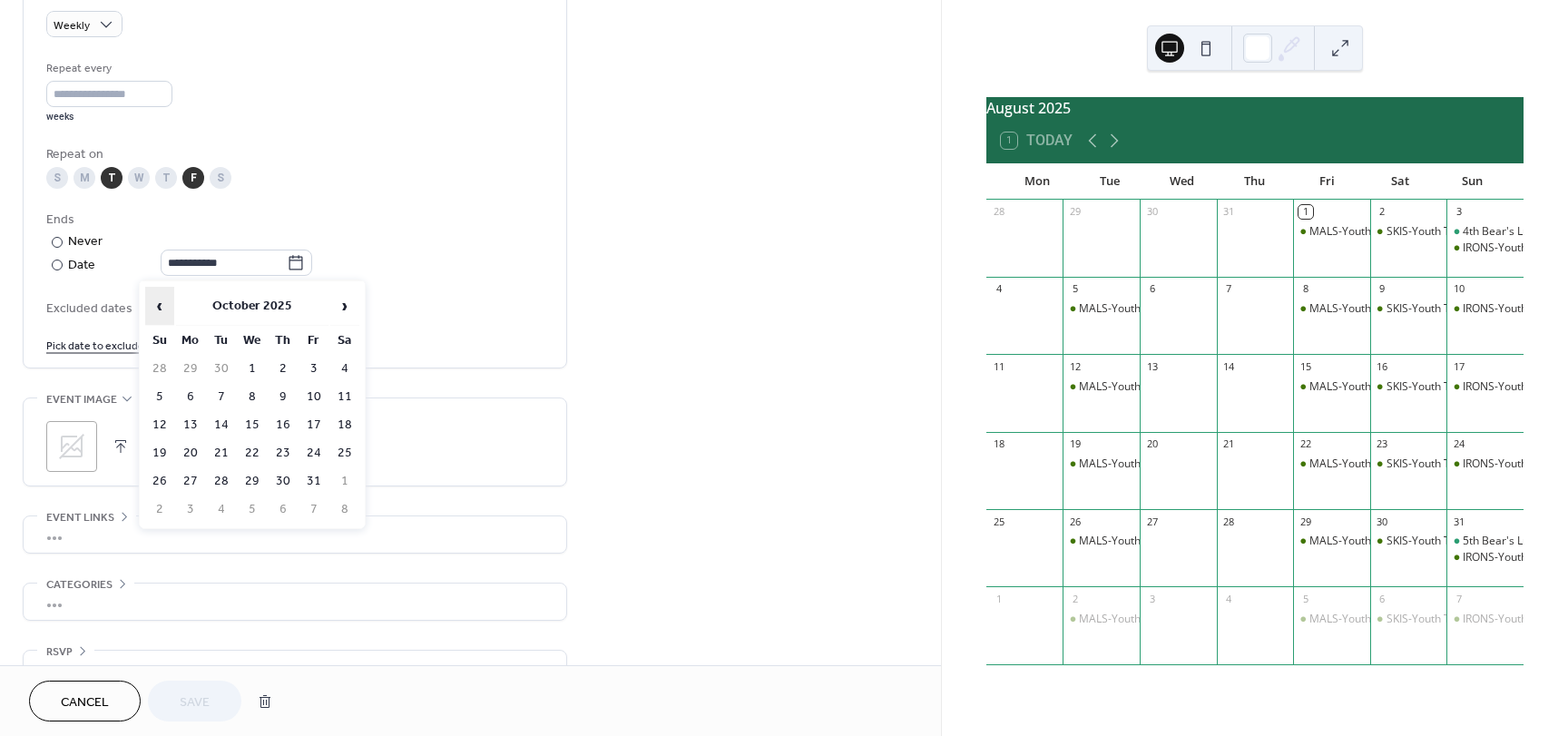 click on "‹" at bounding box center (160, 306) 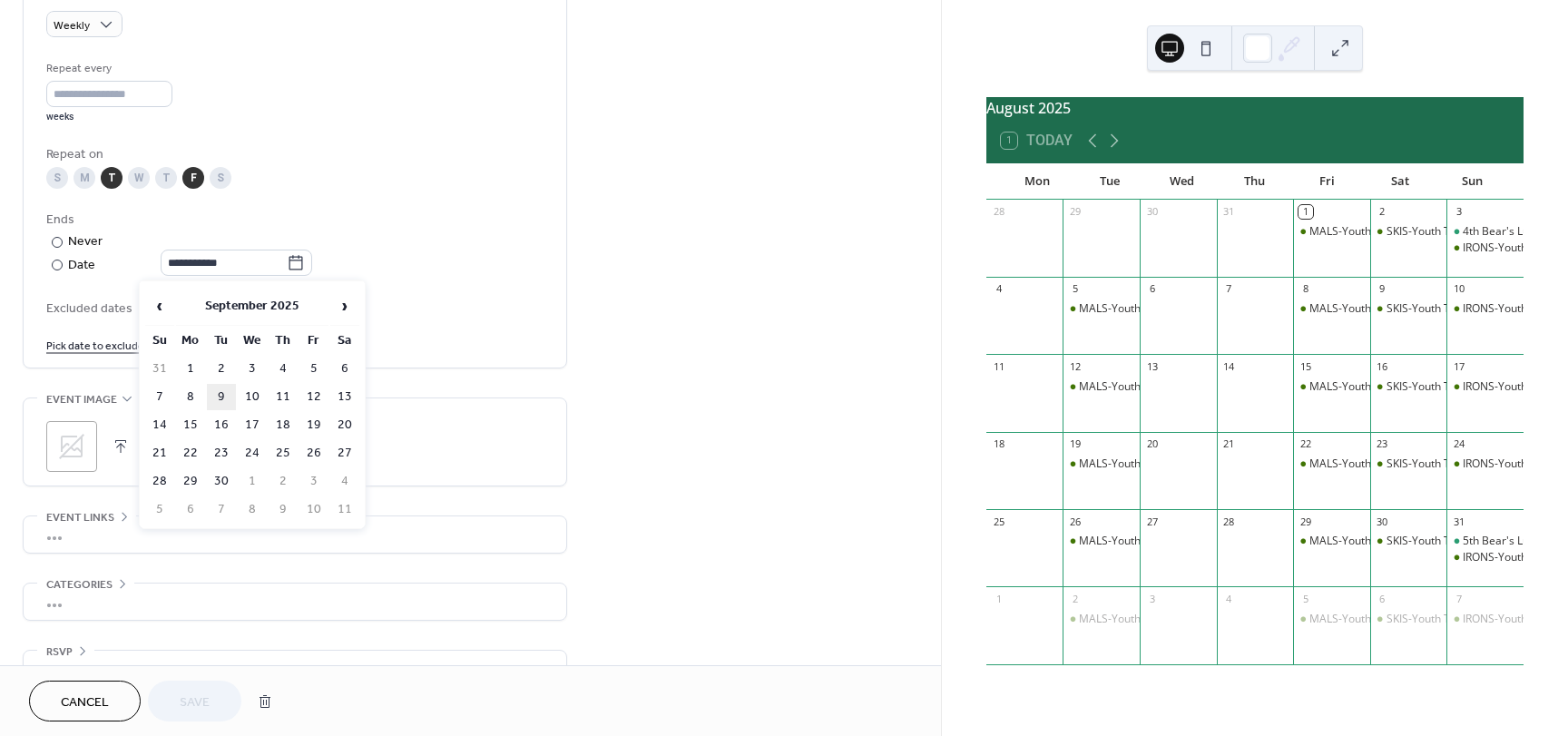 click on "9" at bounding box center (221, 397) 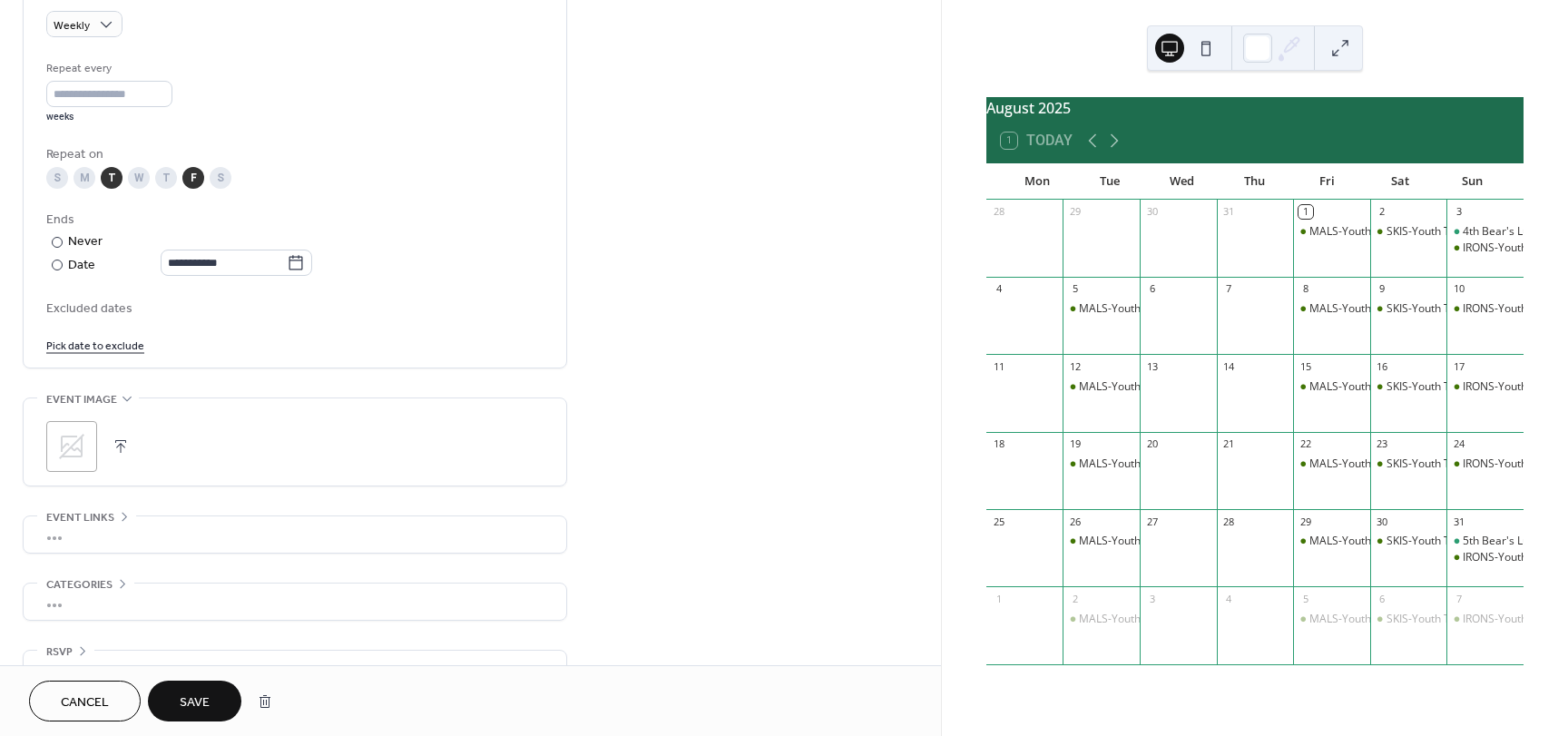 click on "Save" at bounding box center (194, 702) 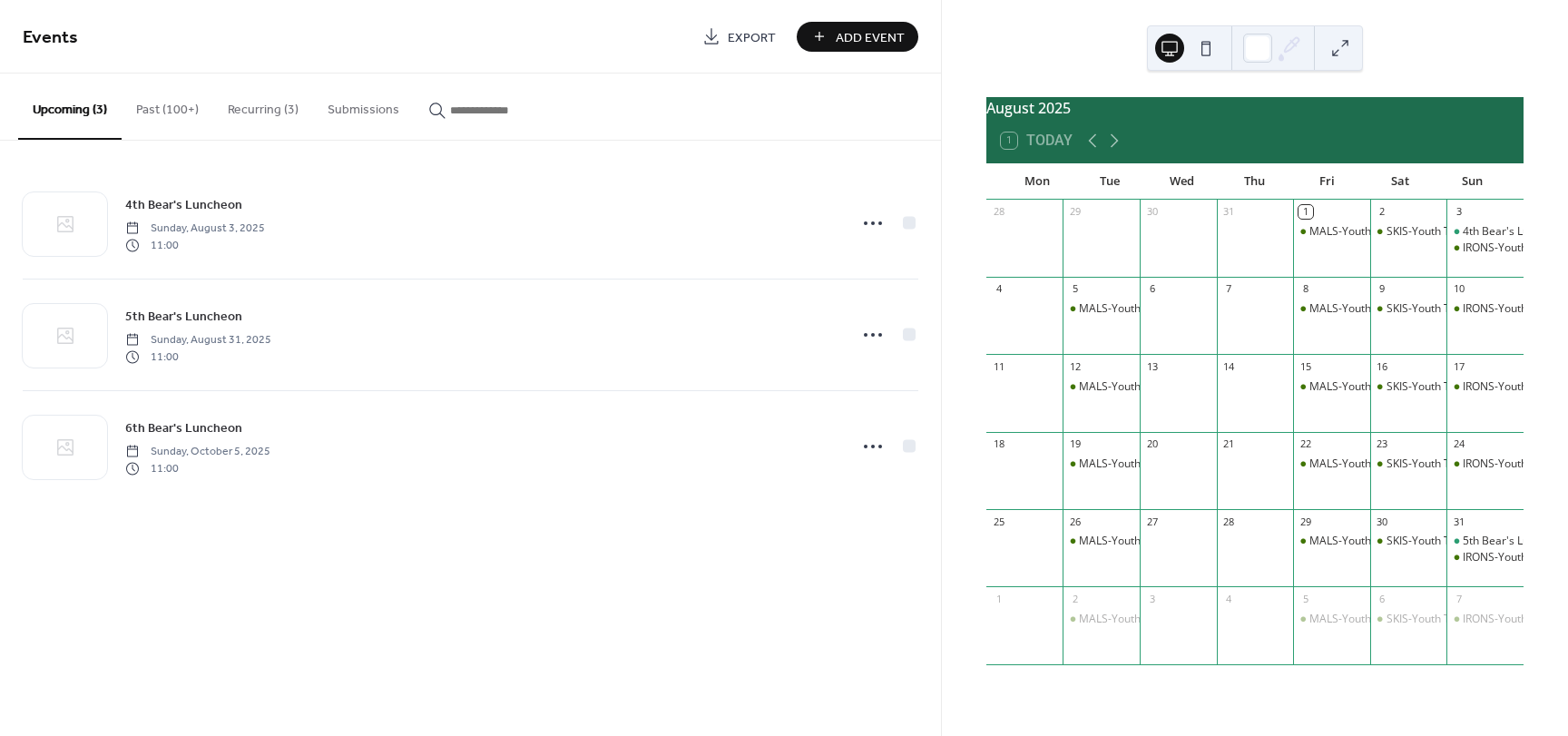 click on "Recurring (3)" at bounding box center (263, 105) 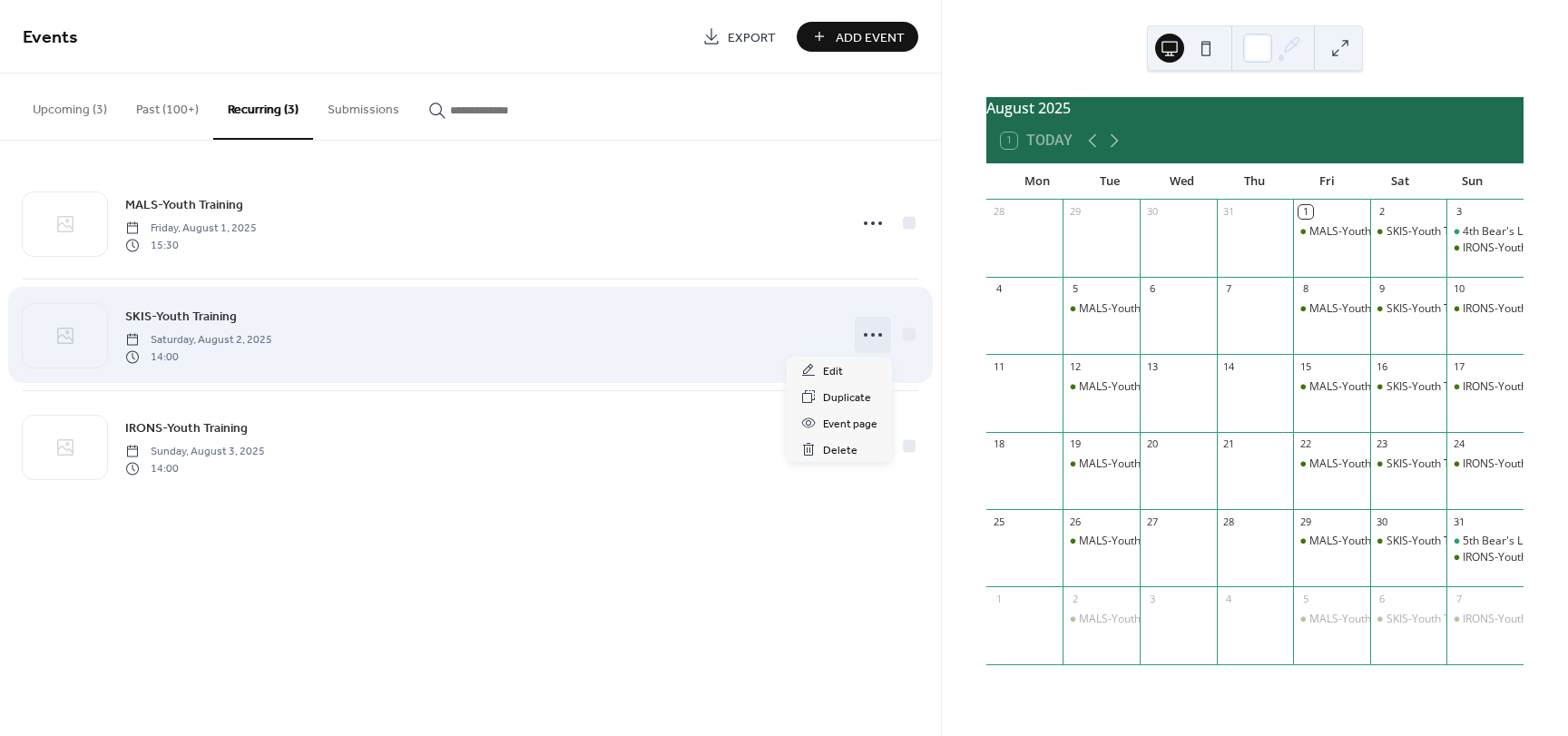 click 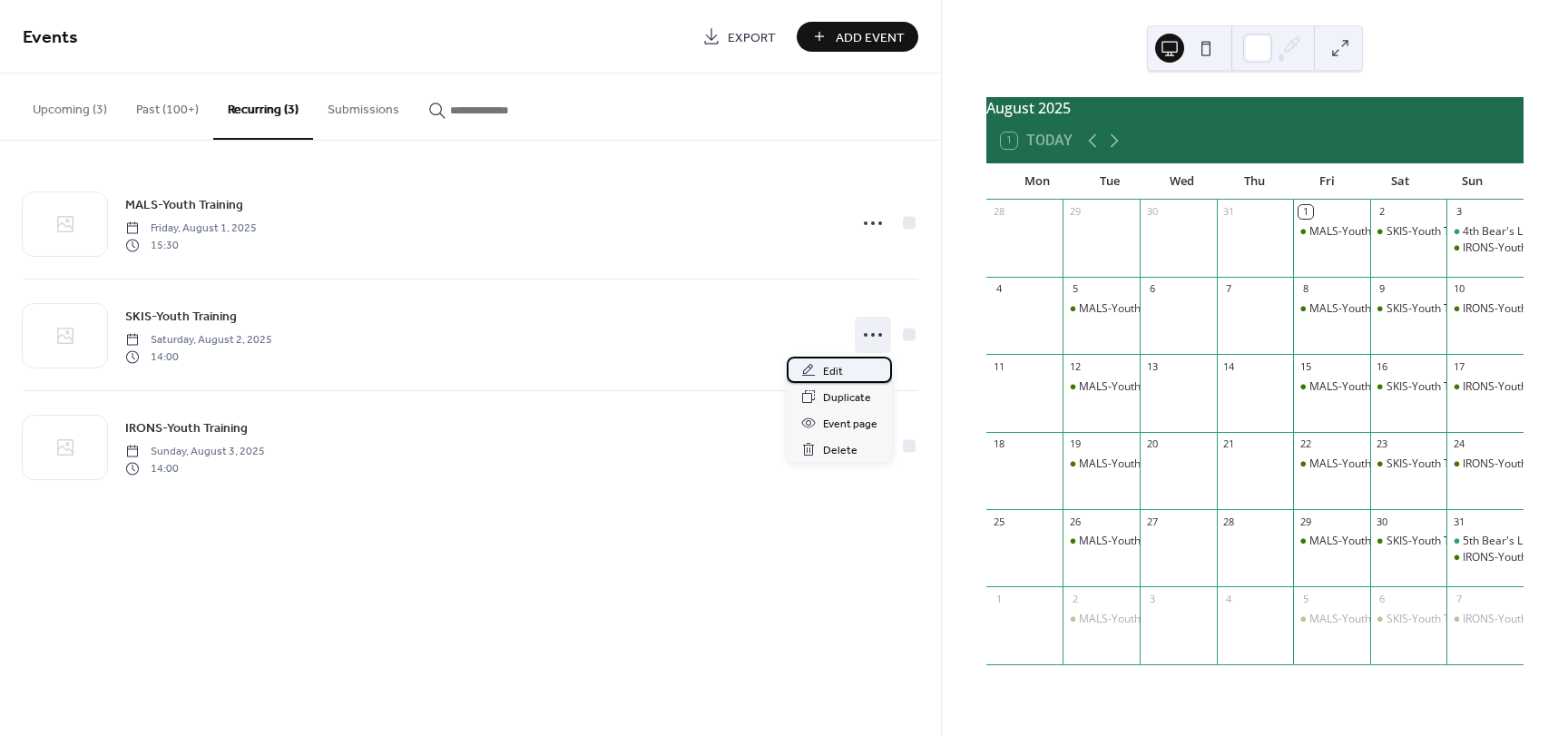 click on "Edit" at bounding box center [833, 371] 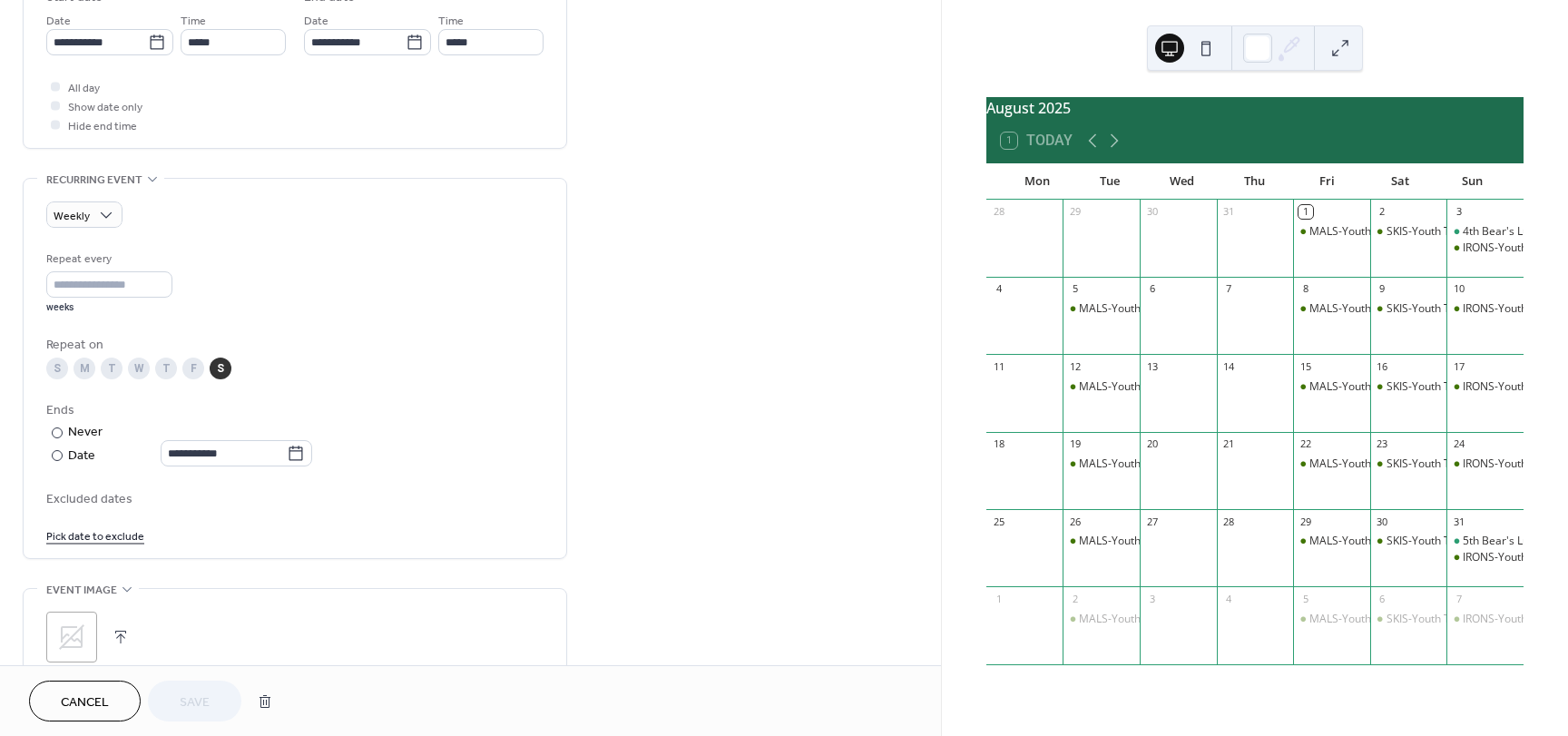 scroll, scrollTop: 635, scrollLeft: 0, axis: vertical 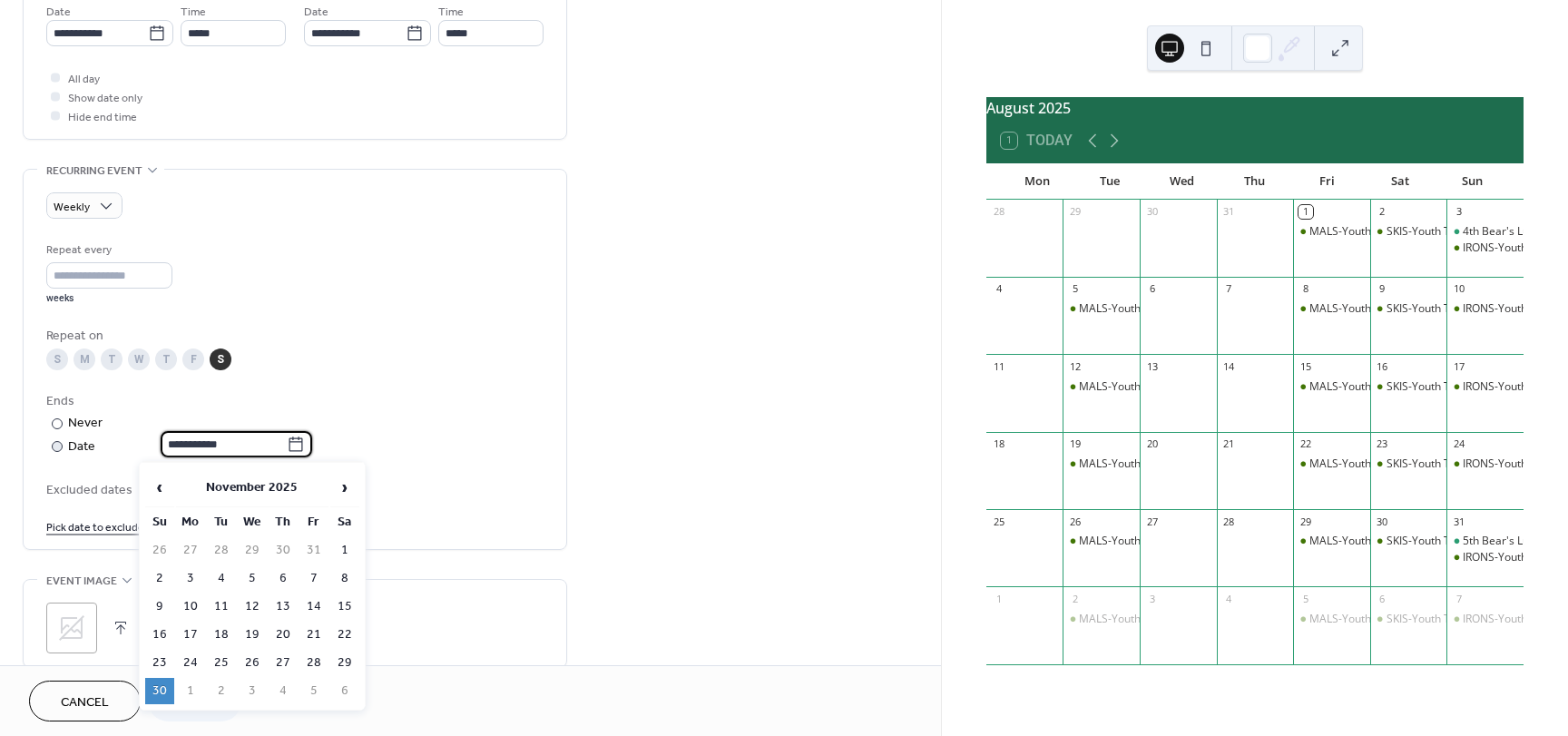 click on "**********" at bounding box center [223, 444] 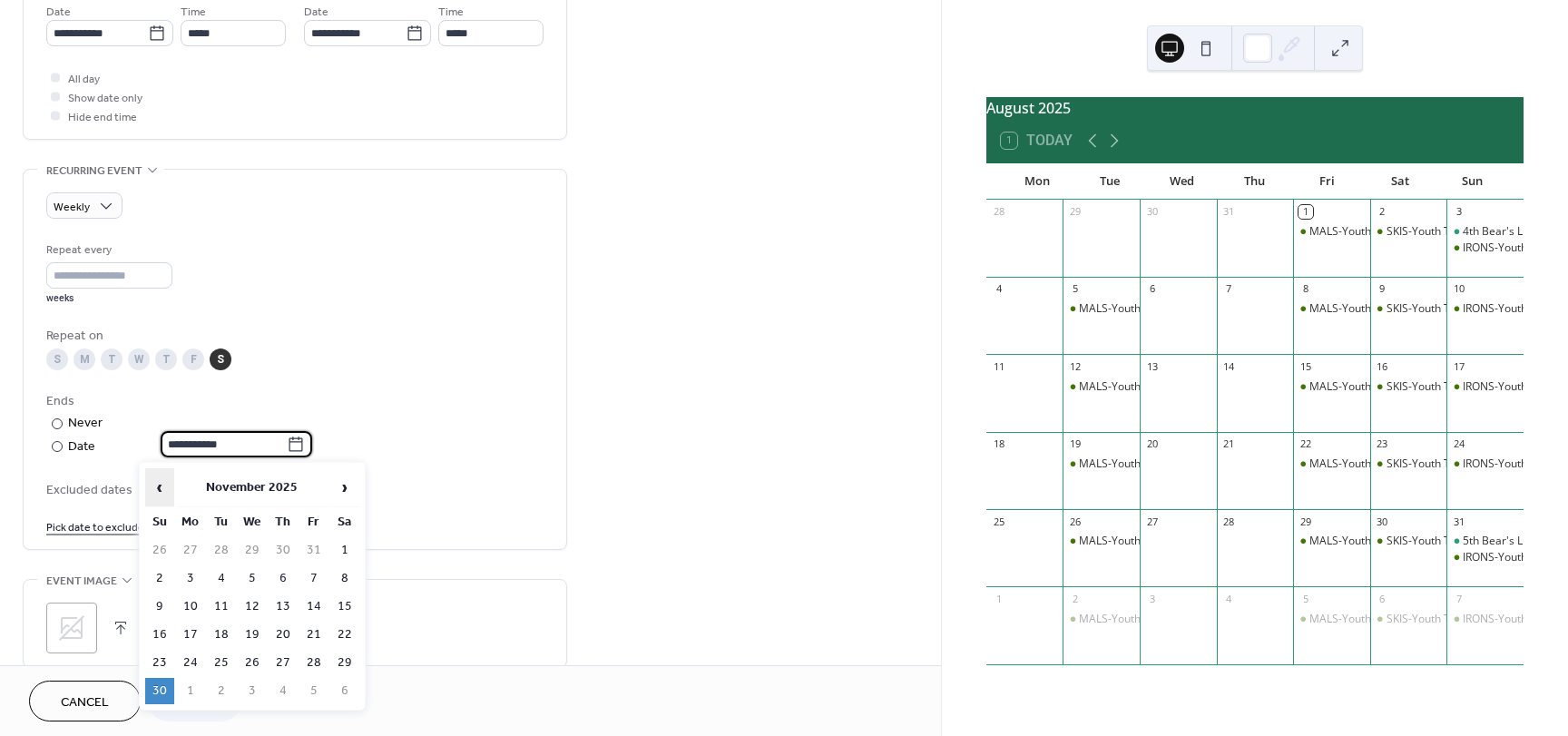click on "‹" at bounding box center (160, 487) 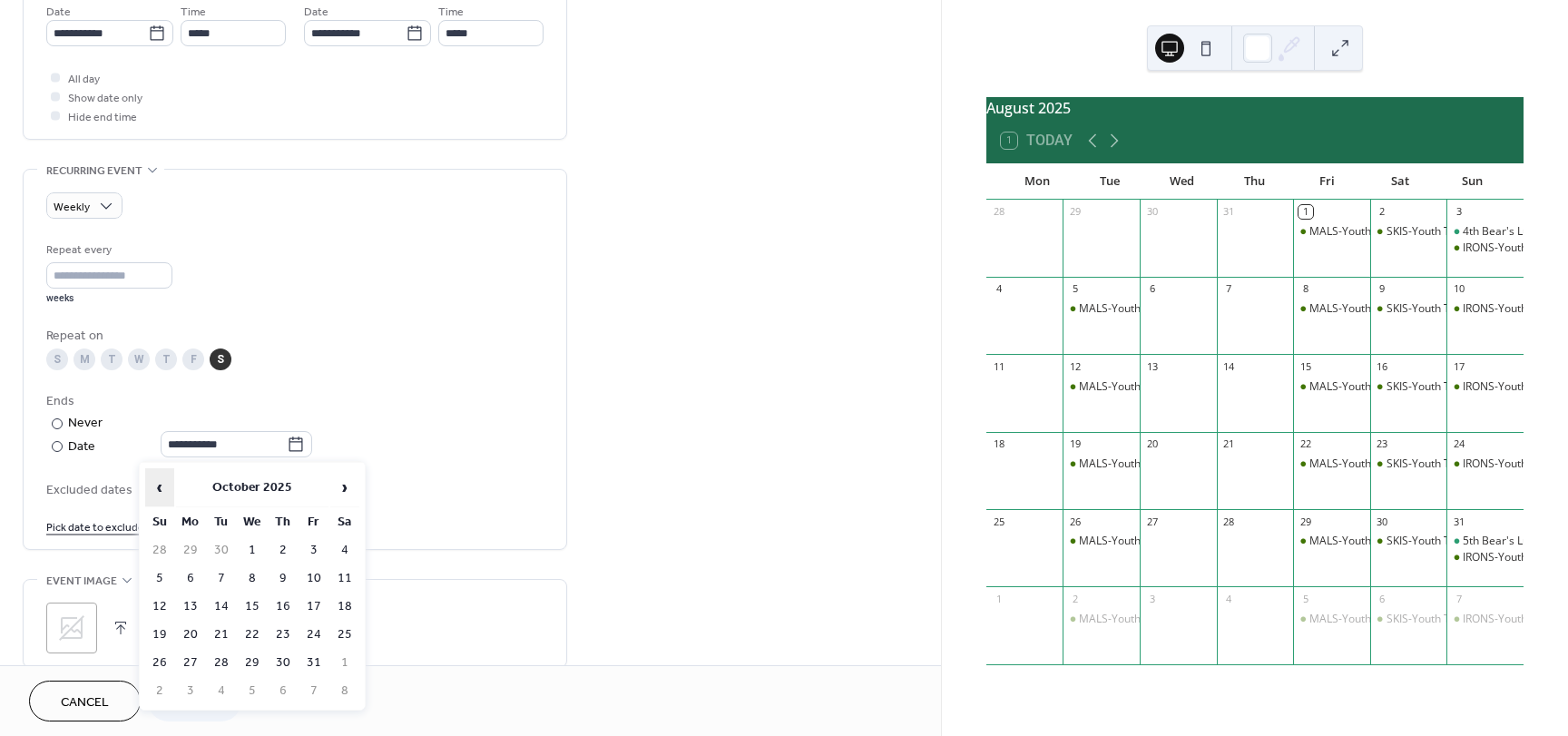 click on "‹" at bounding box center [160, 487] 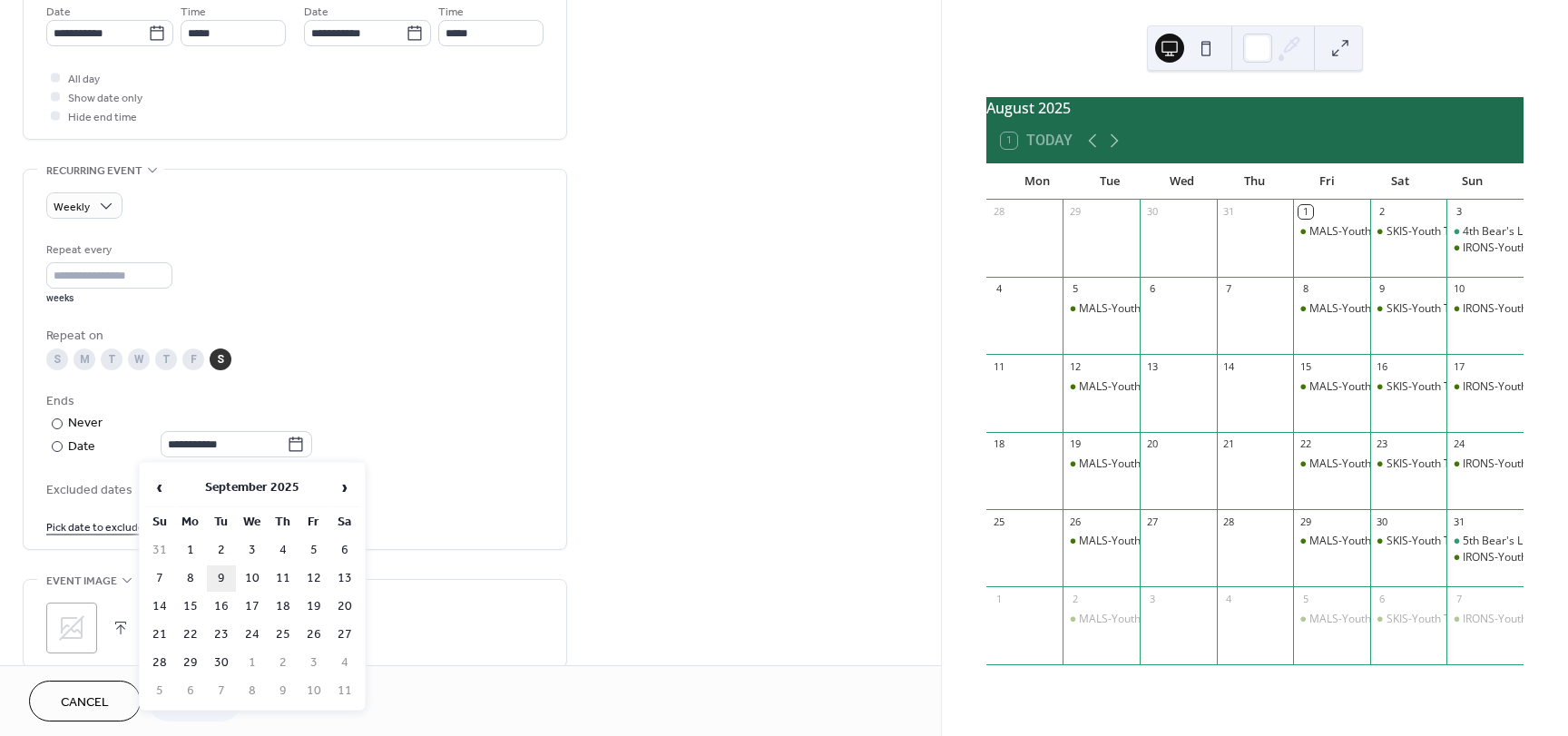 click on "9" at bounding box center (221, 578) 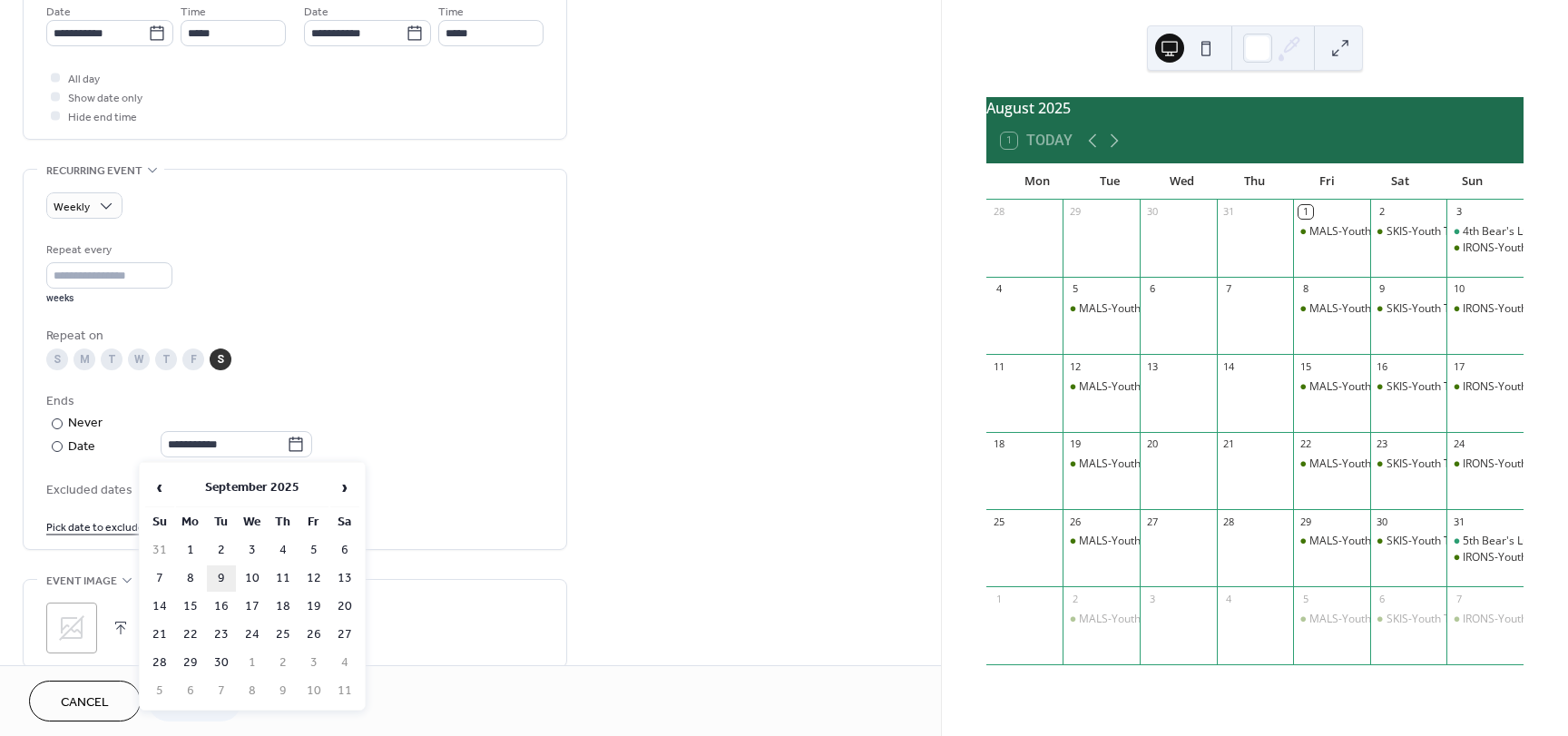 type on "**********" 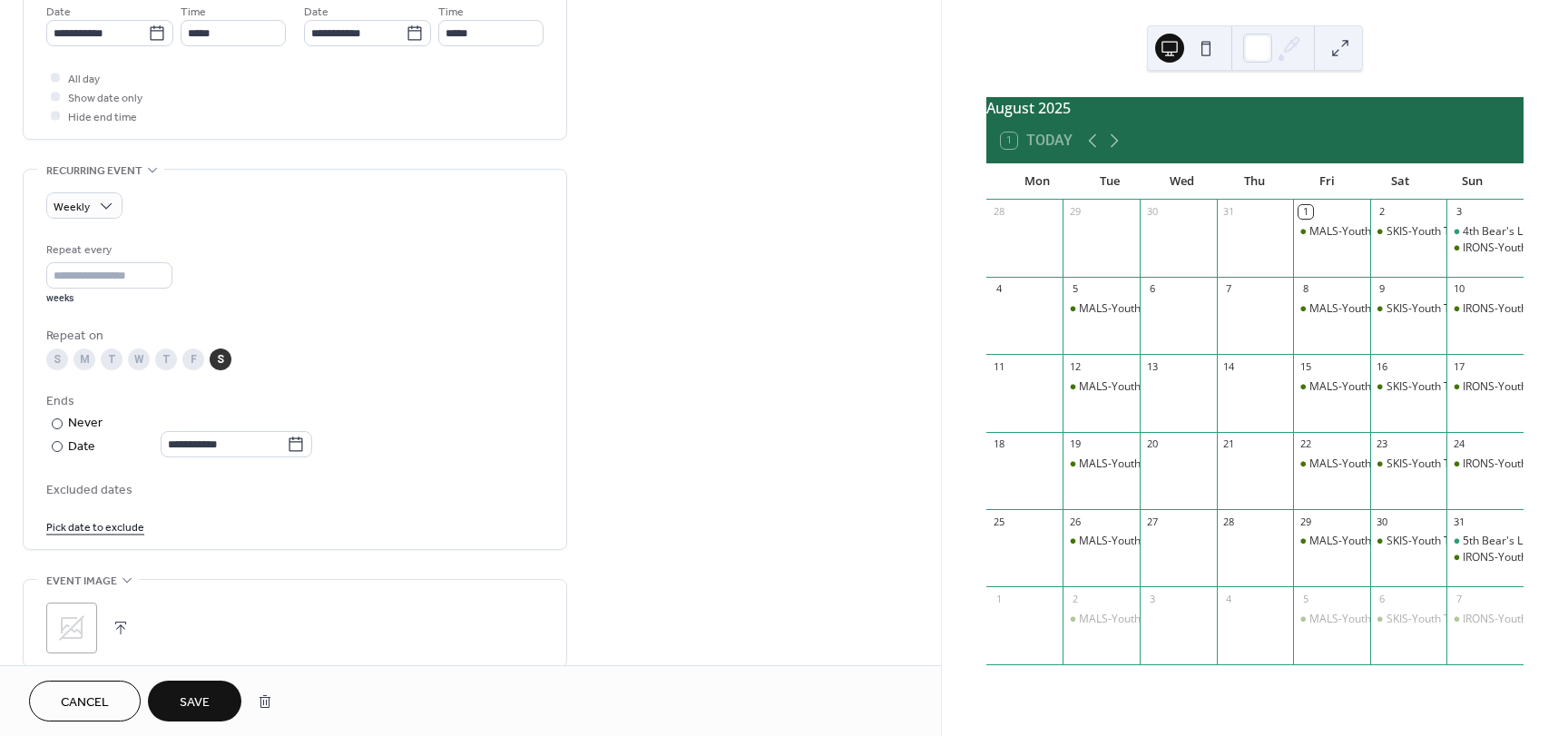 click on "Save" at bounding box center [194, 702] 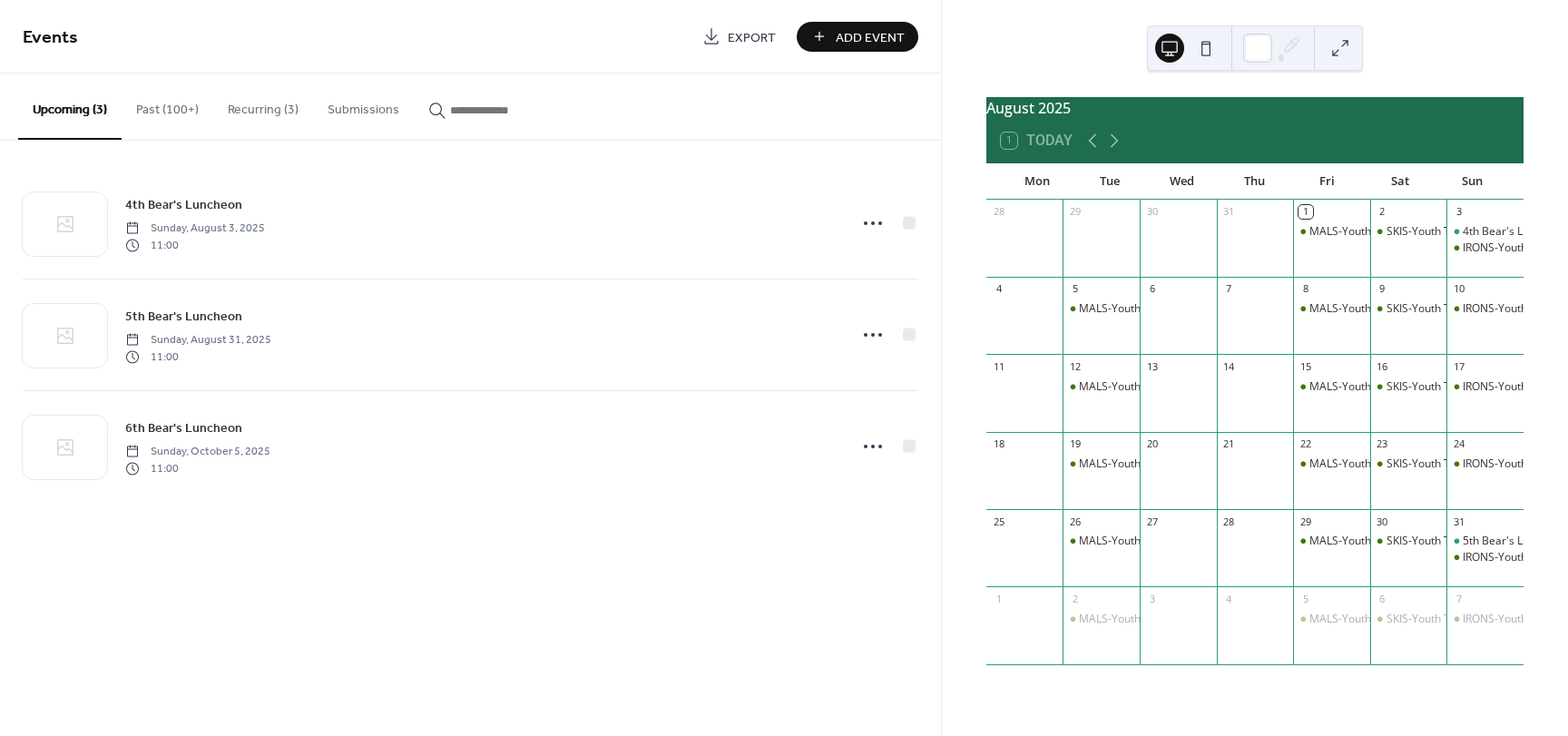 click on "Recurring (3)" at bounding box center (263, 105) 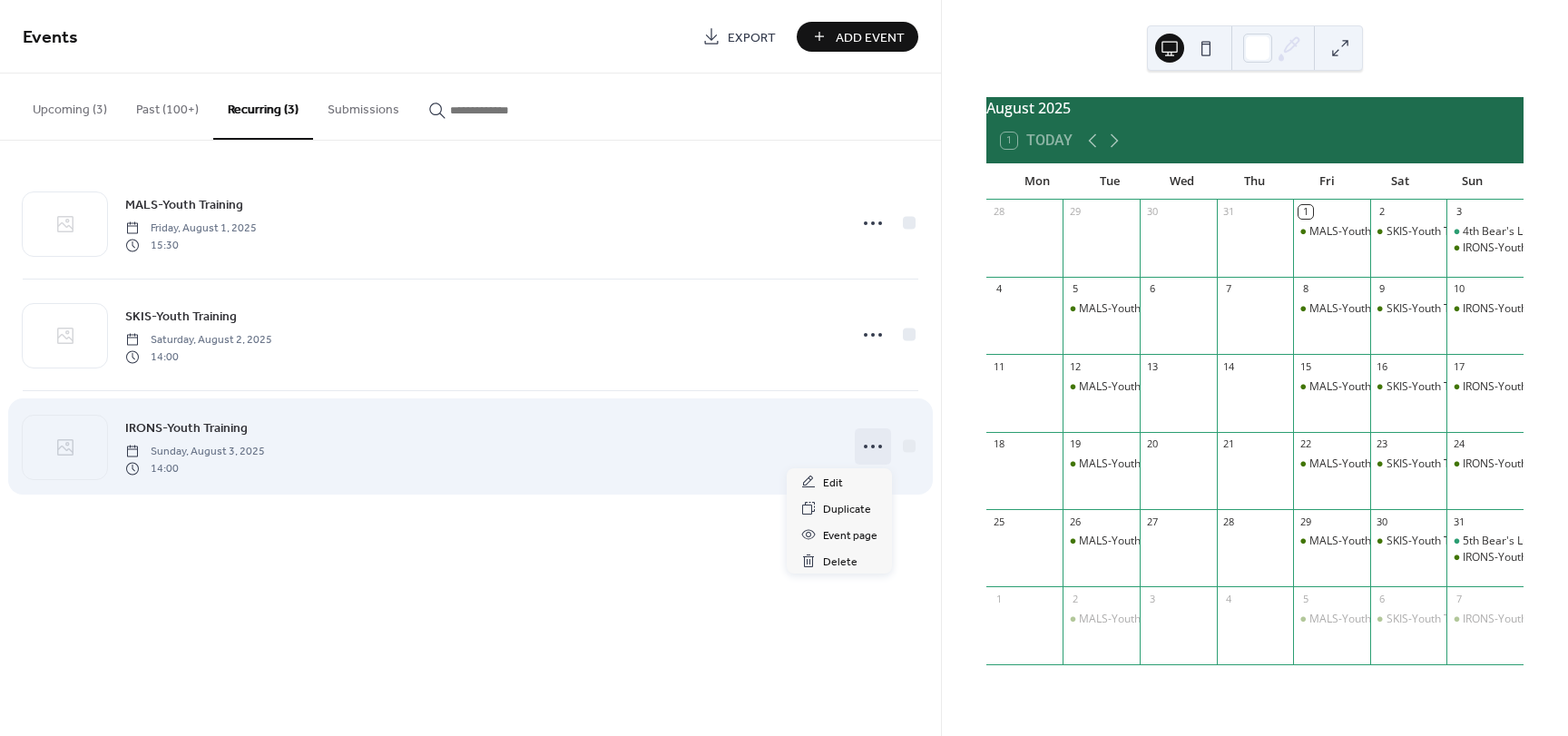 click 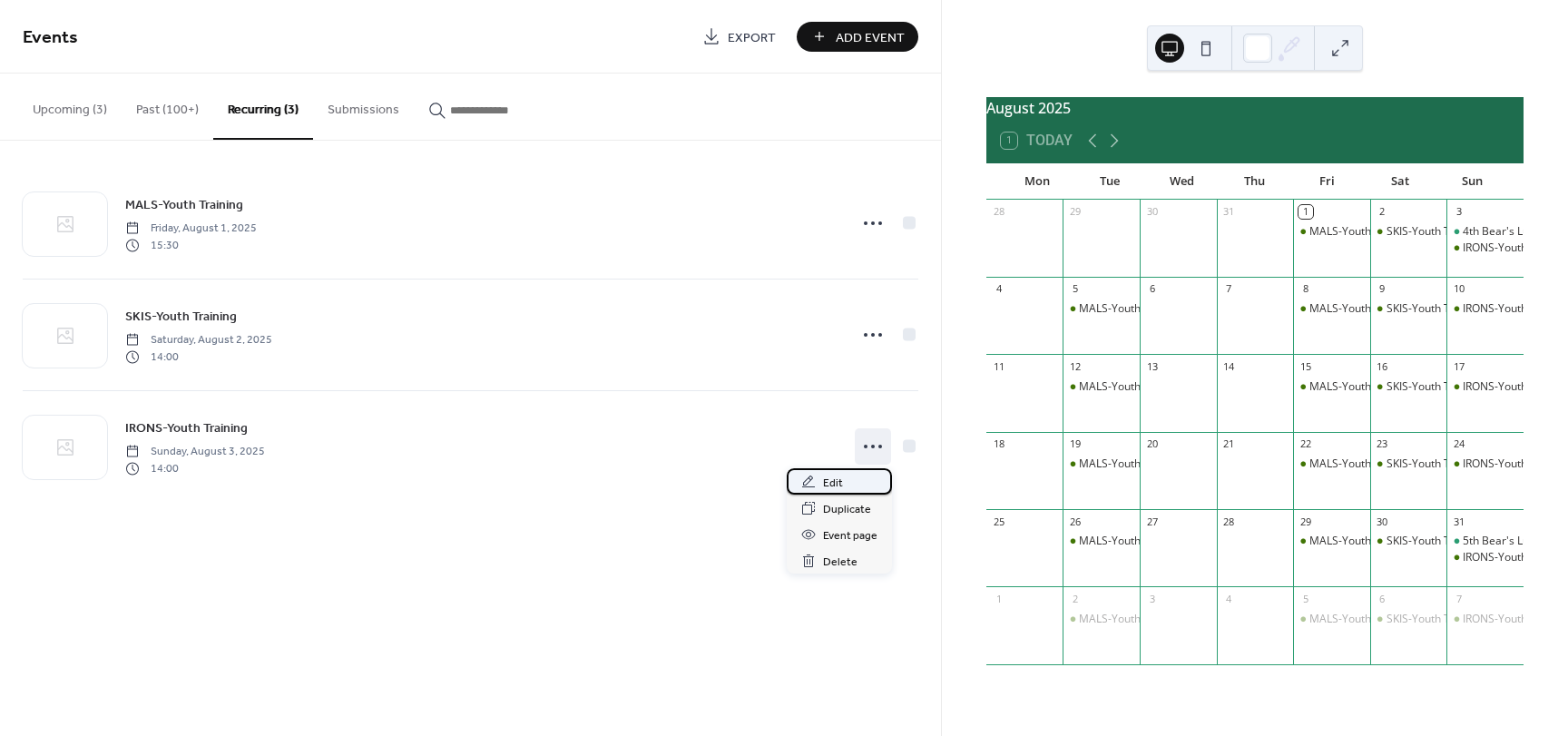 click on "Edit" at bounding box center (833, 483) 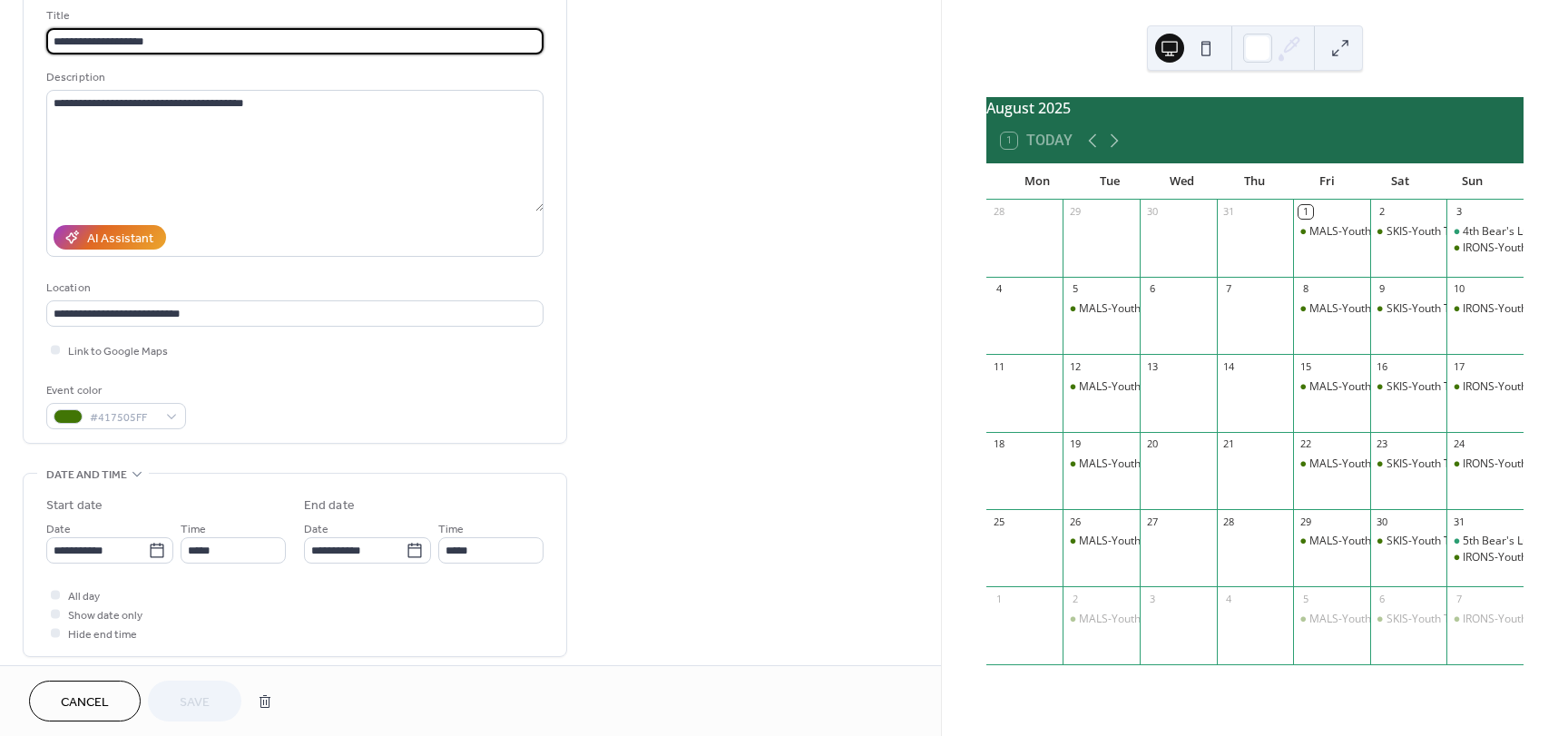 scroll, scrollTop: 726, scrollLeft: 0, axis: vertical 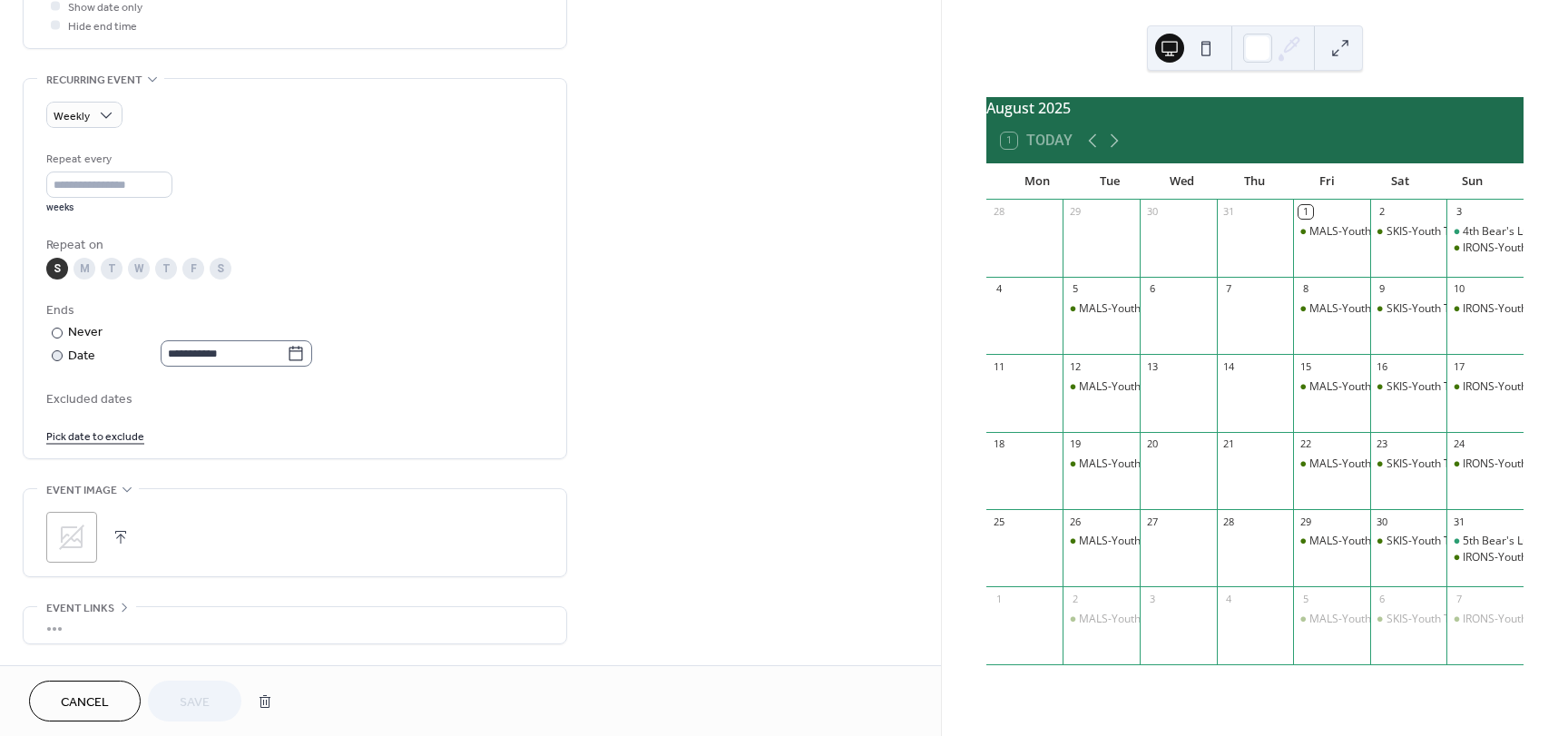 click 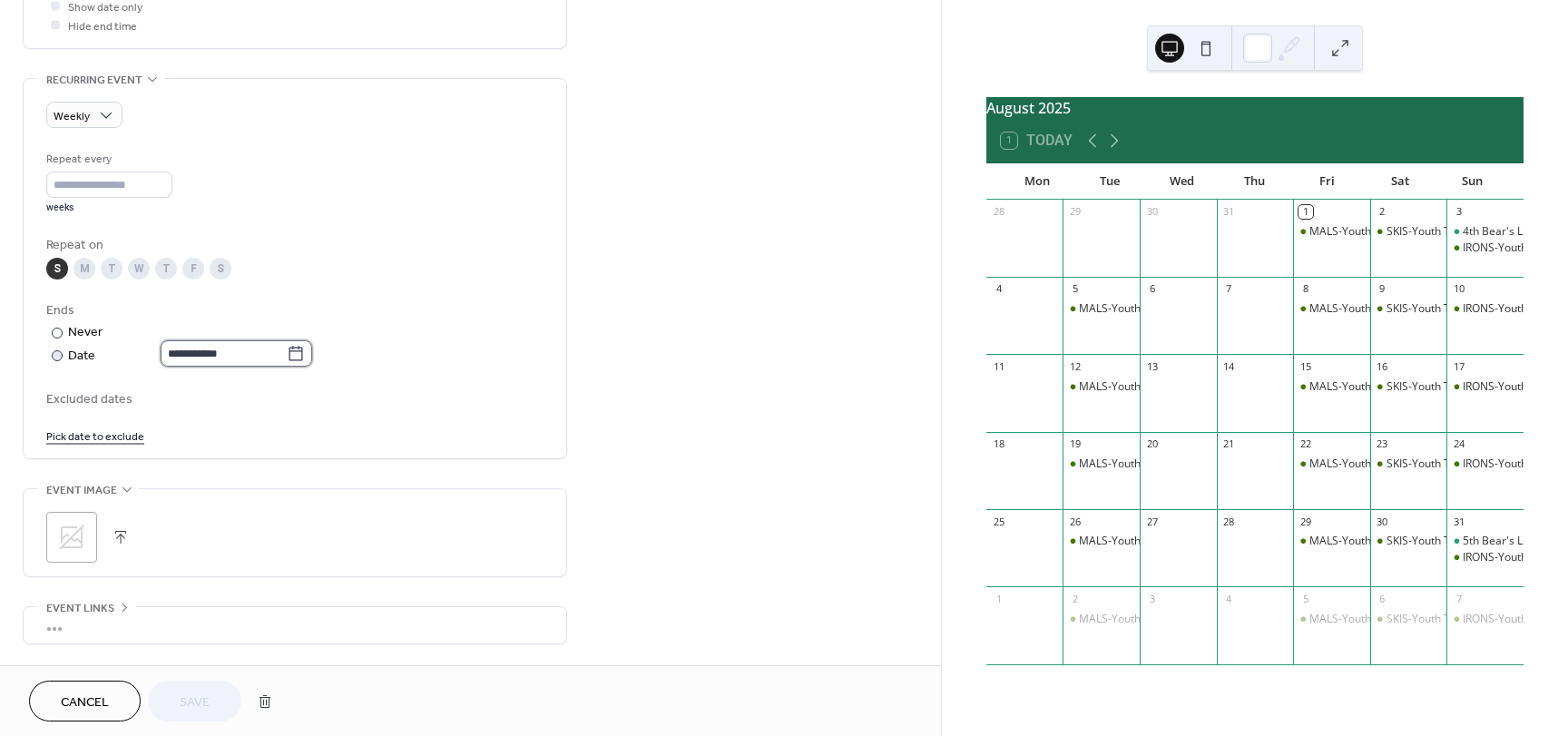 click on "**********" at bounding box center (223, 353) 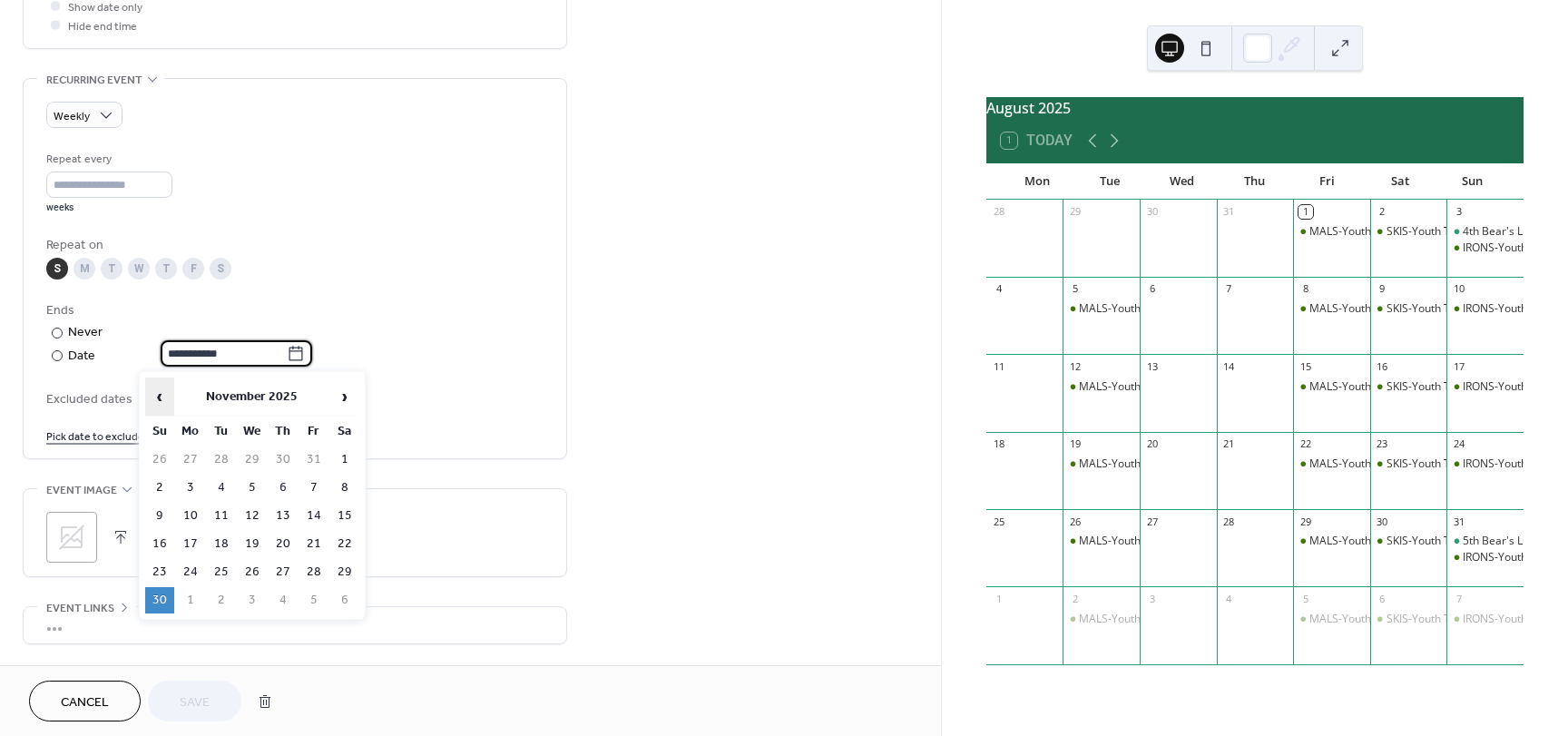 click on "‹" at bounding box center (160, 397) 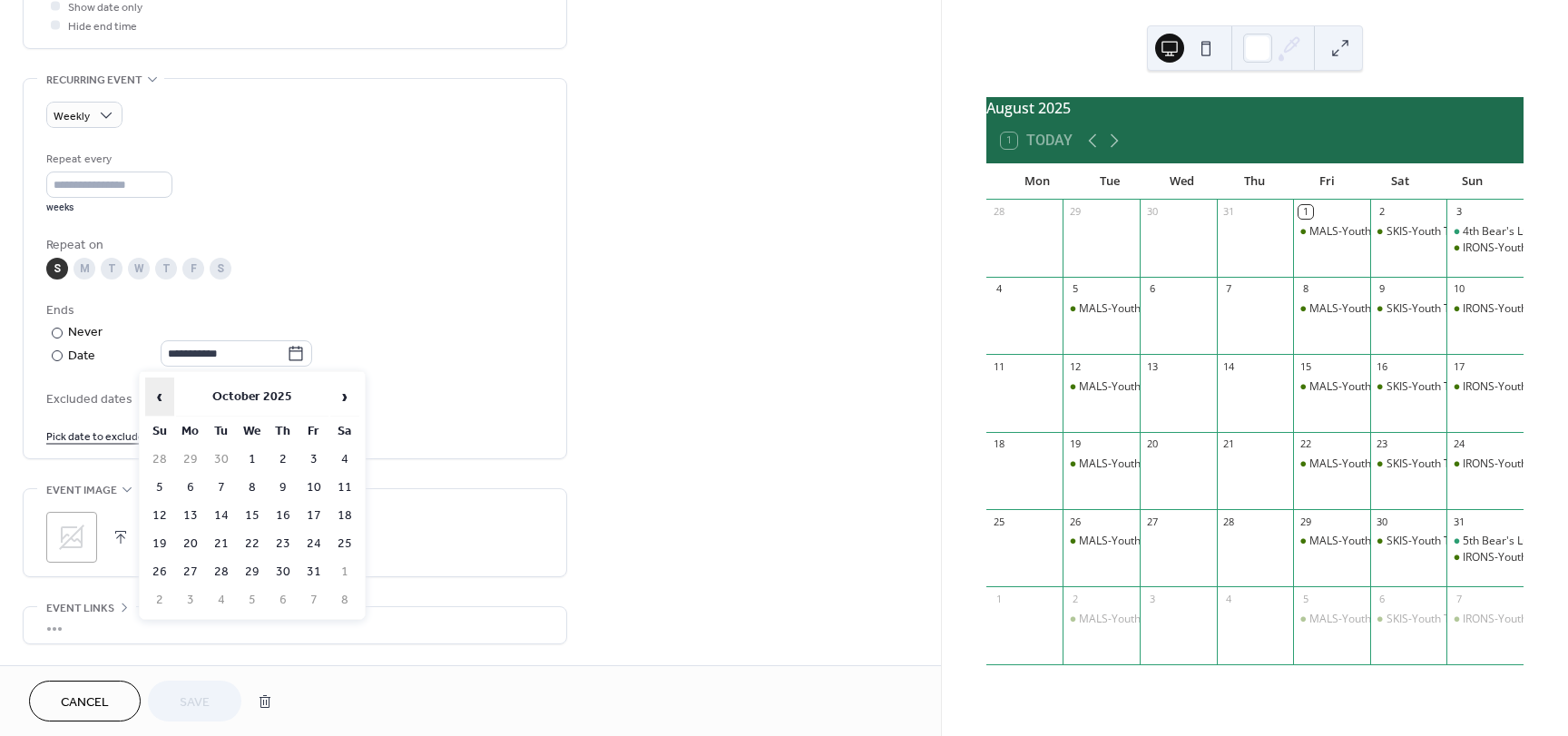 click on "‹" at bounding box center (160, 397) 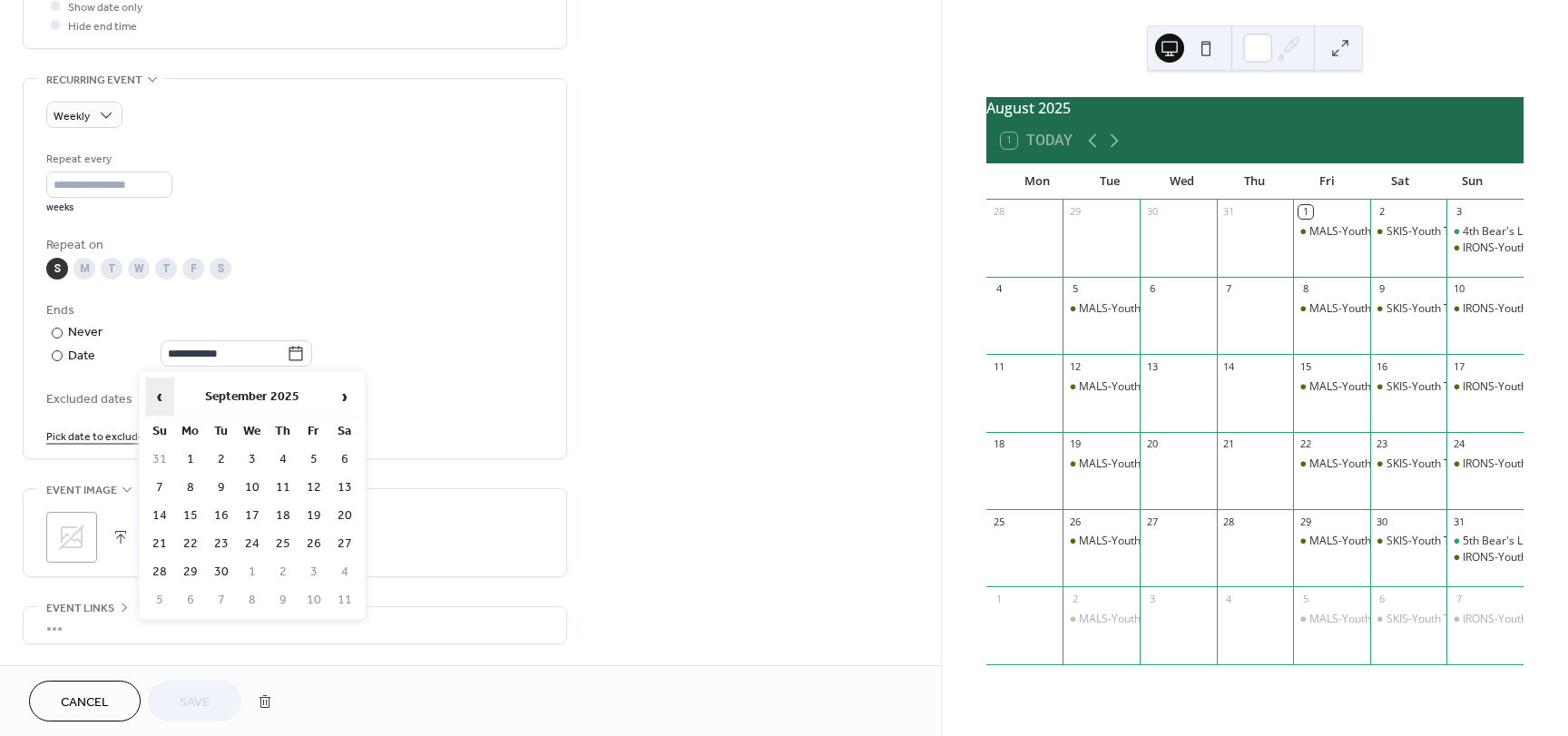 click on "‹" at bounding box center (160, 397) 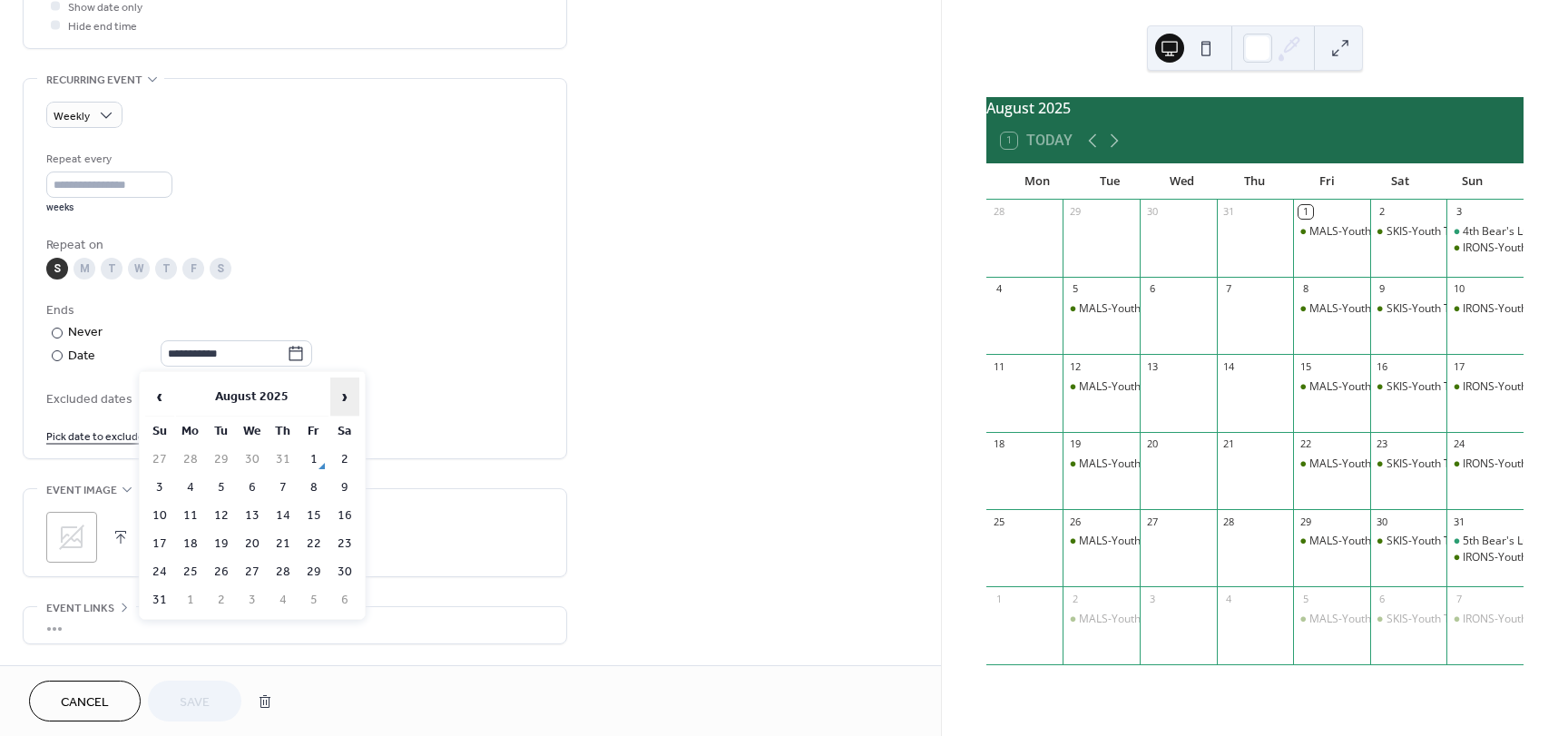 click on "›" at bounding box center [345, 397] 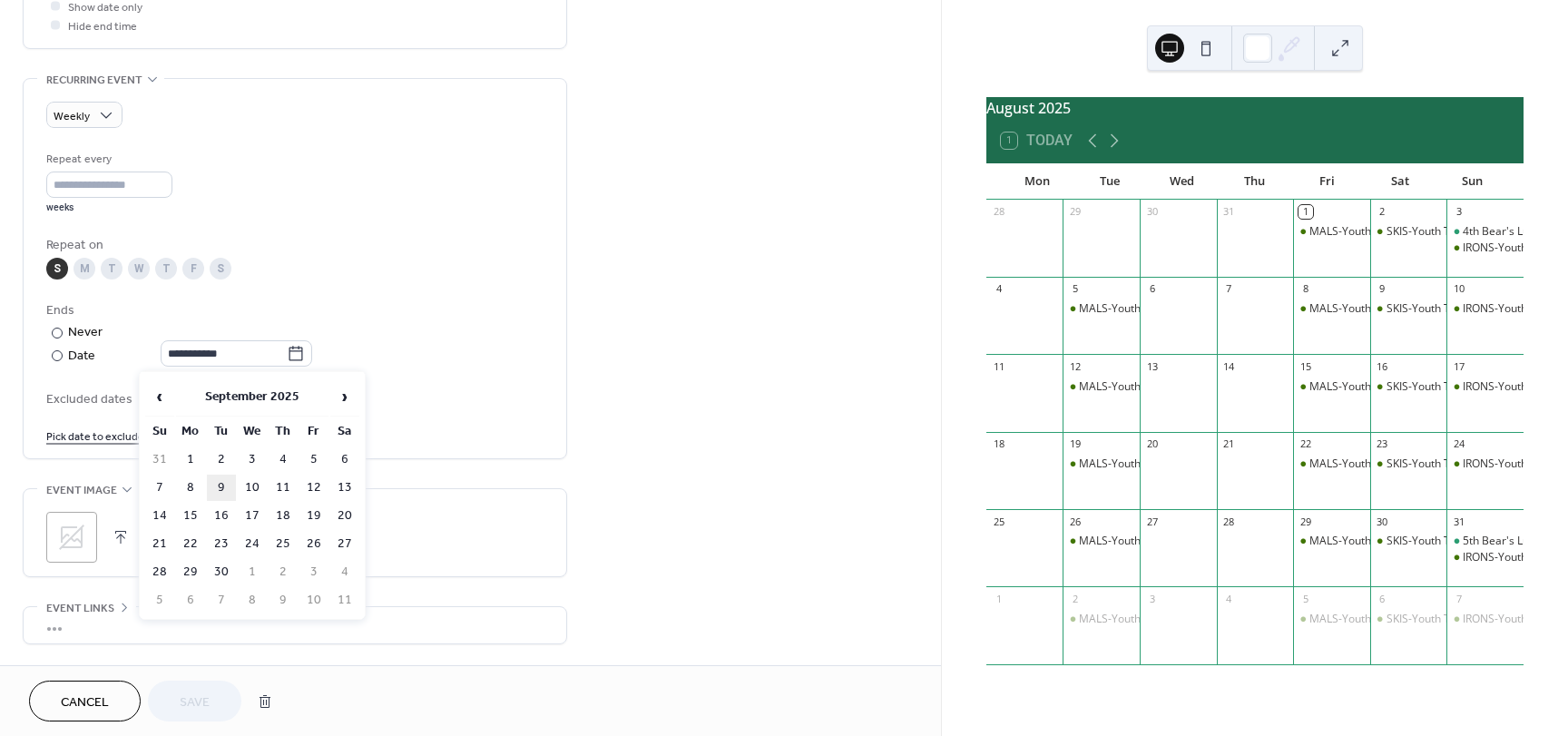 click on "9" at bounding box center (221, 487) 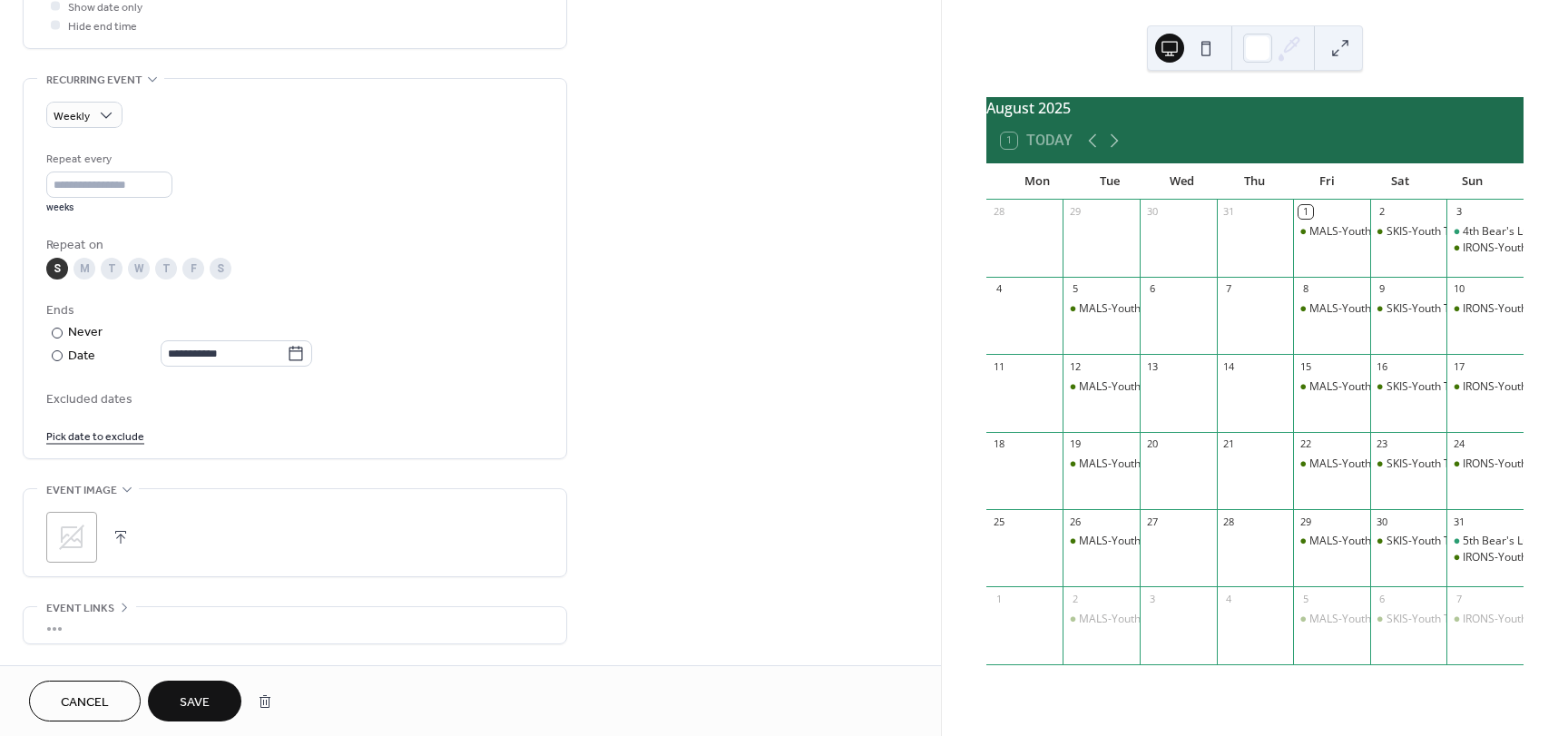 click on "Save" at bounding box center [194, 702] 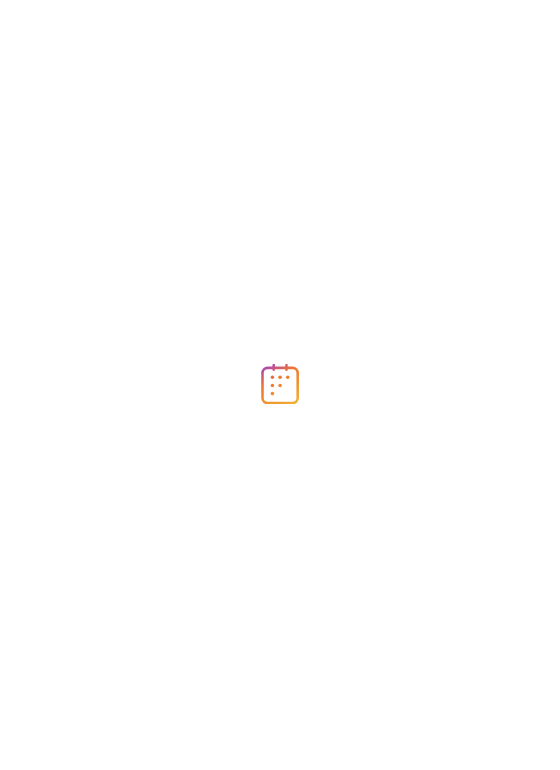 scroll, scrollTop: 0, scrollLeft: 0, axis: both 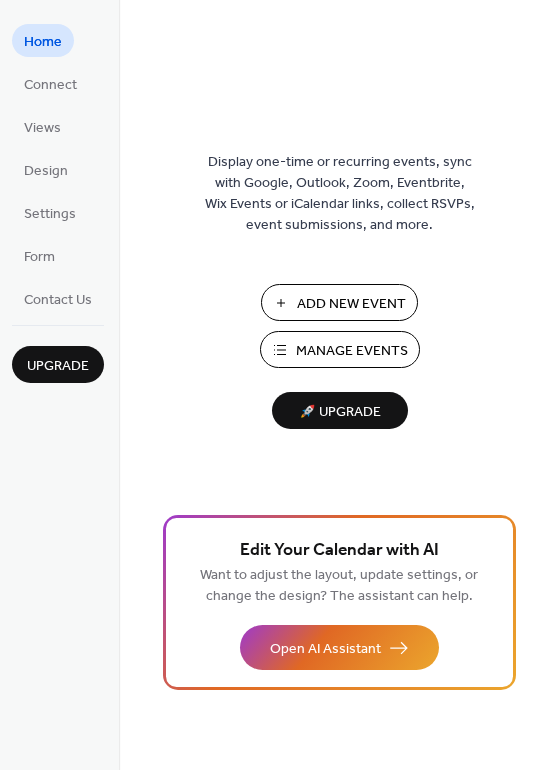 click on "Manage Events" at bounding box center [352, 351] 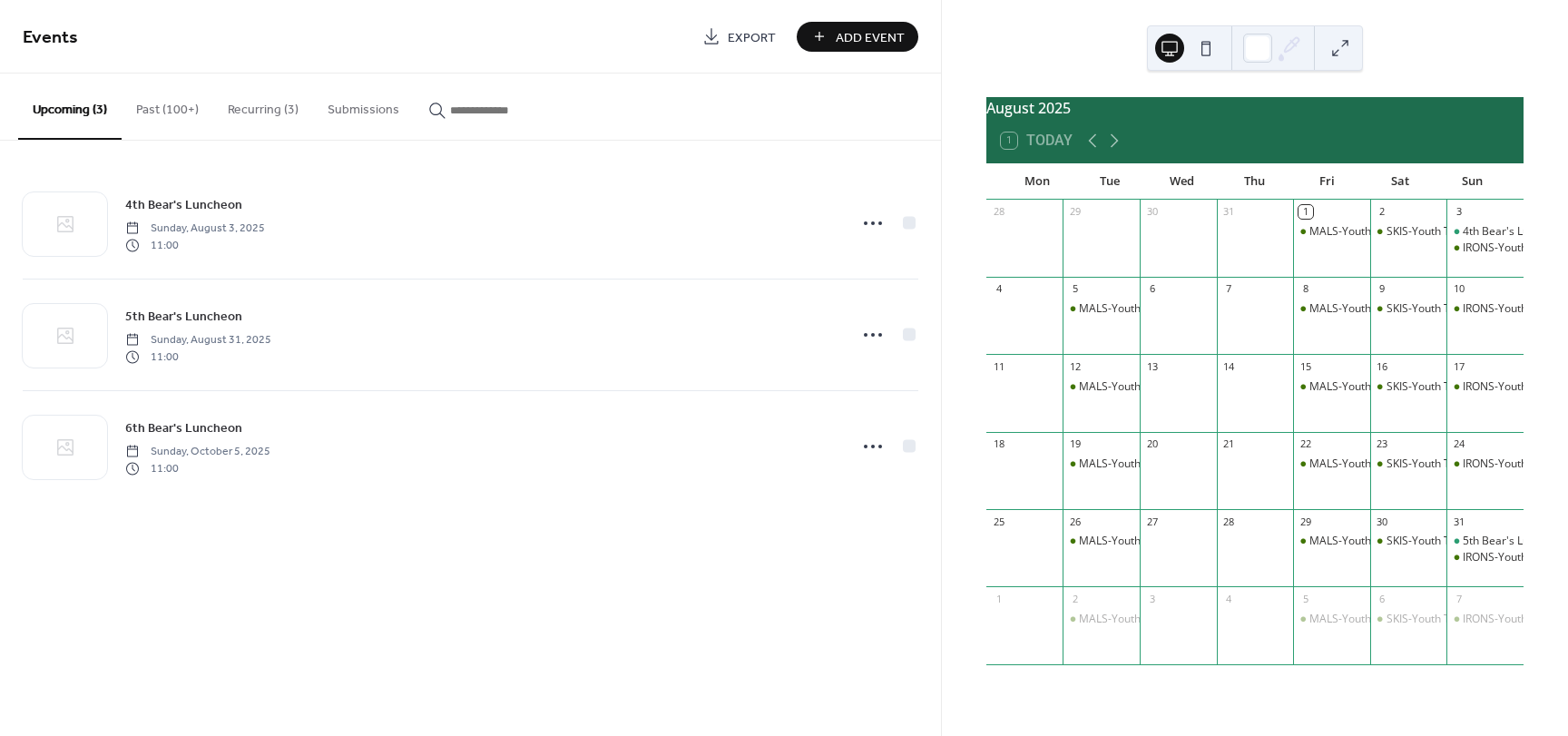 scroll, scrollTop: 0, scrollLeft: 0, axis: both 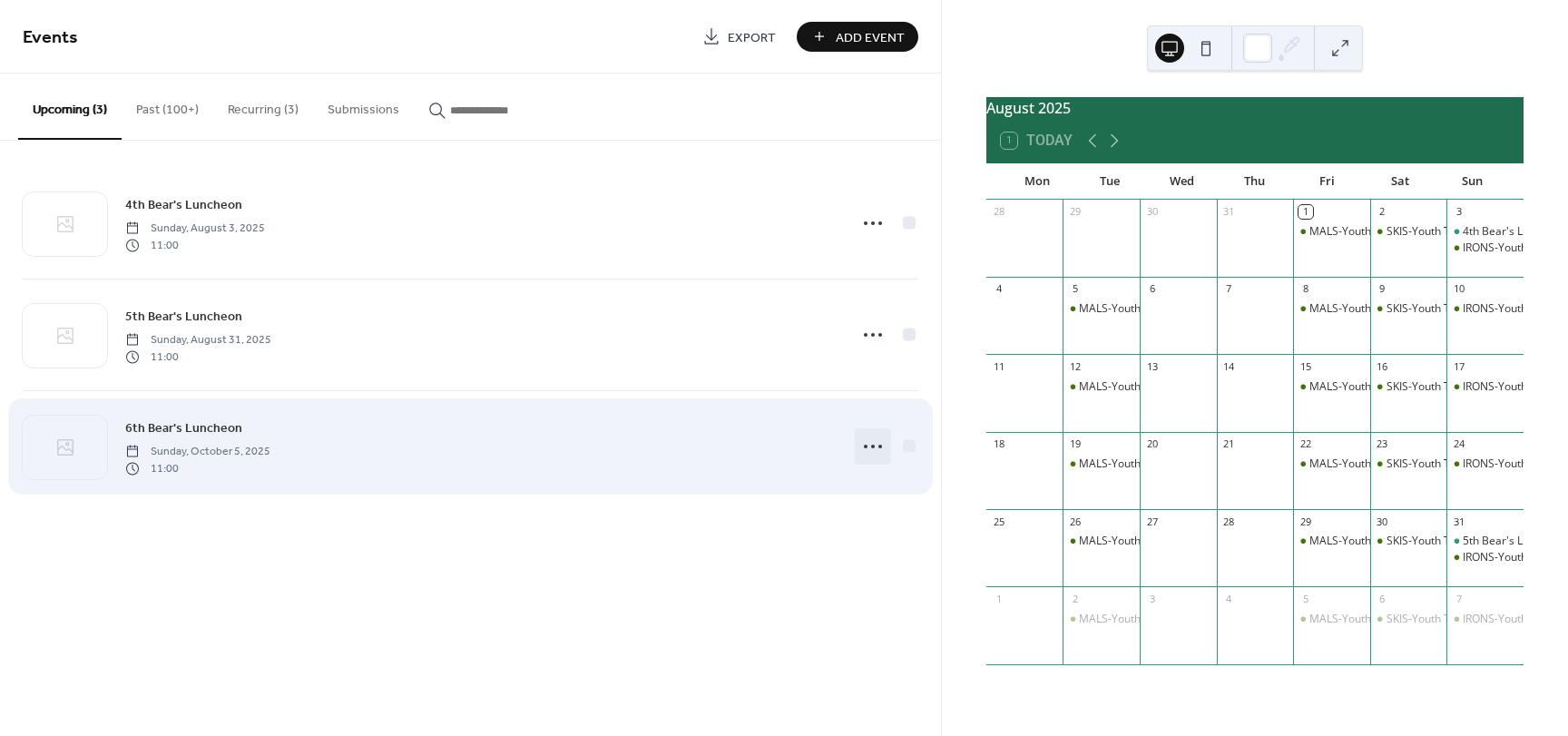 click 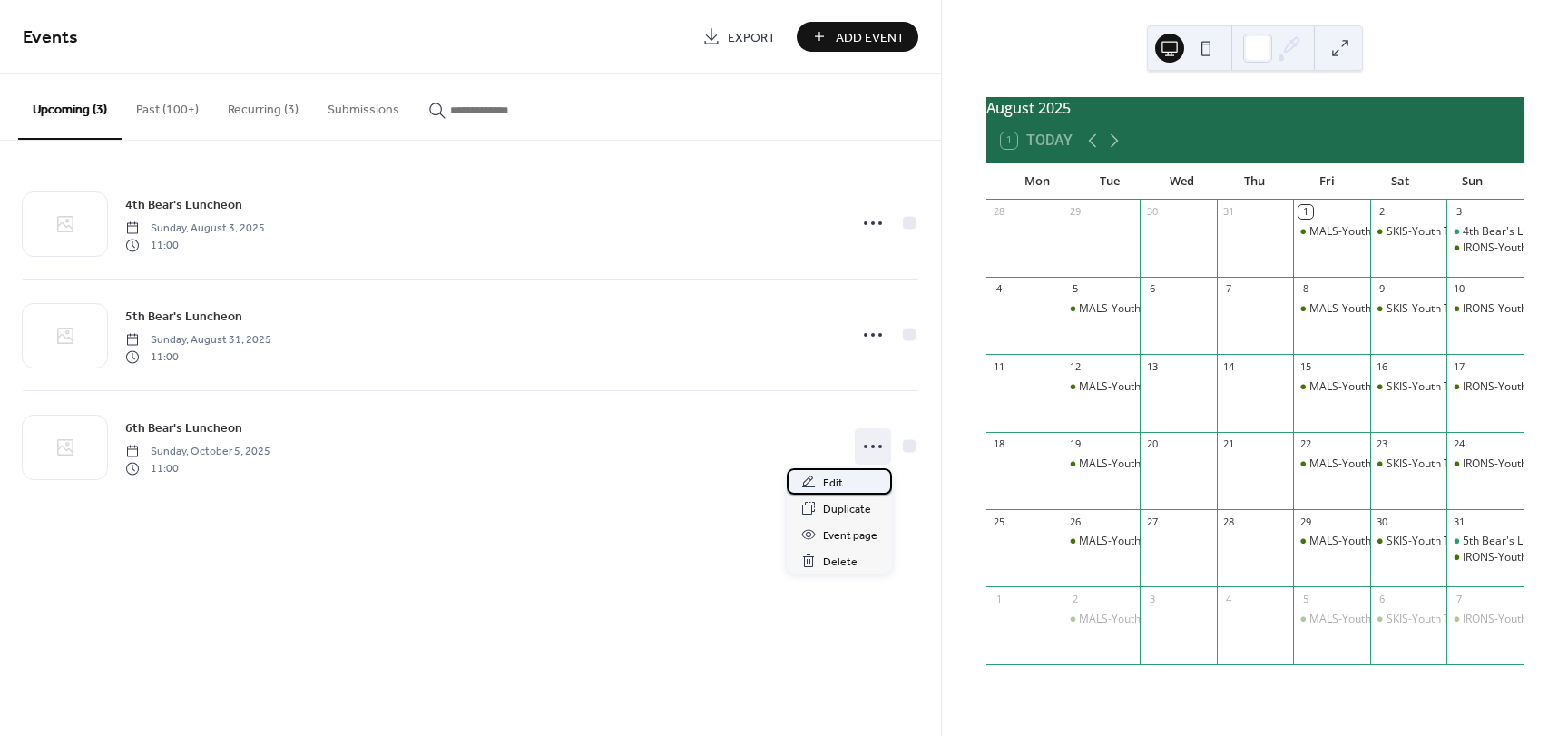 click on "Edit" at bounding box center (833, 483) 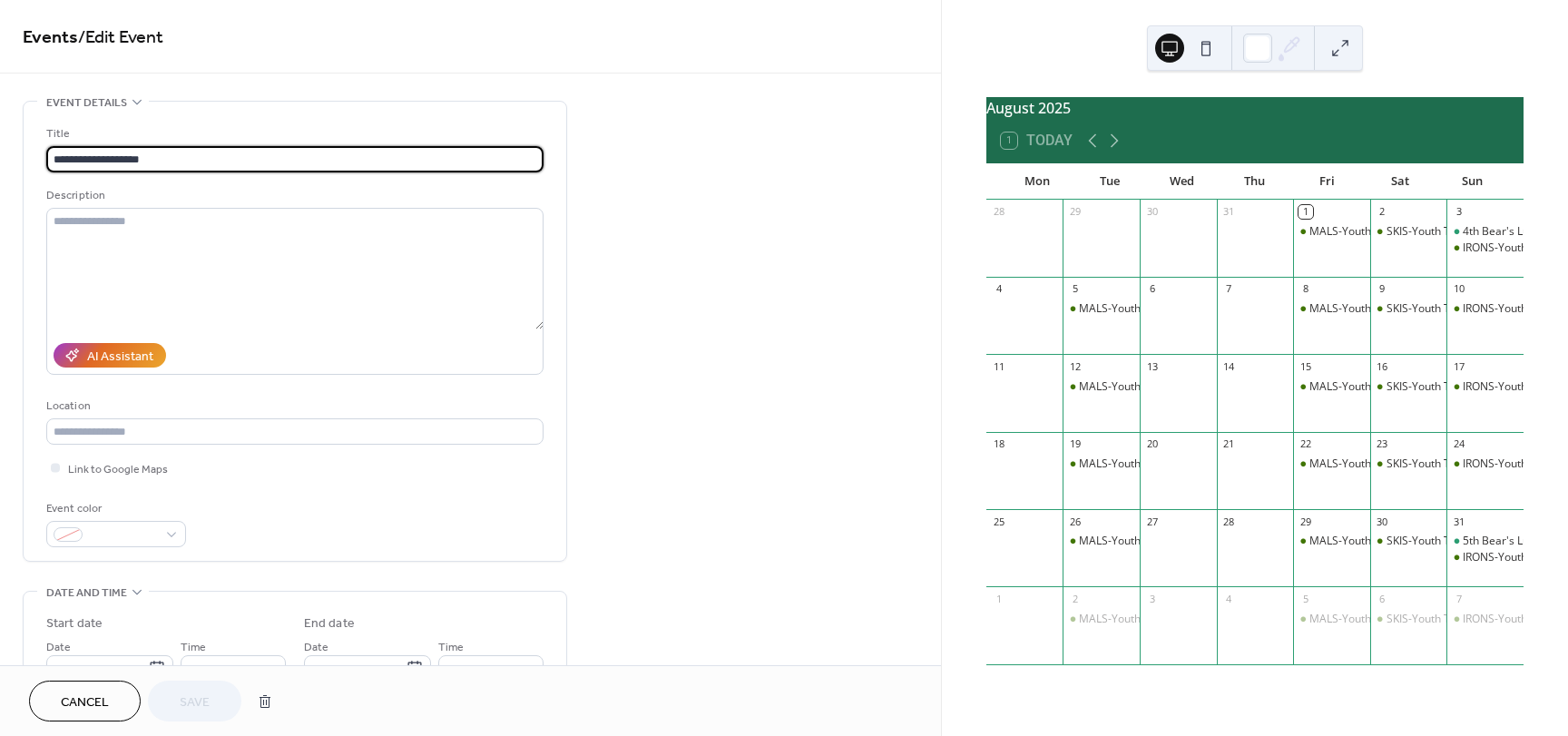 click on "**********" at bounding box center (295, 159) 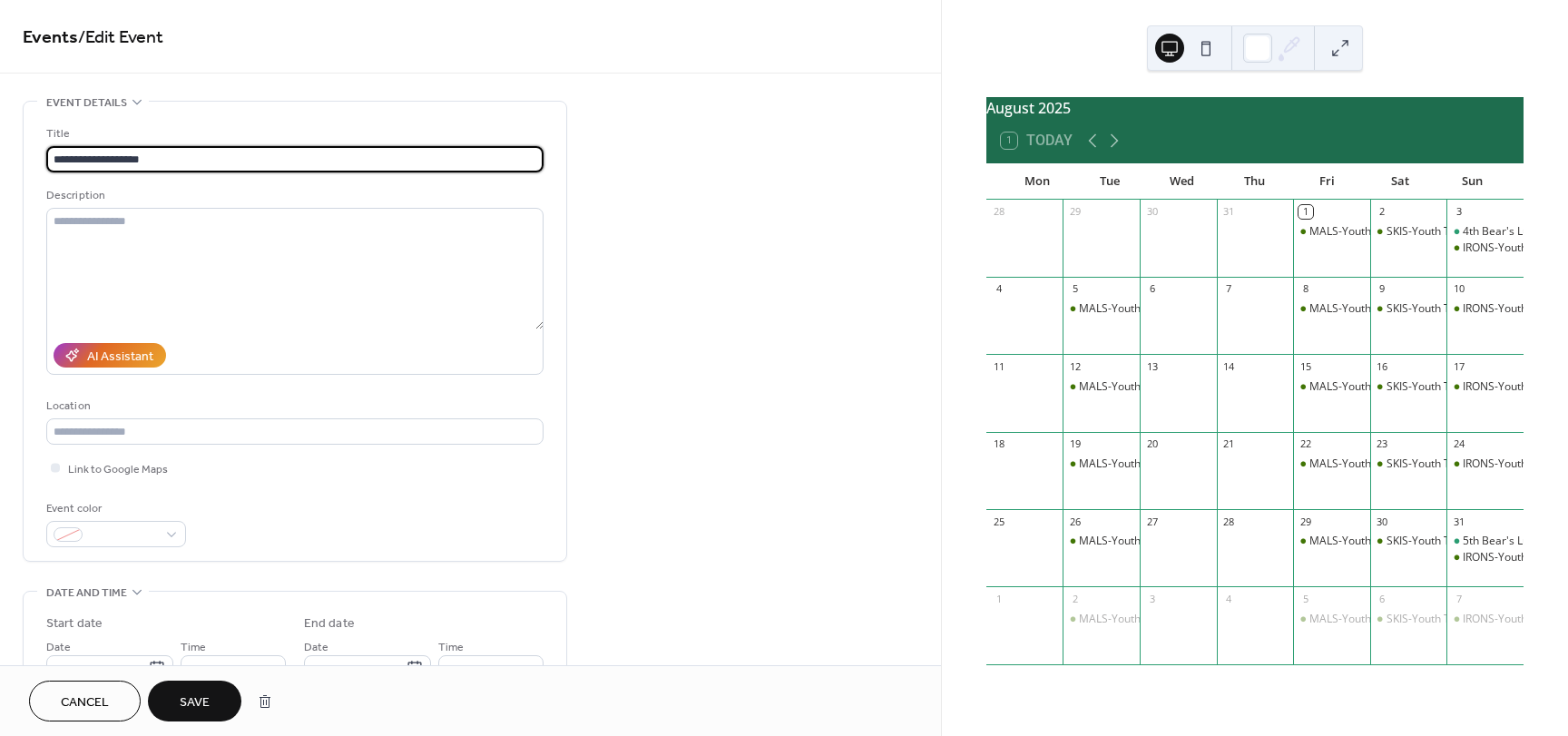 type on "**********" 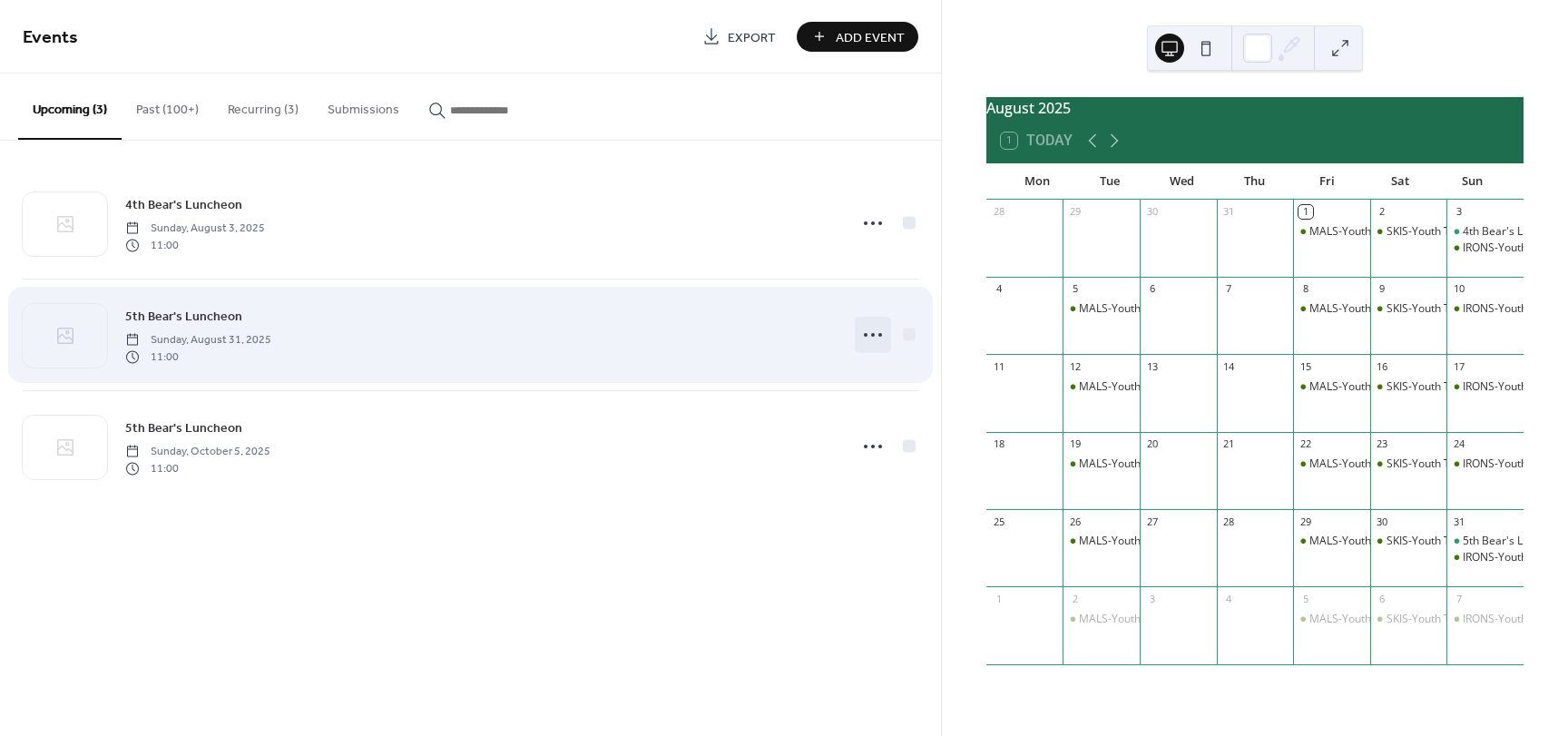 click 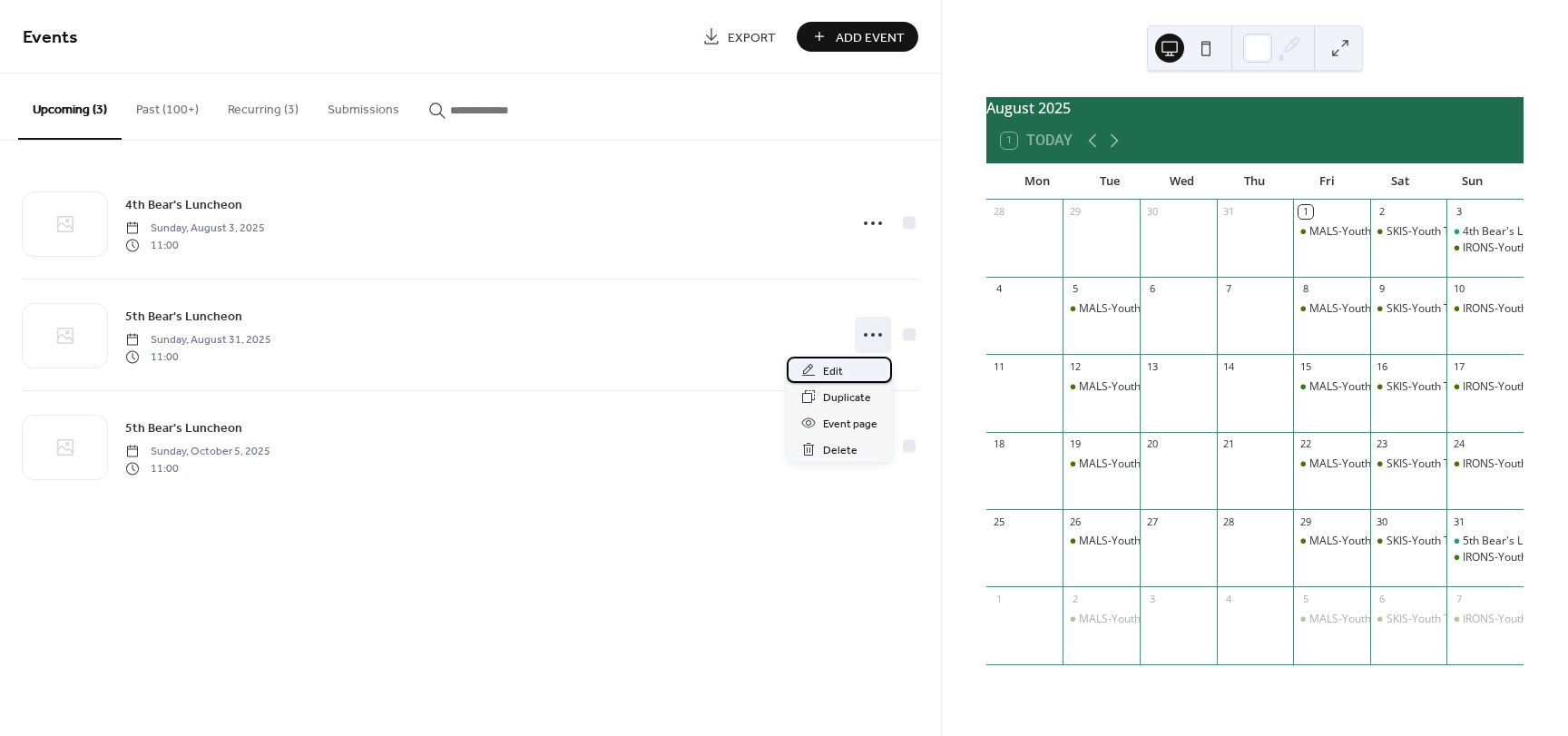 click on "Edit" at bounding box center [833, 371] 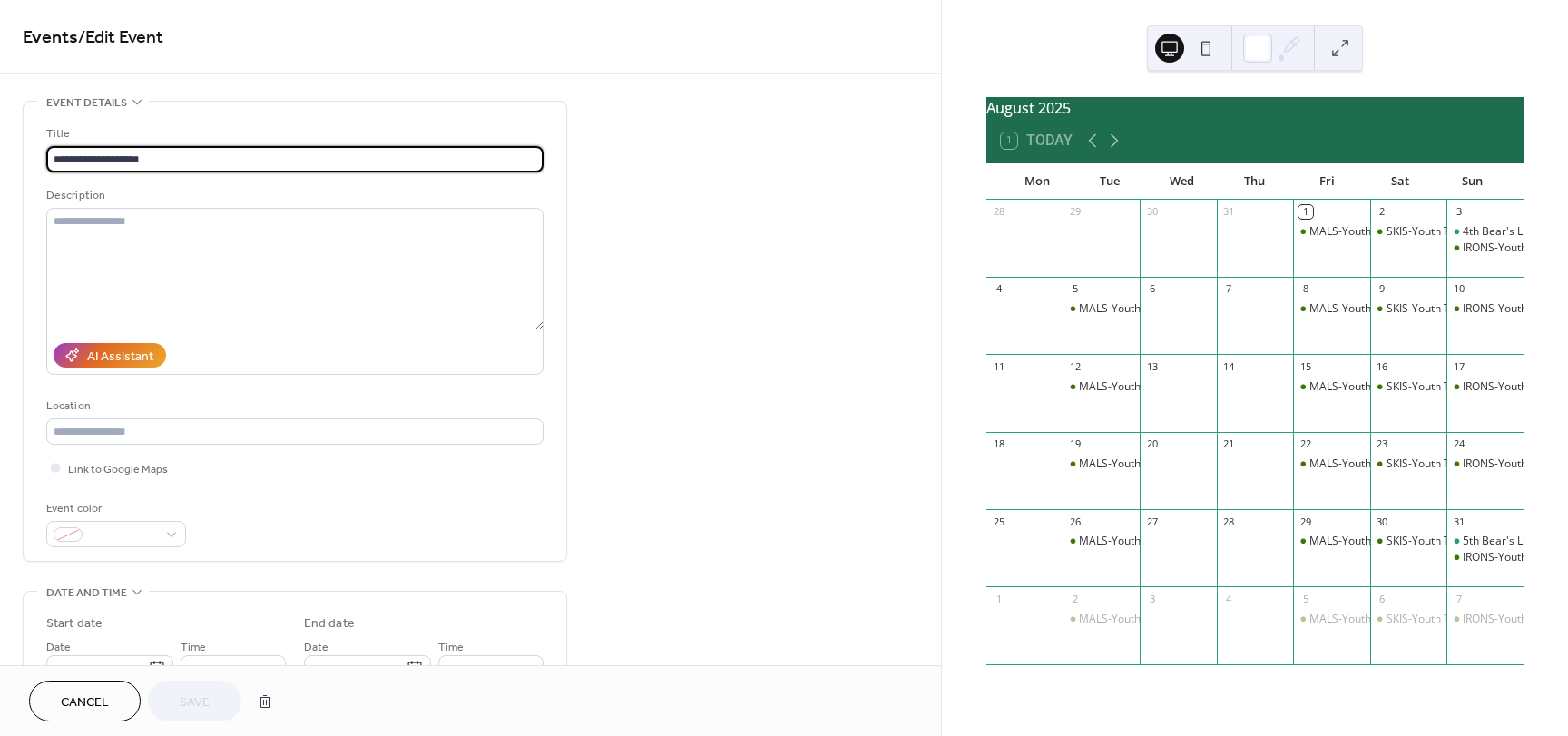 click on "**********" at bounding box center [295, 159] 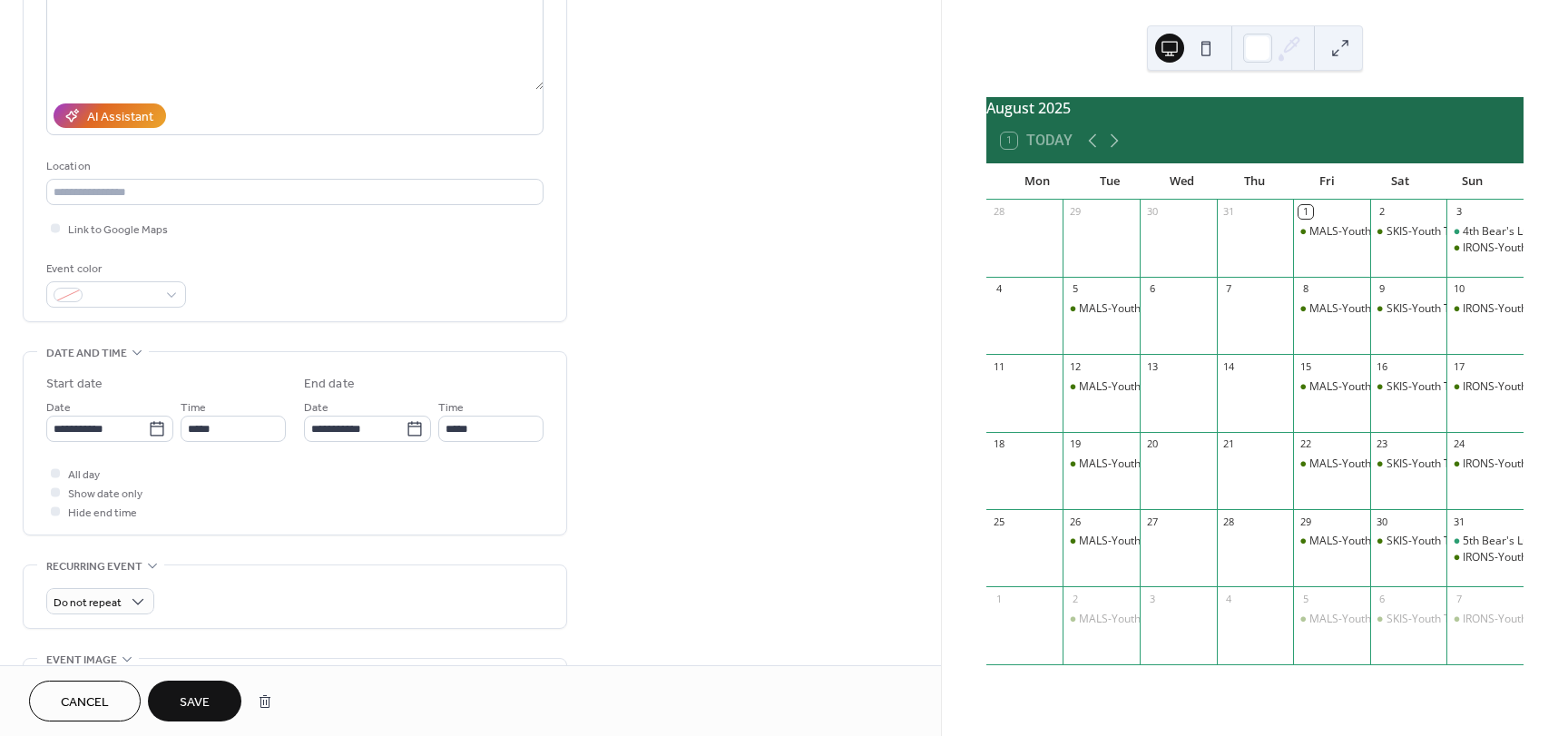 scroll, scrollTop: 272, scrollLeft: 0, axis: vertical 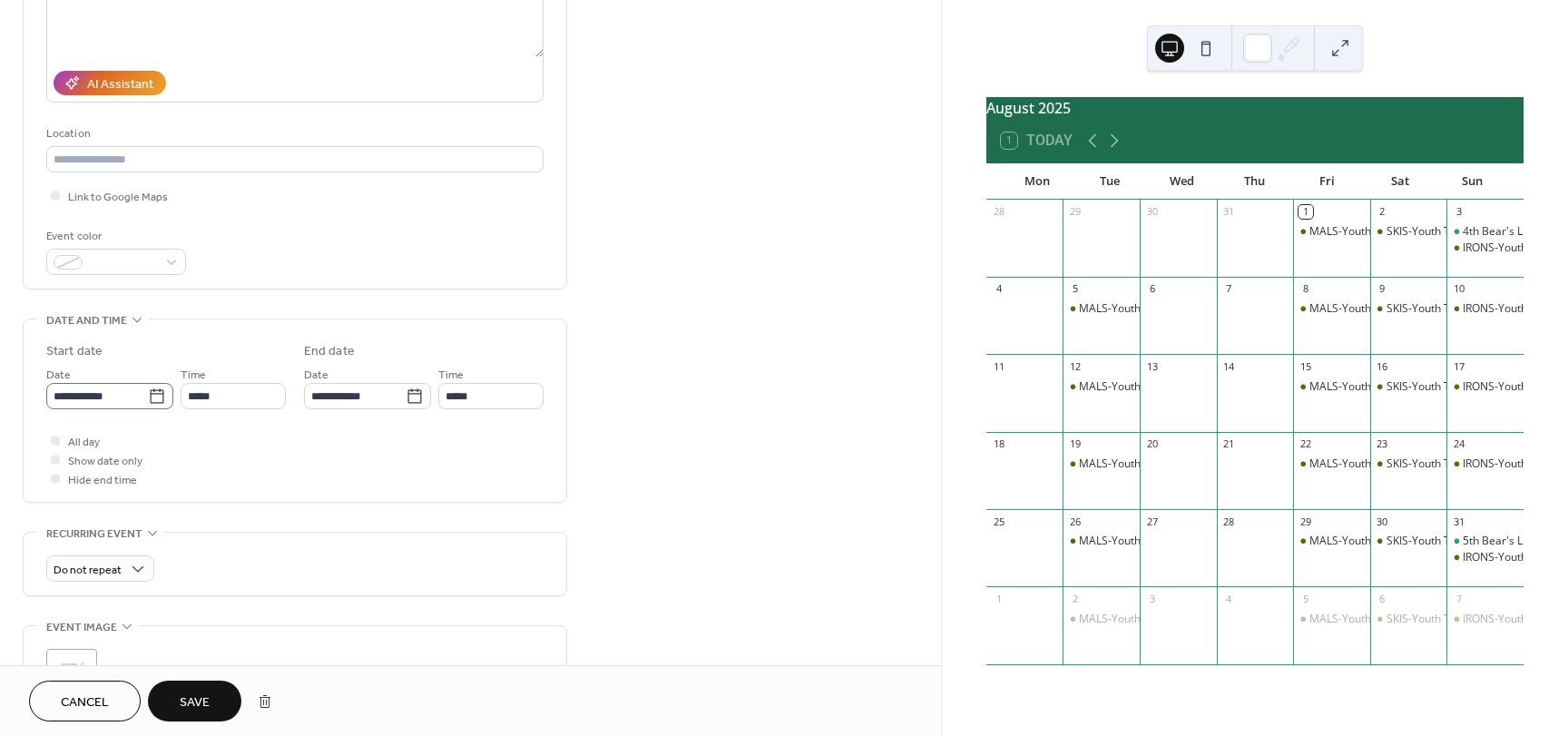 type on "**********" 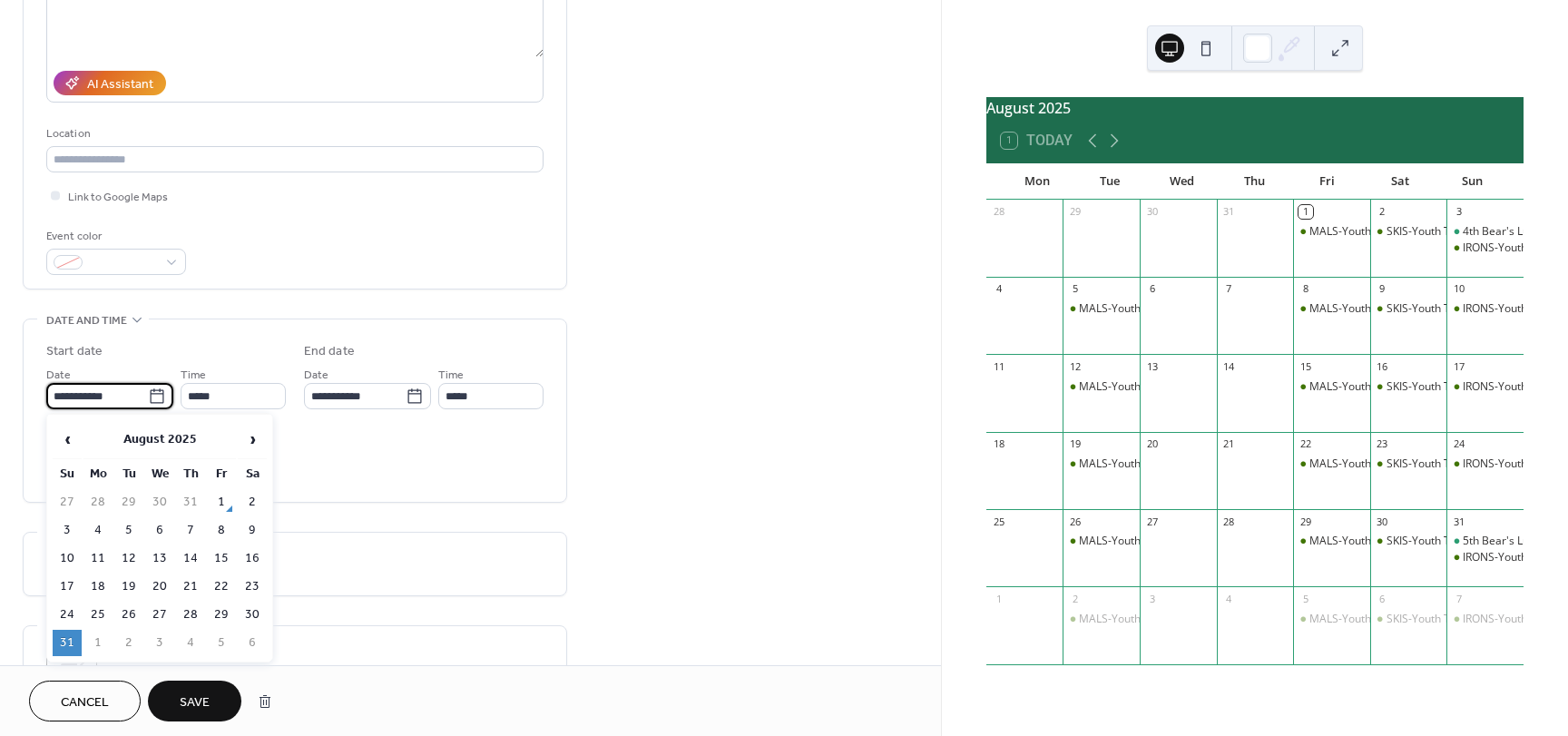 click on "**********" at bounding box center [97, 396] 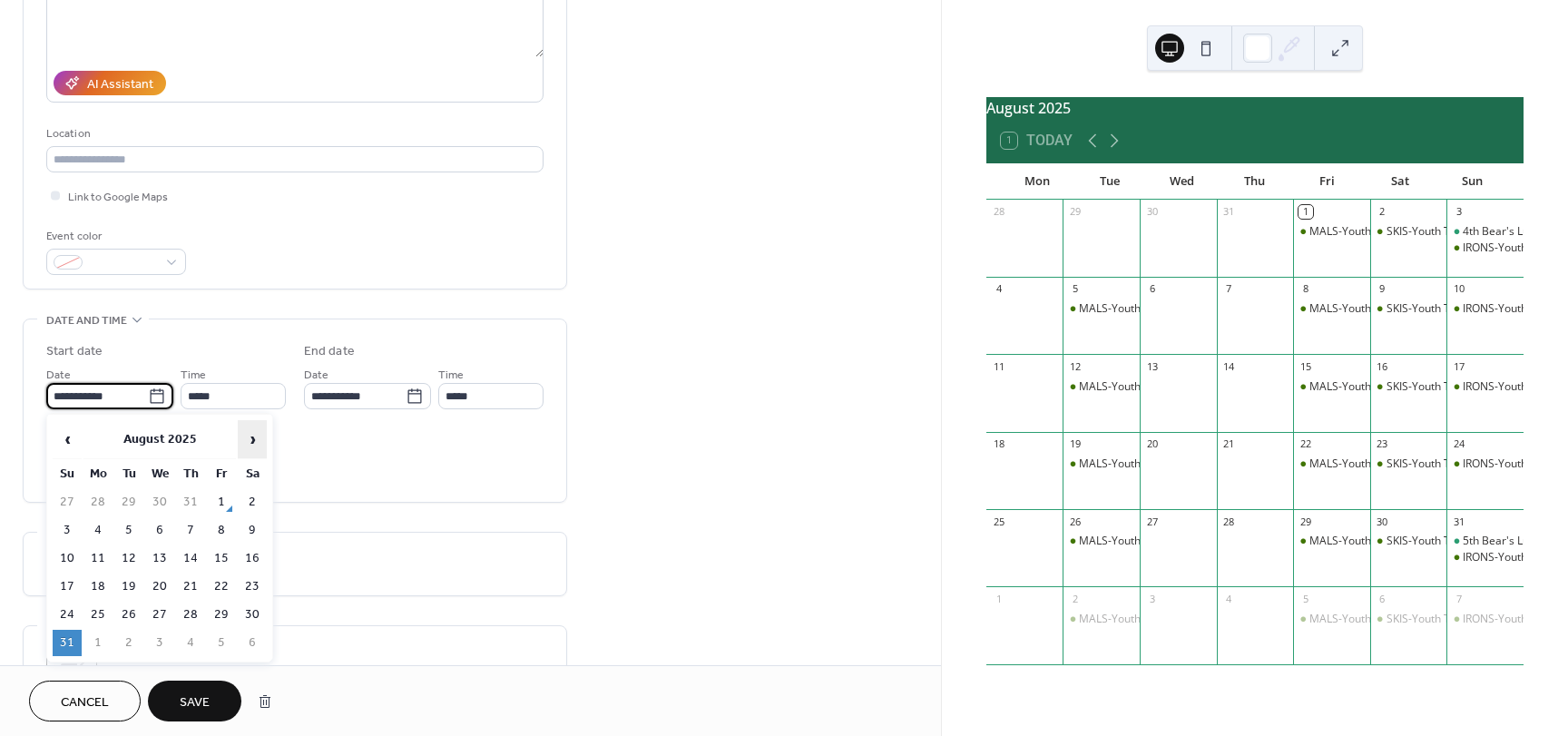 click on "›" at bounding box center [252, 439] 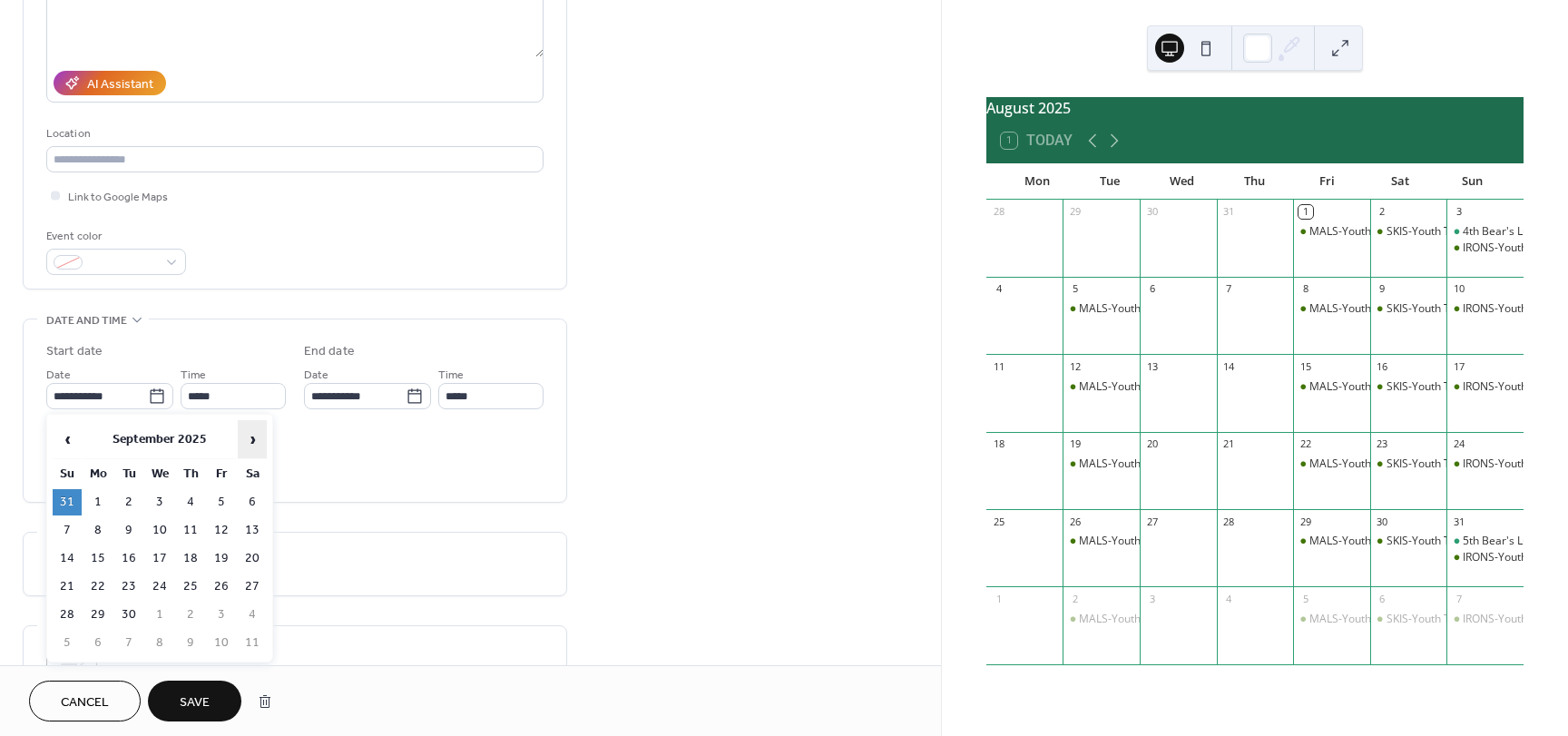 click on "›" at bounding box center [252, 439] 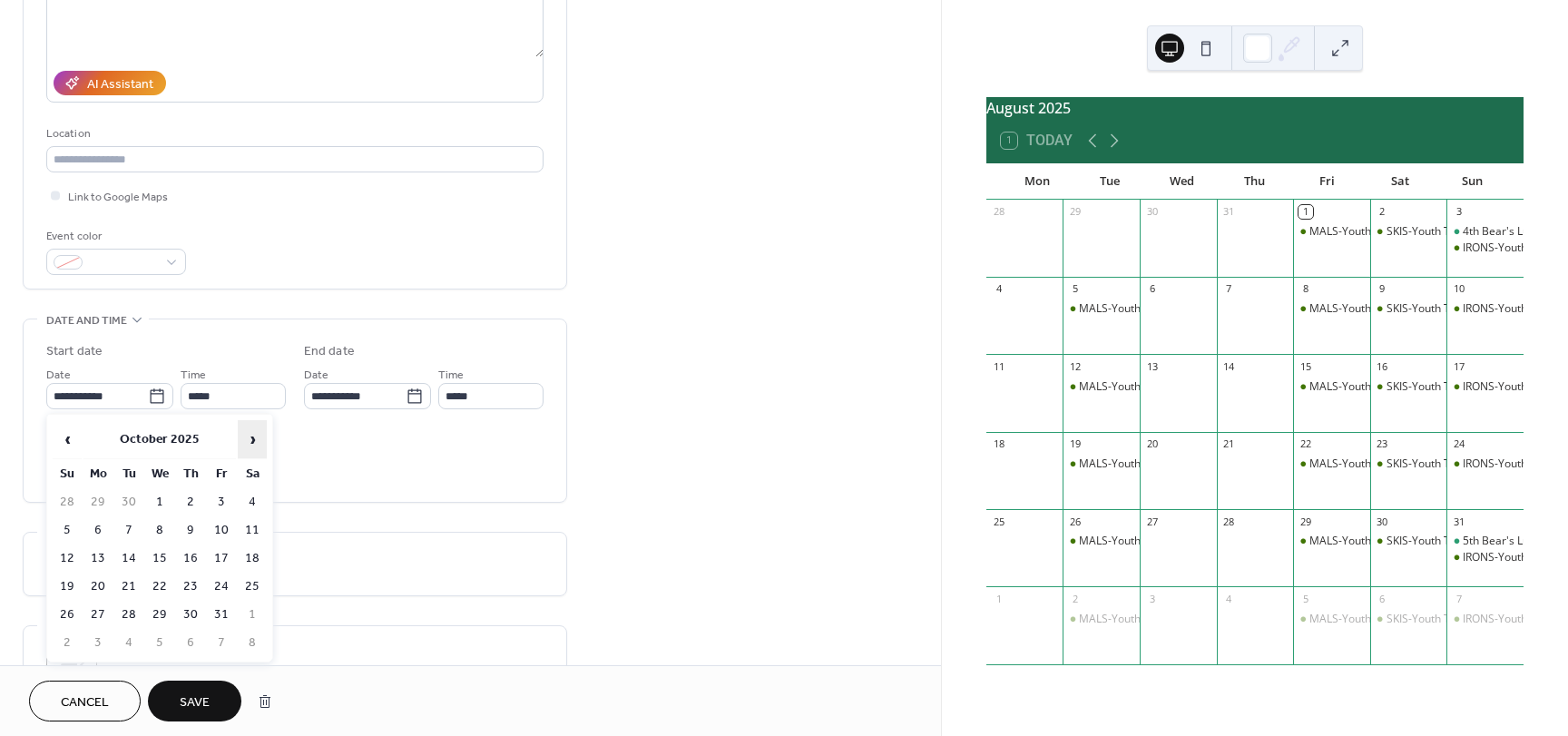click on "›" at bounding box center (252, 439) 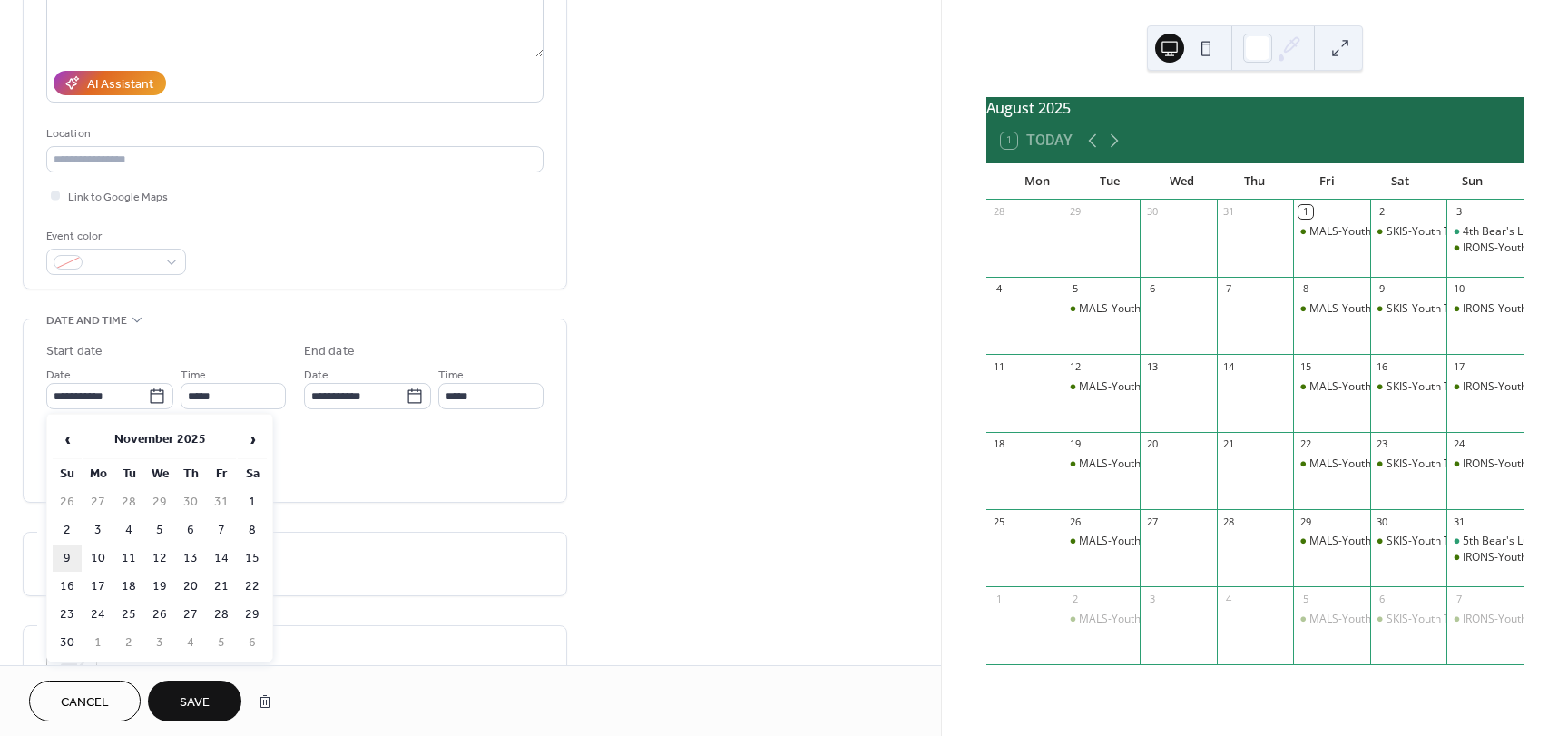 click on "9" at bounding box center [67, 558] 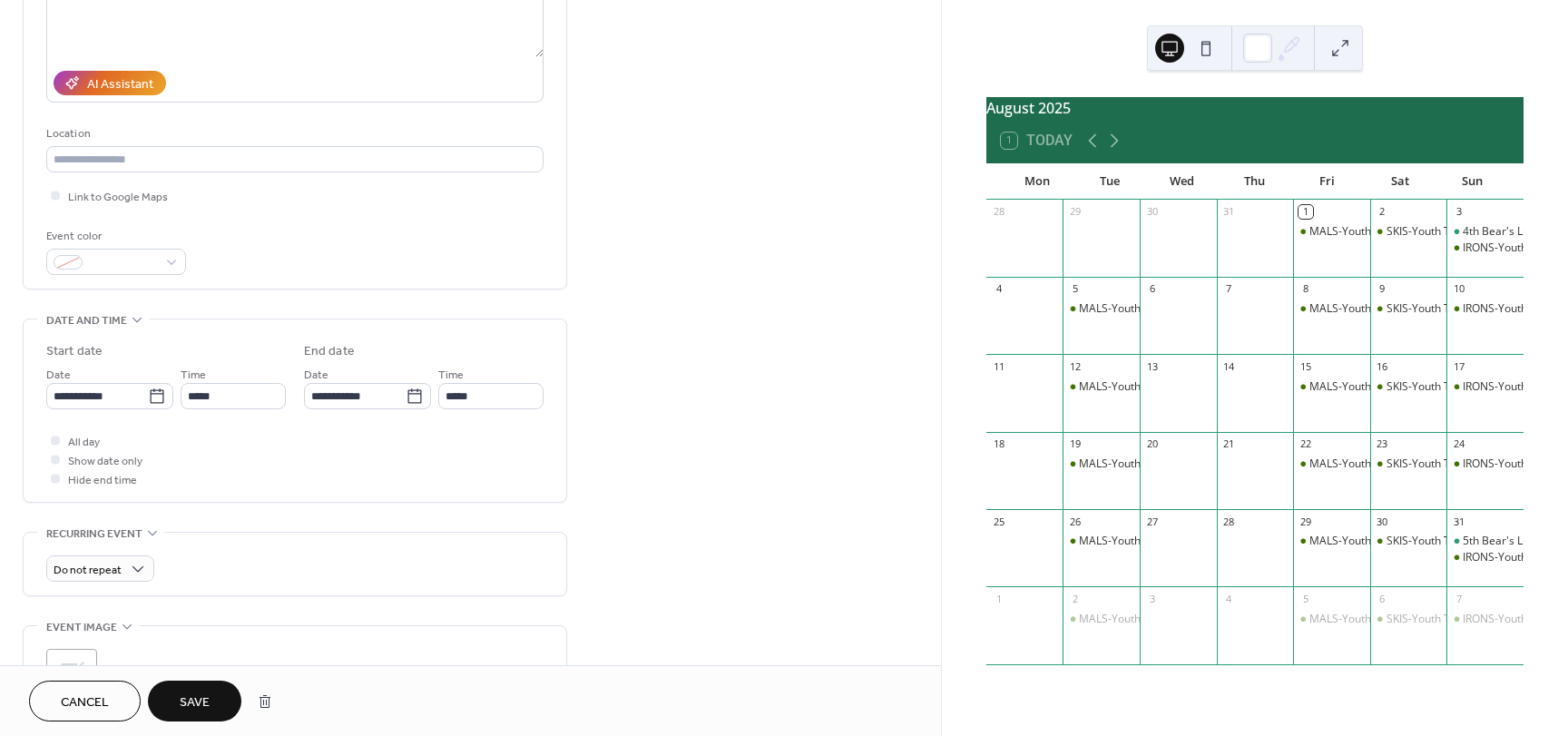 click on "Save" at bounding box center [194, 701] 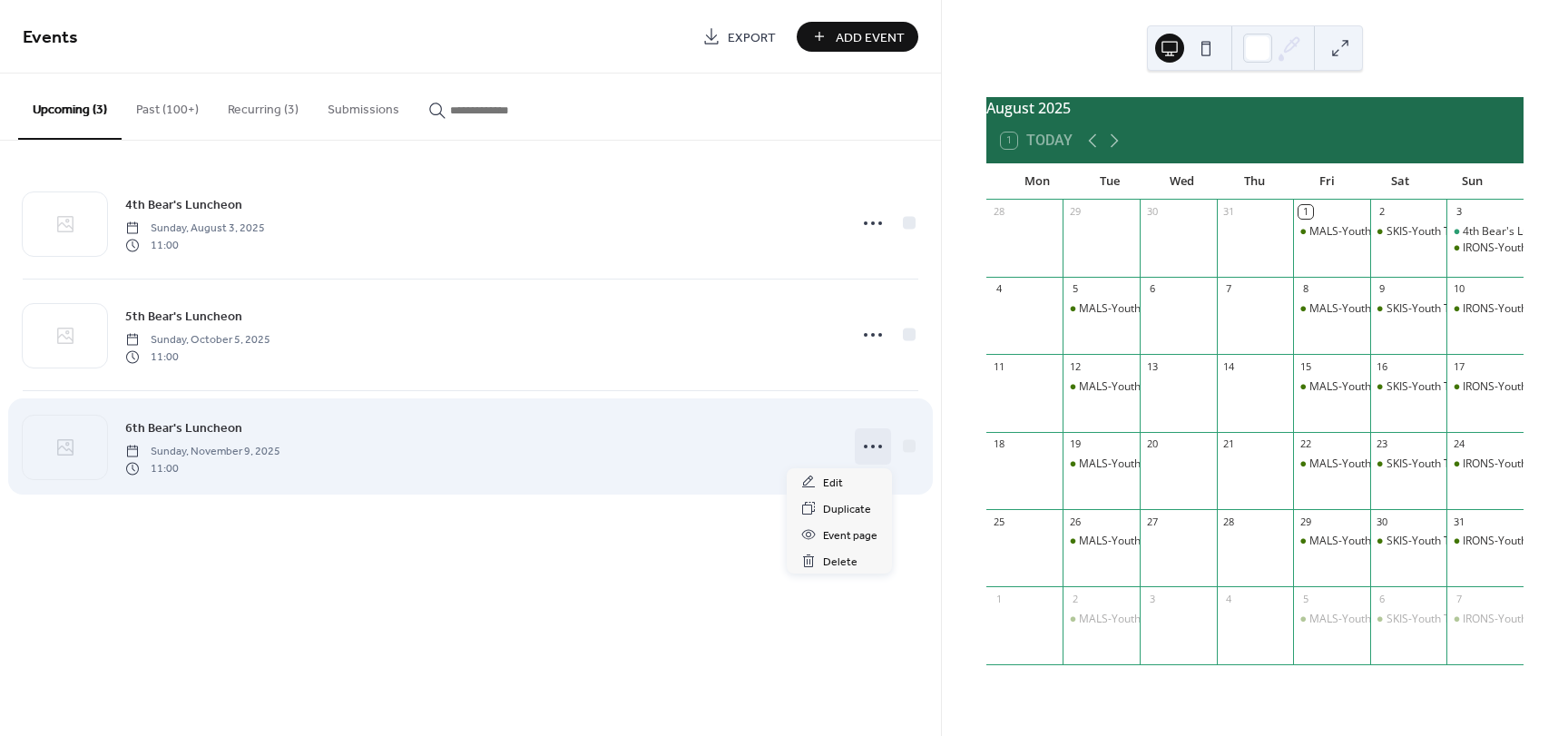 click 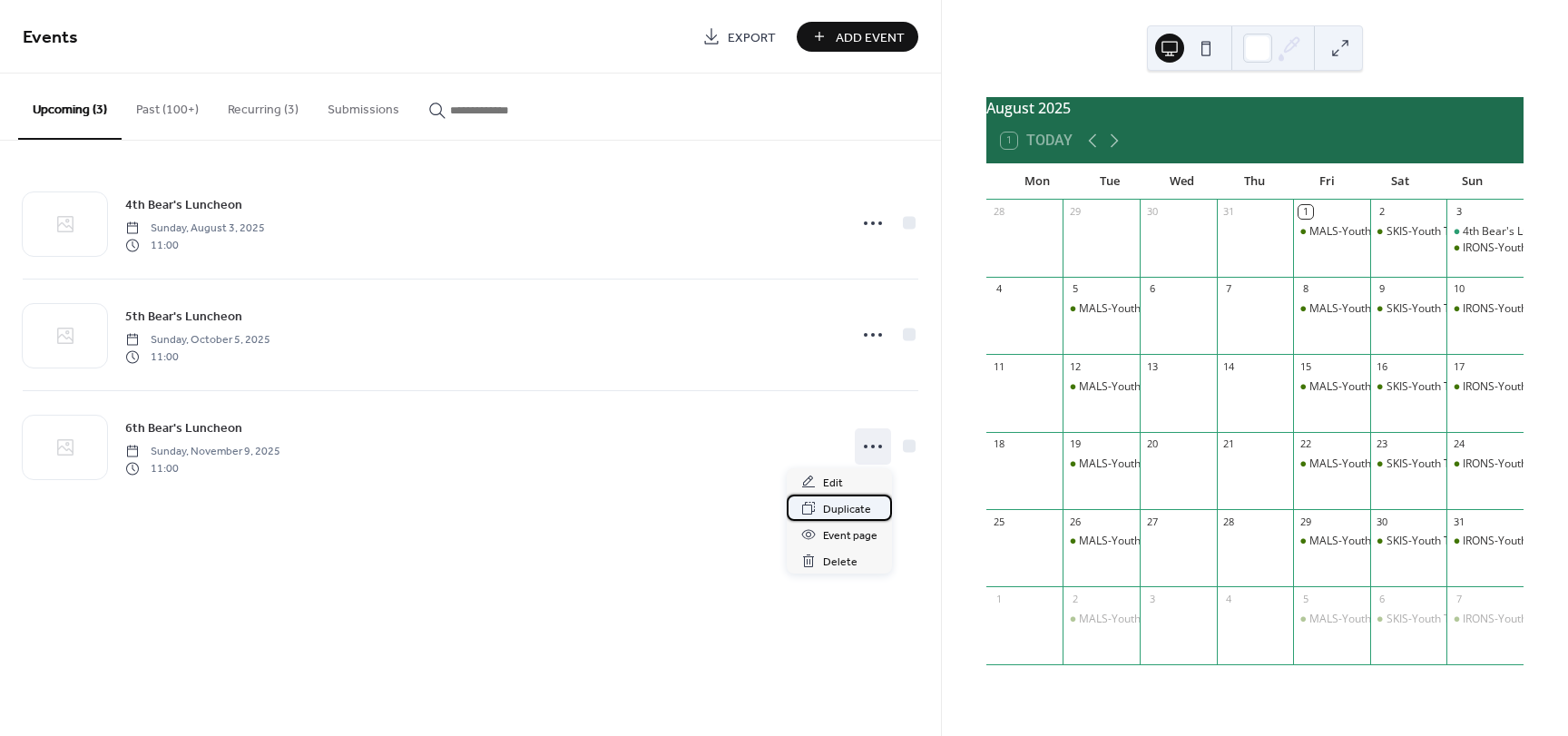 click on "Duplicate" at bounding box center [847, 509] 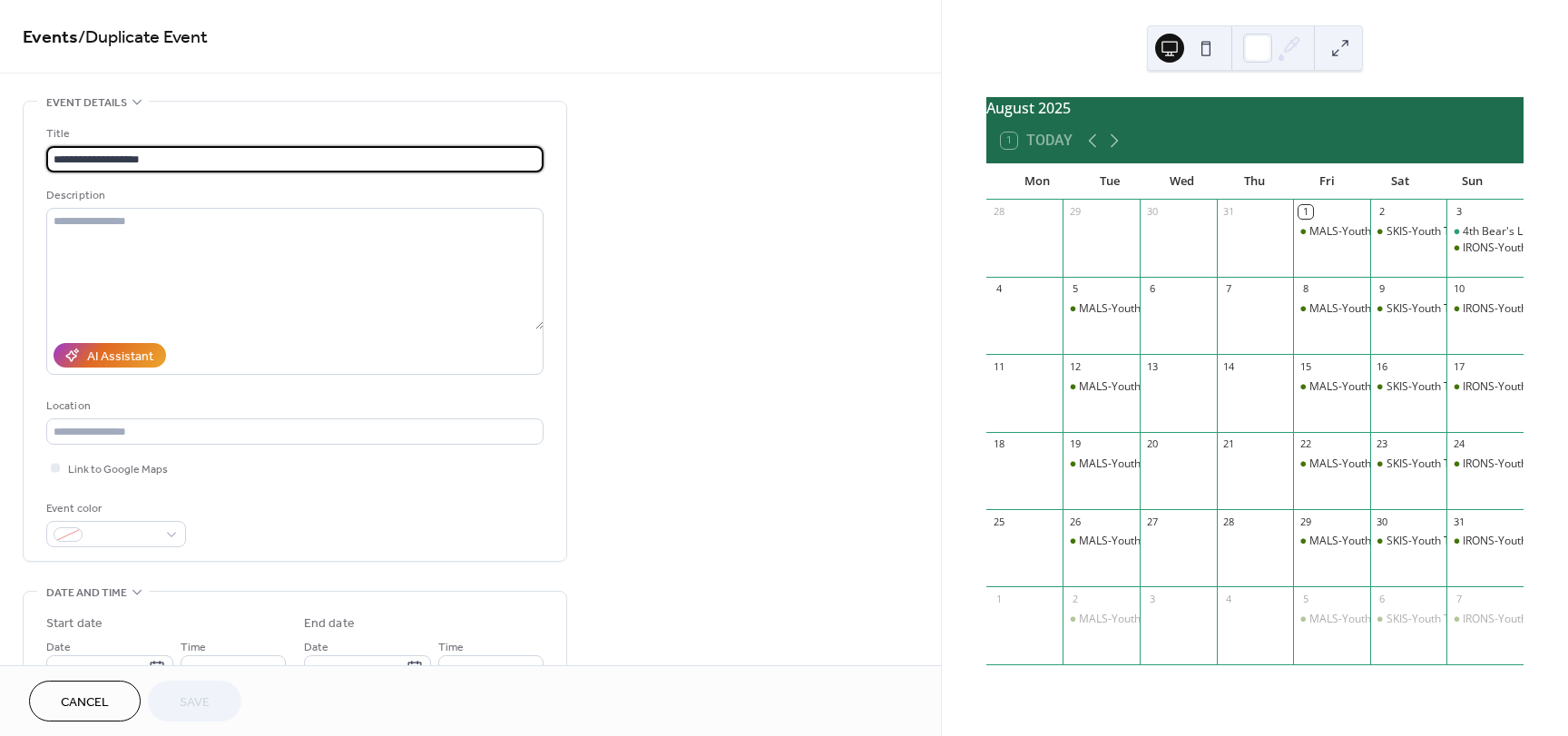 click on "**********" at bounding box center [295, 159] 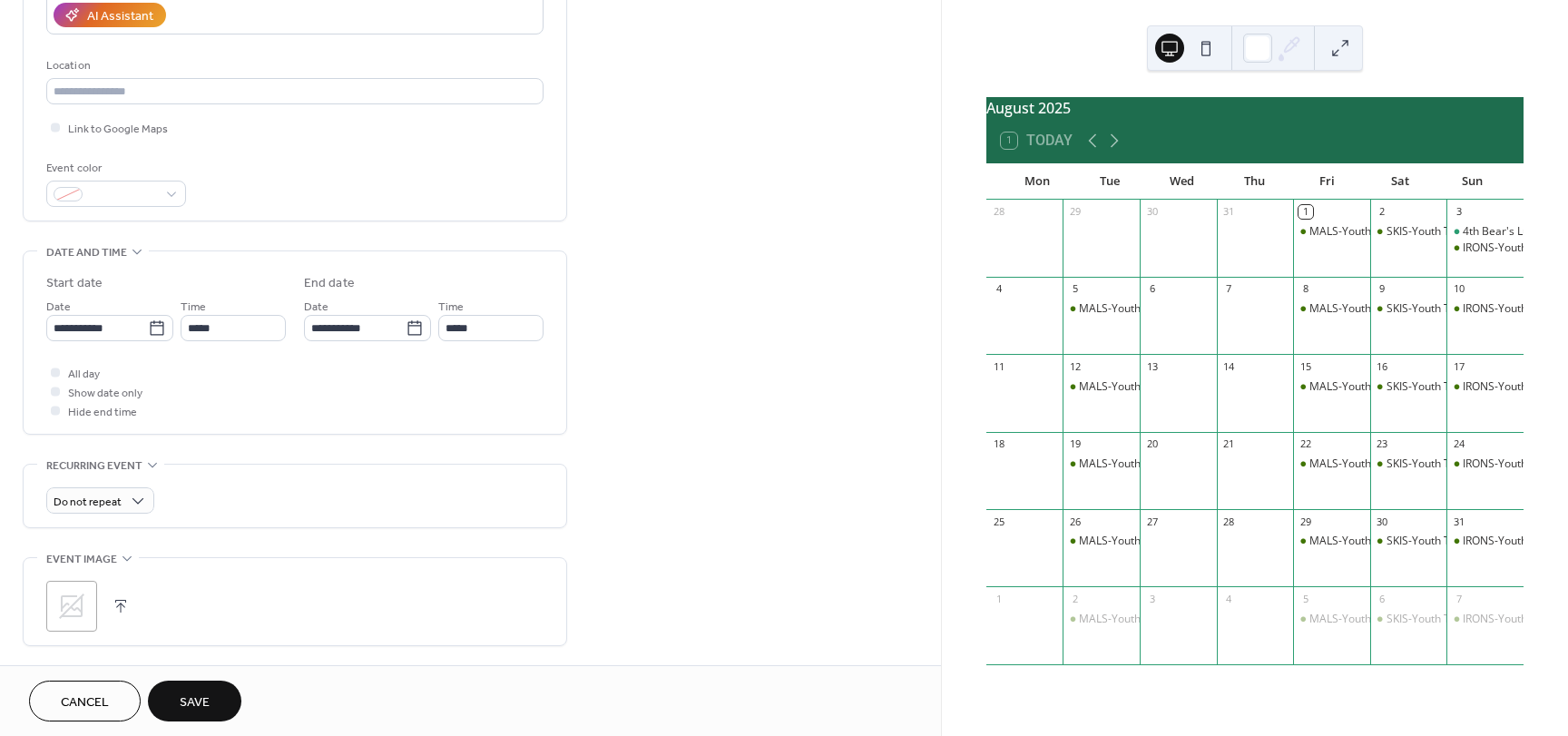 scroll, scrollTop: 363, scrollLeft: 0, axis: vertical 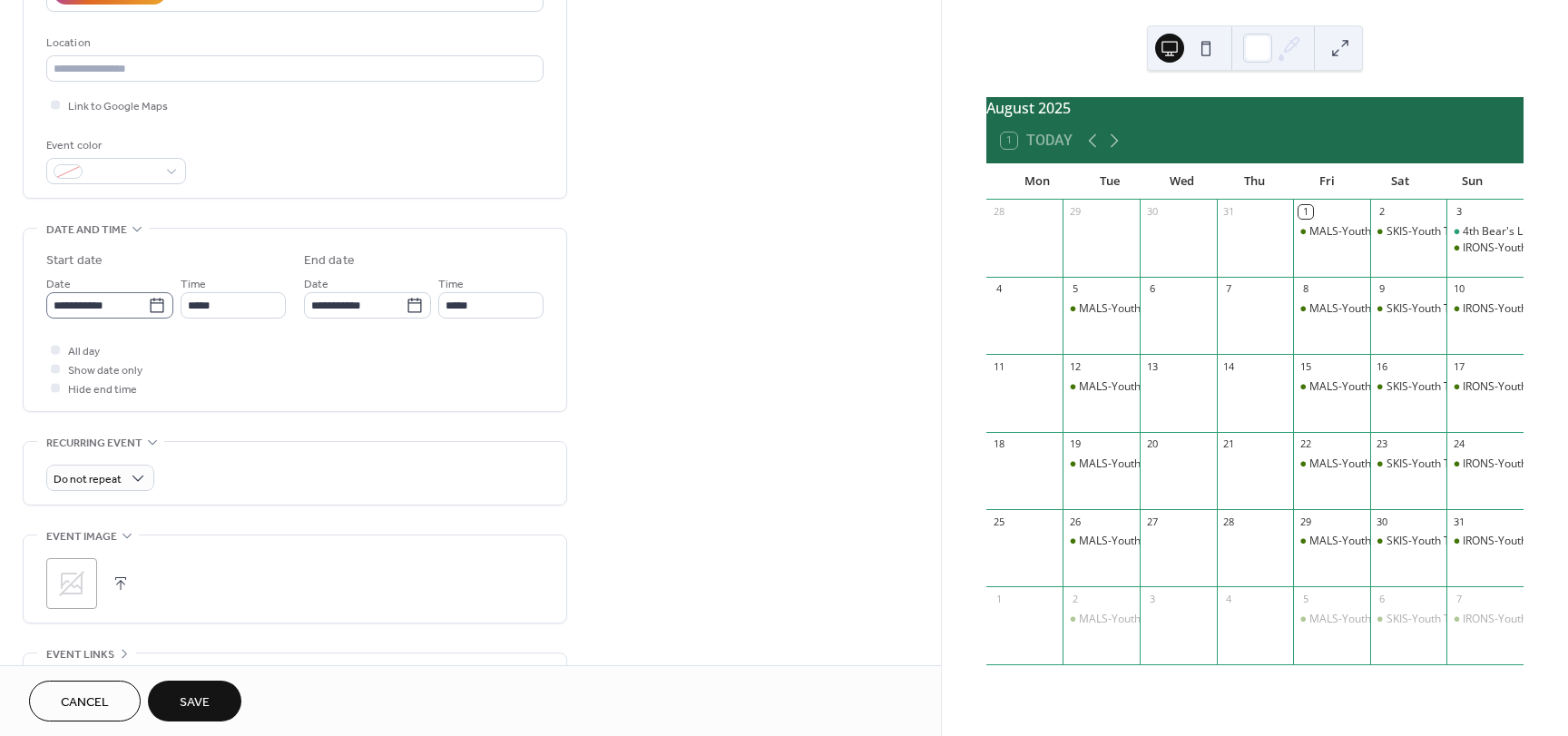 type on "**********" 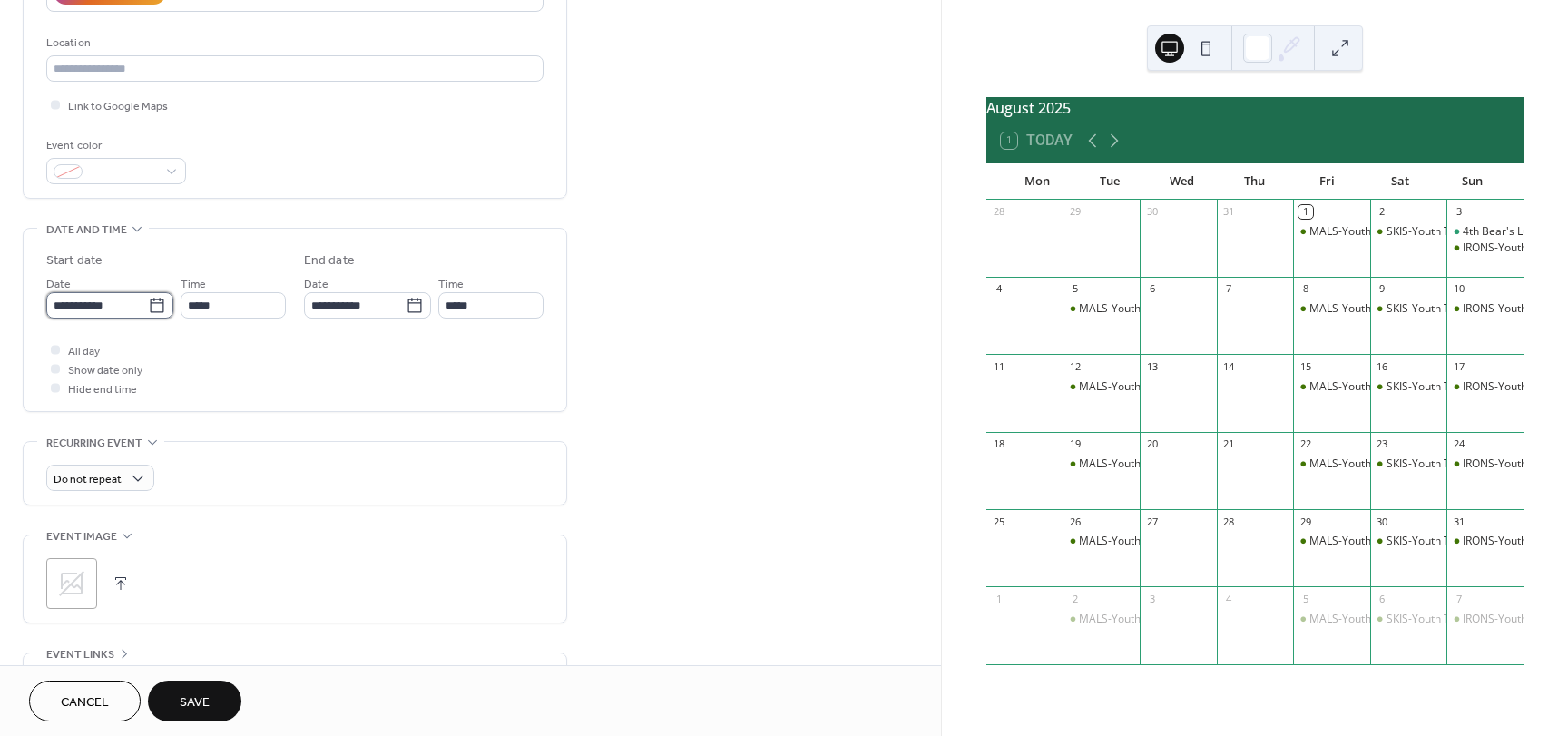 click on "**********" at bounding box center [97, 305] 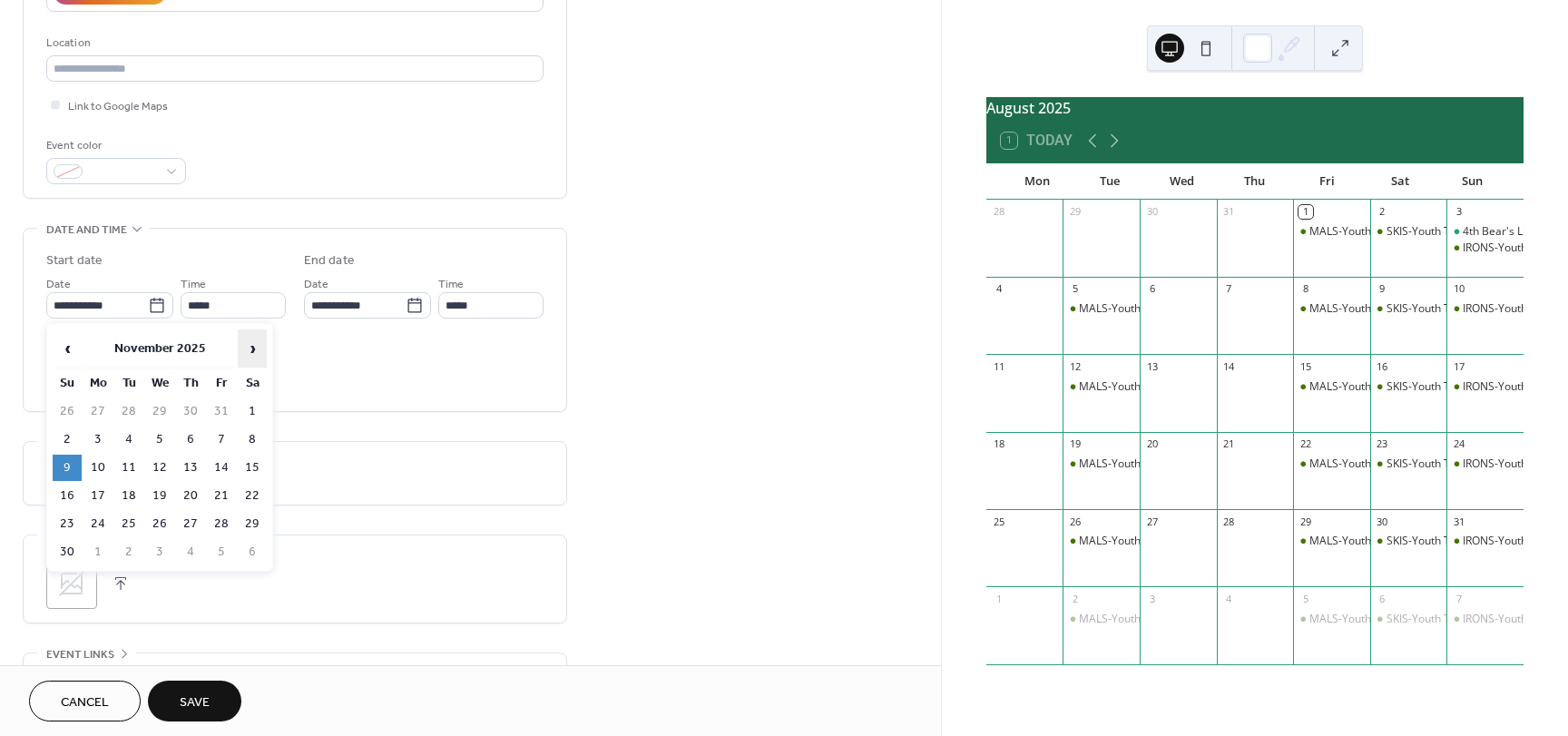 click on "›" at bounding box center (252, 348) 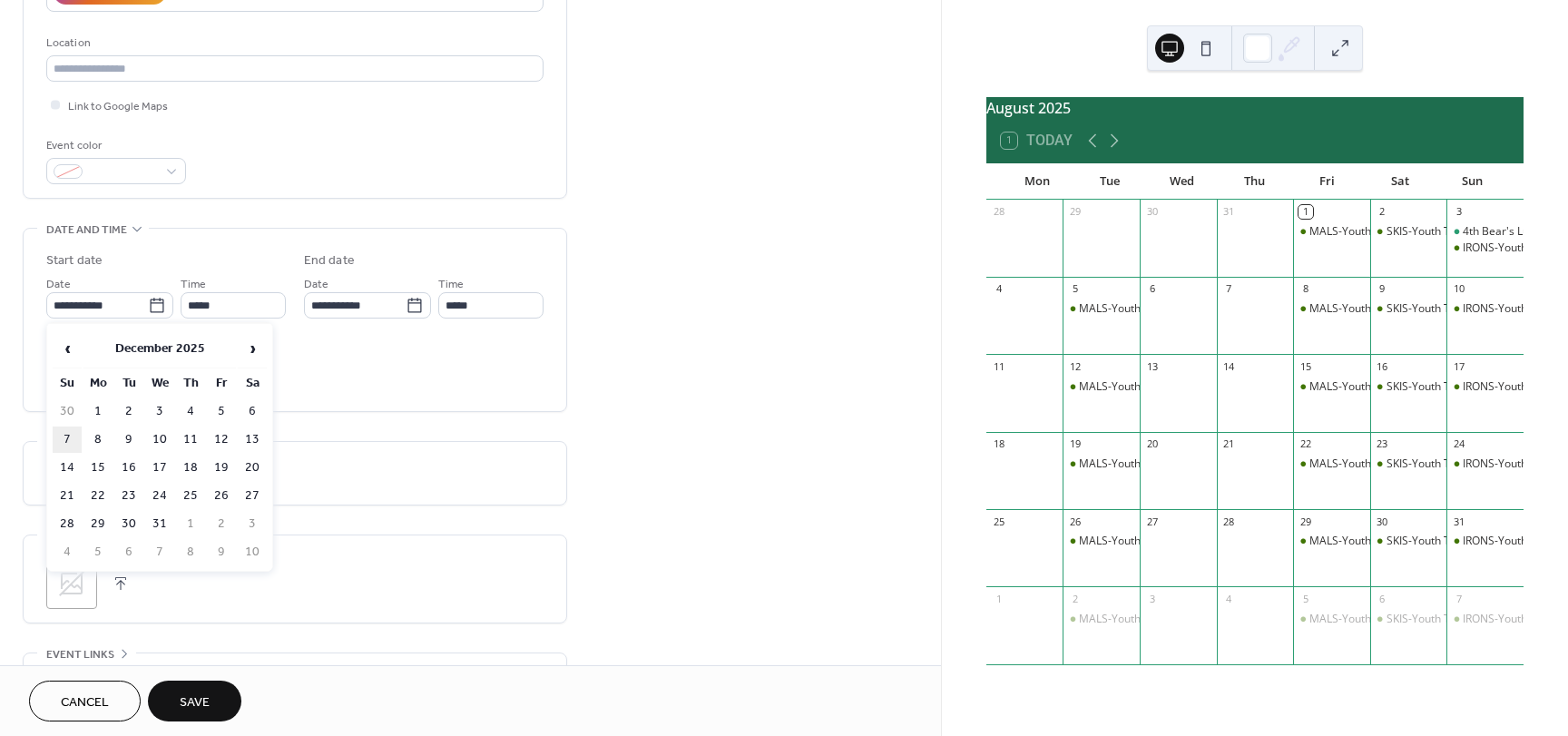 click on "7" at bounding box center [67, 439] 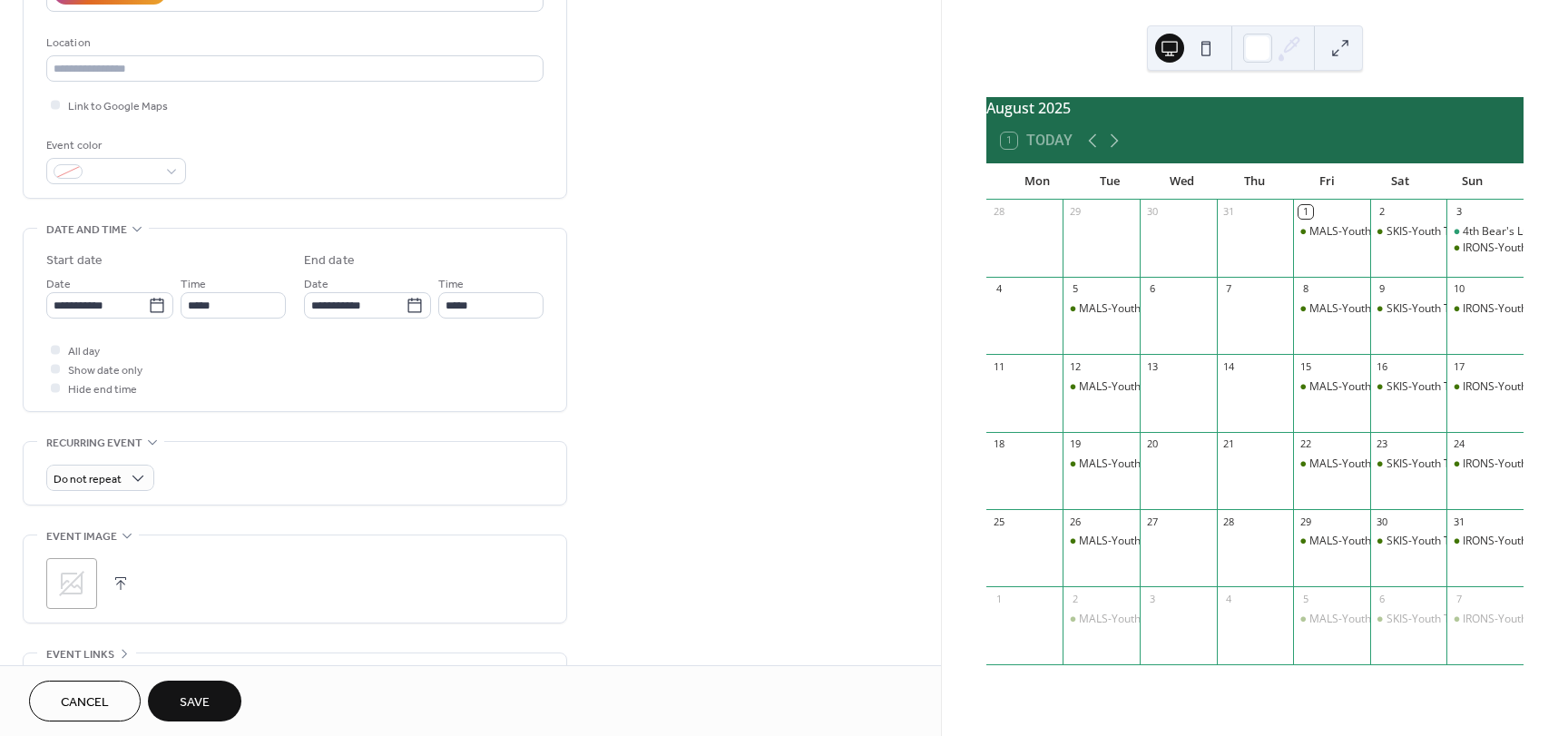 click on "Save" at bounding box center [194, 702] 